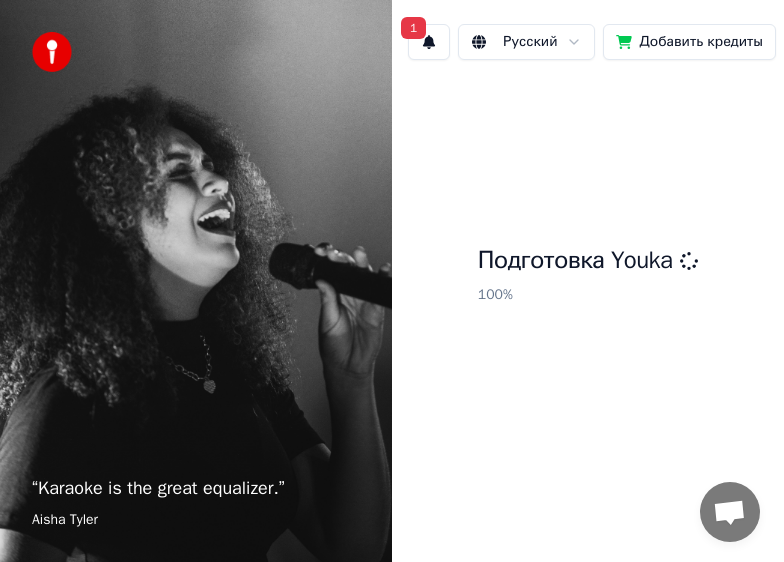 scroll, scrollTop: 0, scrollLeft: 0, axis: both 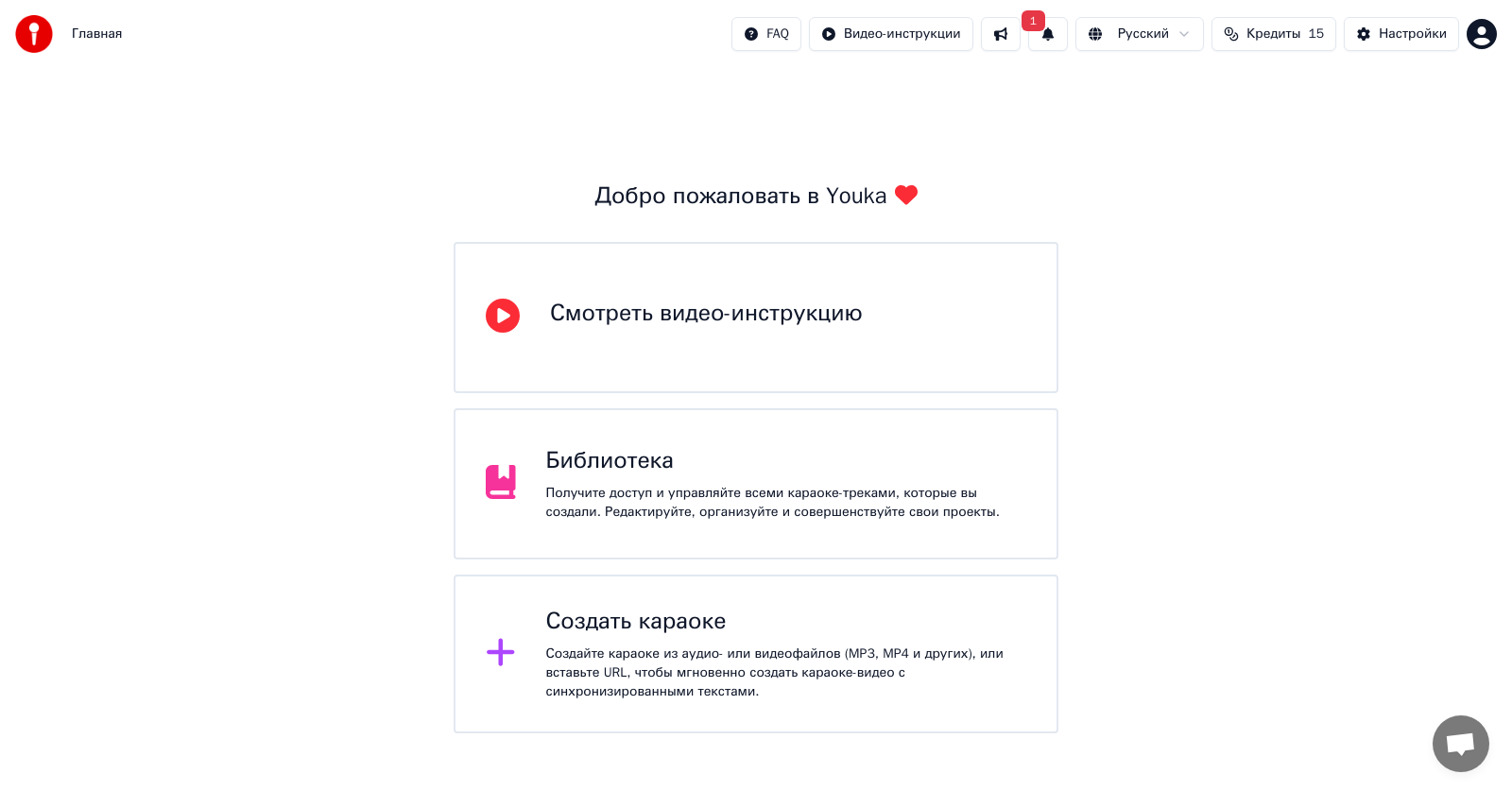 click on "Смотреть видео-инструкцию" at bounding box center (756, 318) 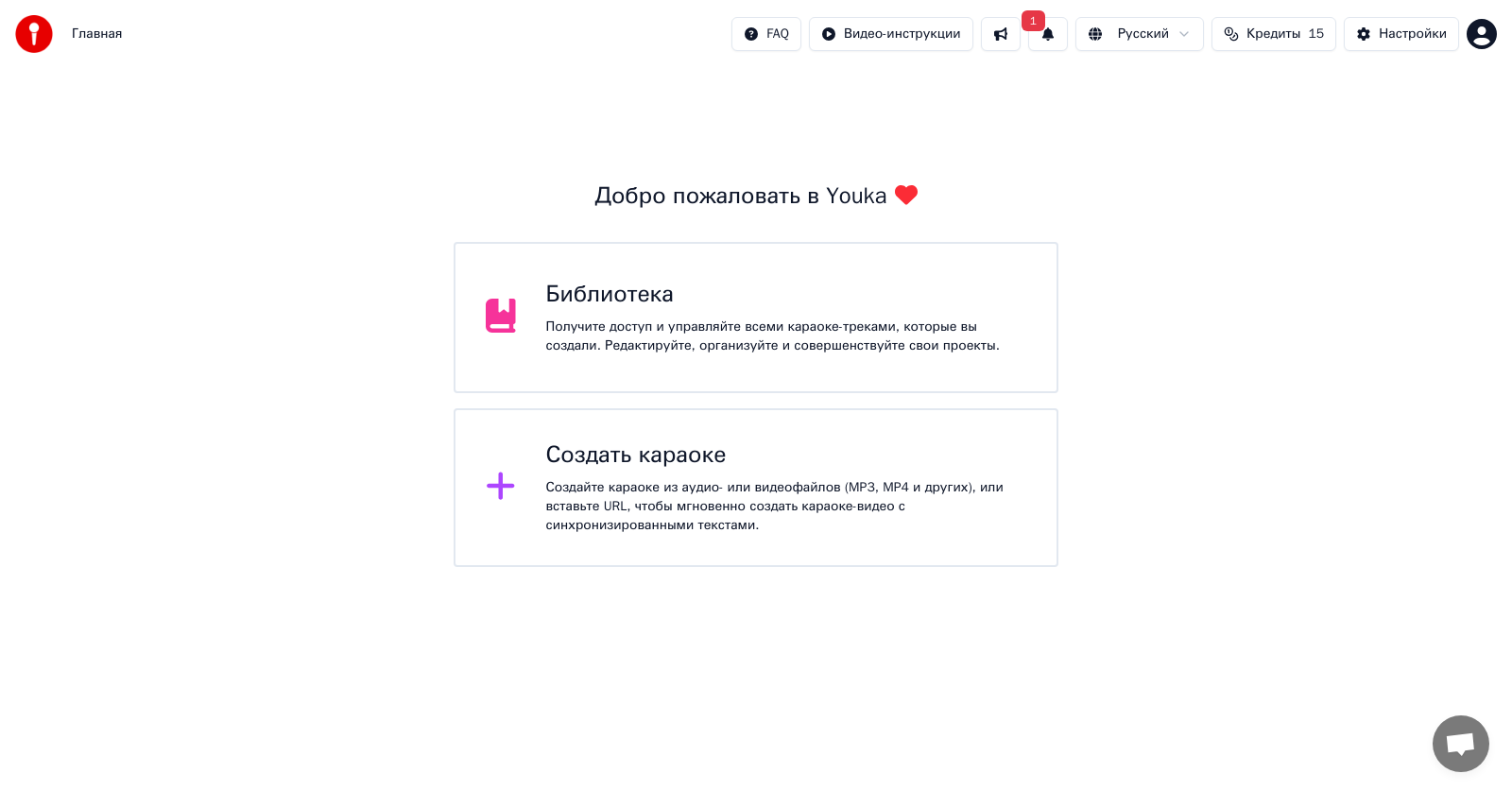 click on "Создать караоке" at bounding box center [786, 456] 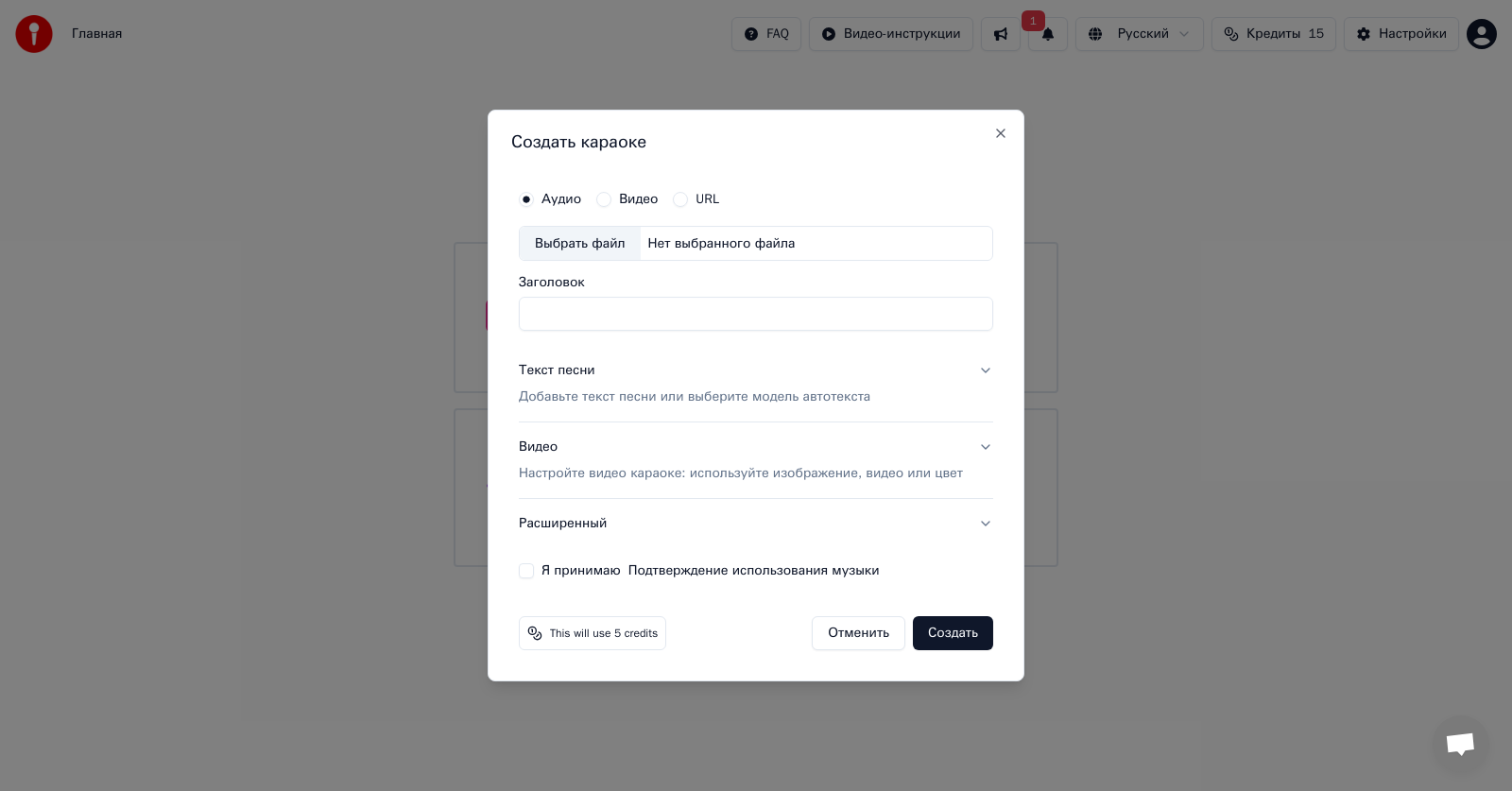click on "Выбрать файл" at bounding box center (580, 244) 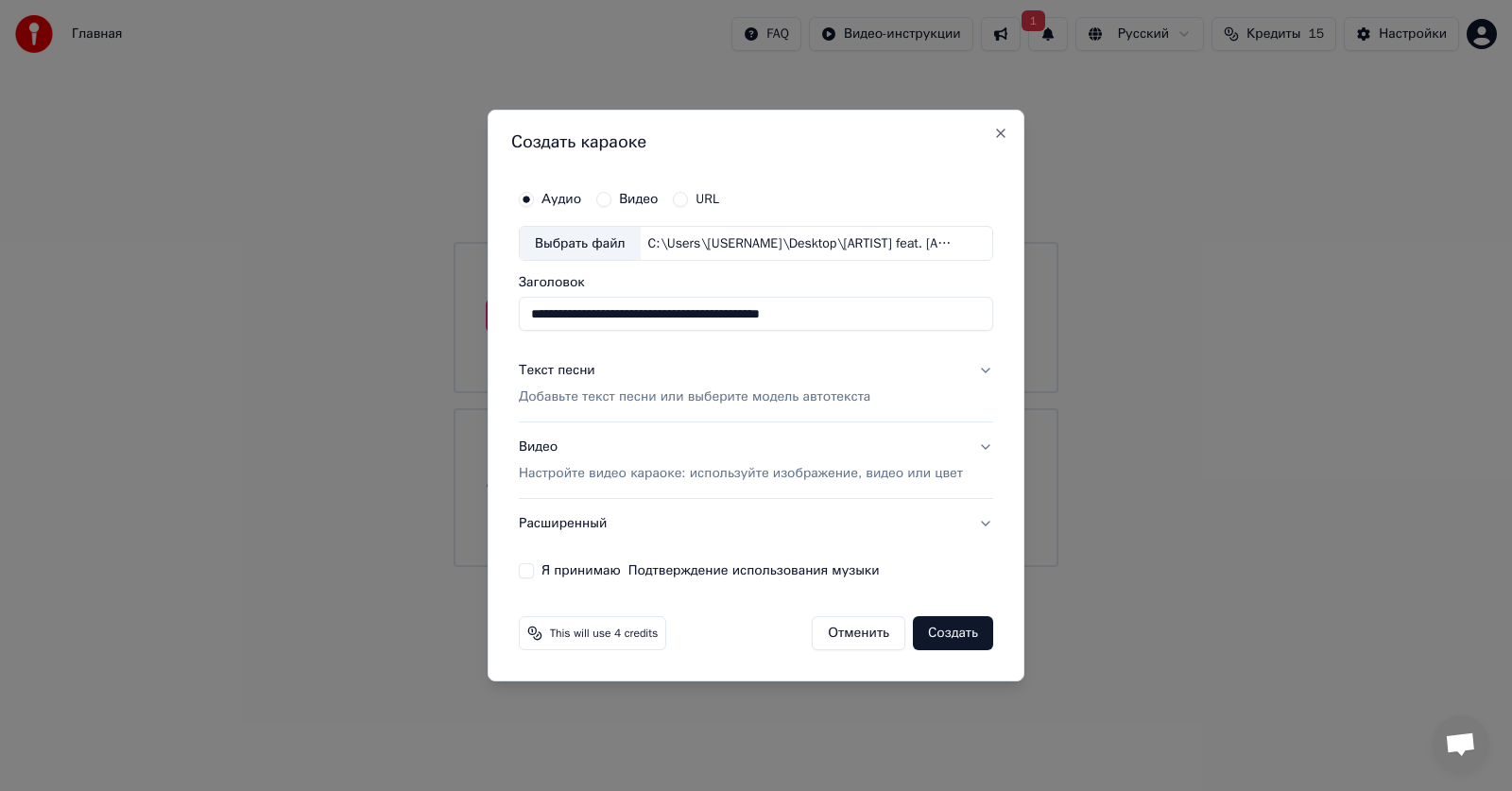 click on "**********" at bounding box center (756, 315) 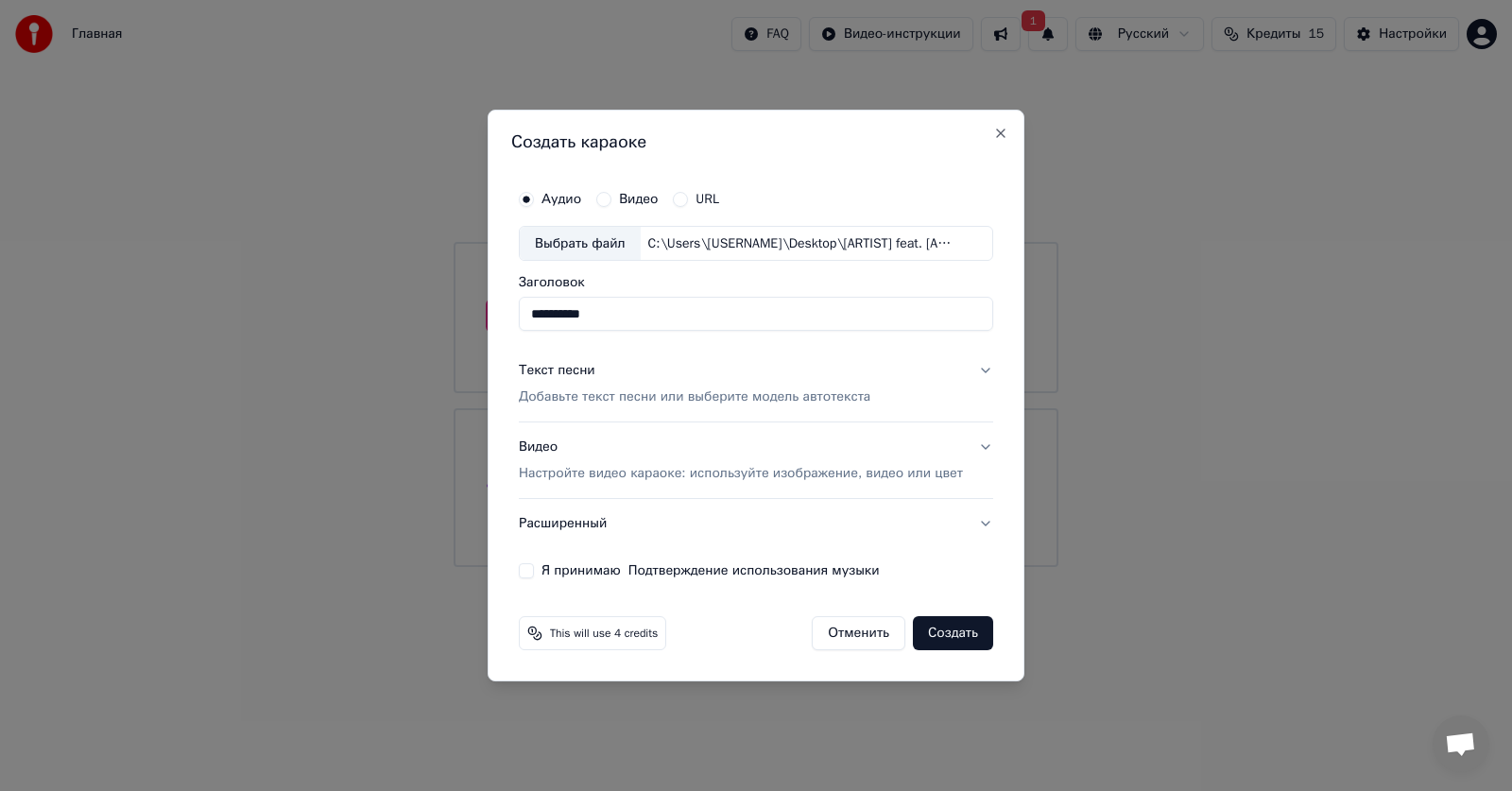 type on "*********" 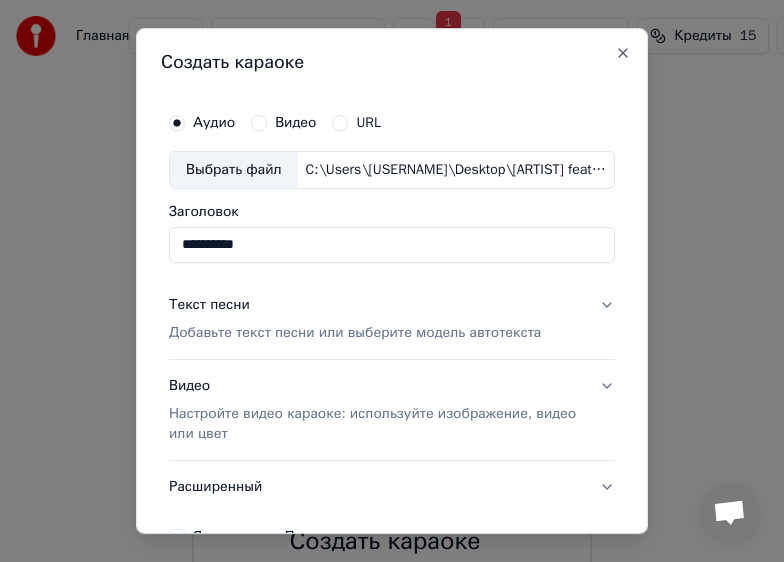 type 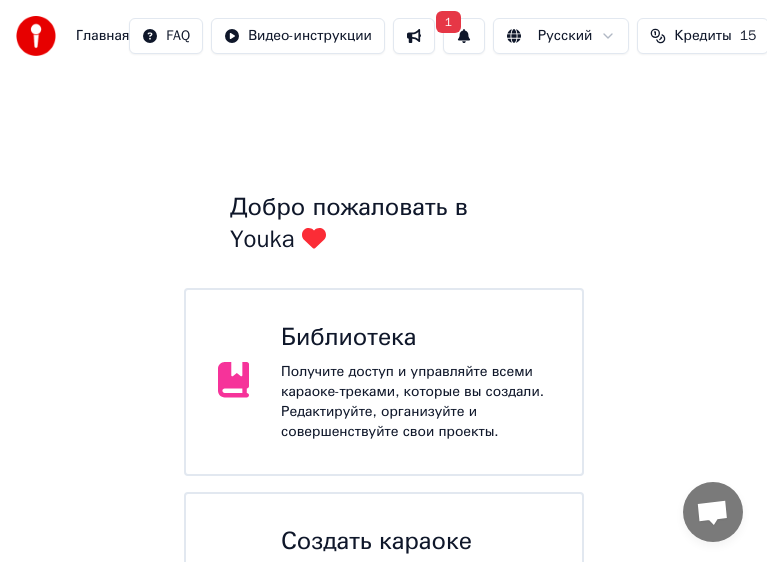 click on "Создать караоке" at bounding box center (415, 542) 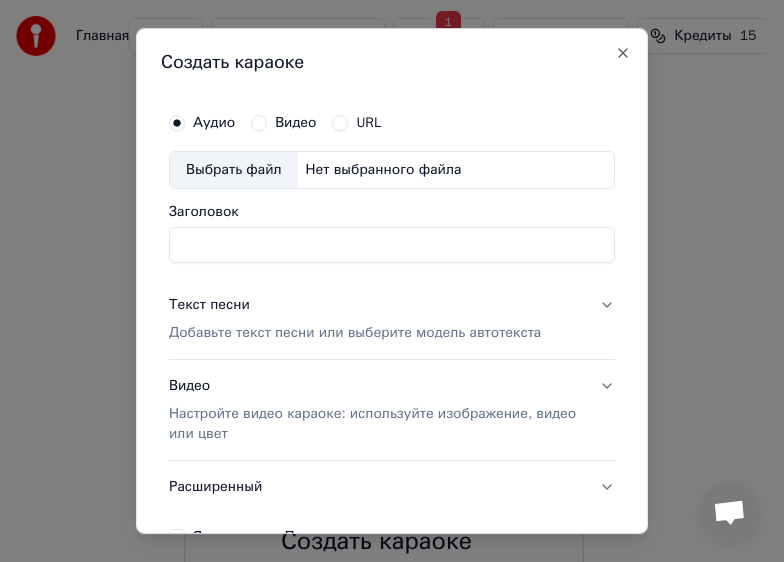 click on "Текст песни" at bounding box center [209, 305] 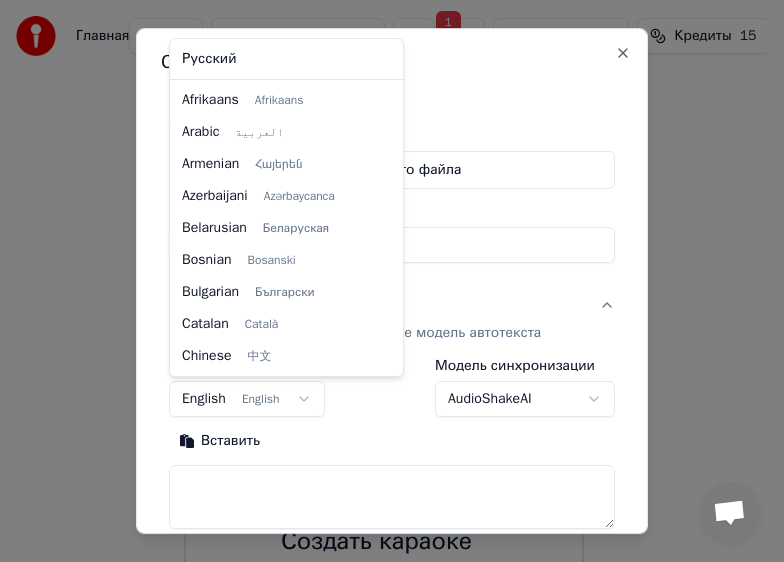 click on "Главная FAQ Видео-инструкции 1 Русский Кредиты 15 Настройки Добро пожаловать в Youka Библиотека Получите доступ и управляйте всеми караоке-треками, которые вы создали. Редактируйте, организуйте и совершенствуйте свои проекты. Создать караоке Создайте караоке из аудио- или видеофайлов (MP3, MP4 и других), или вставьте URL, чтобы мгновенно создать караоке-видео с синхронизированными текстами. Создать караоке Аудио Видео URL Выбрать файл Нет выбранного файла Заголовок Текст песни Добавьте текст песни или выберите модель автотекста Язык текста песни English English ******* ***" at bounding box center [383, 350] 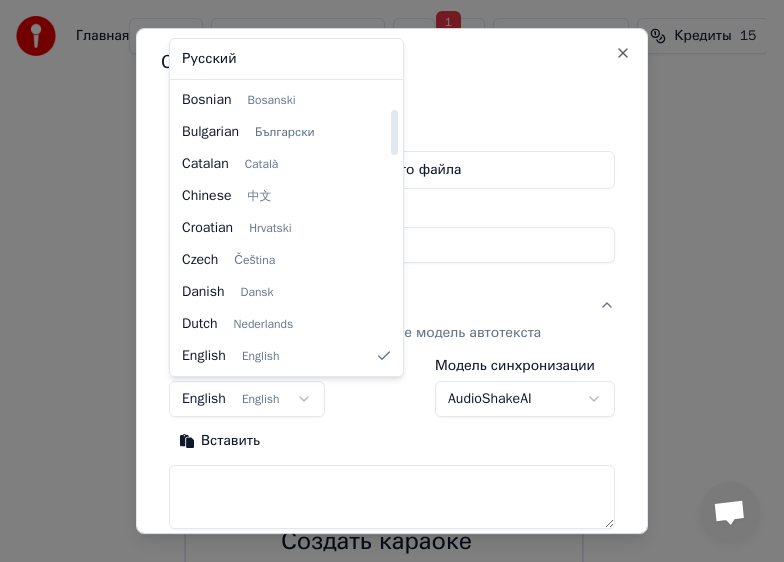 select on "**" 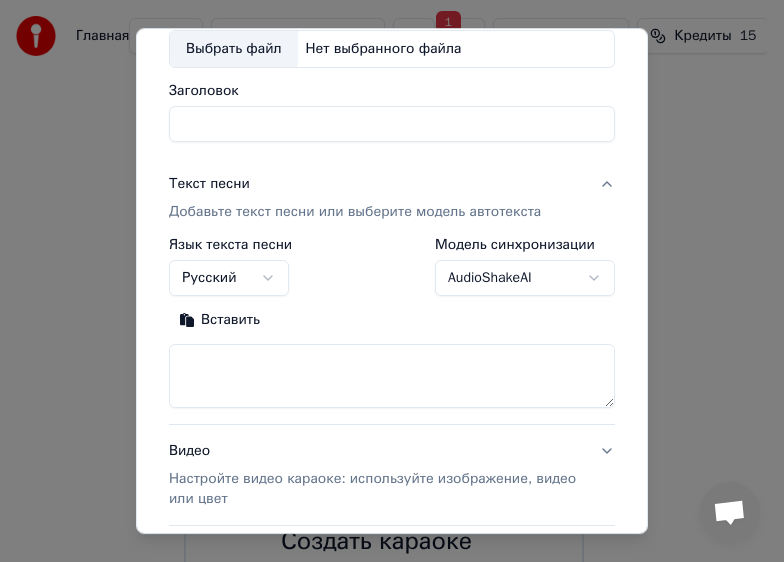 scroll, scrollTop: 200, scrollLeft: 0, axis: vertical 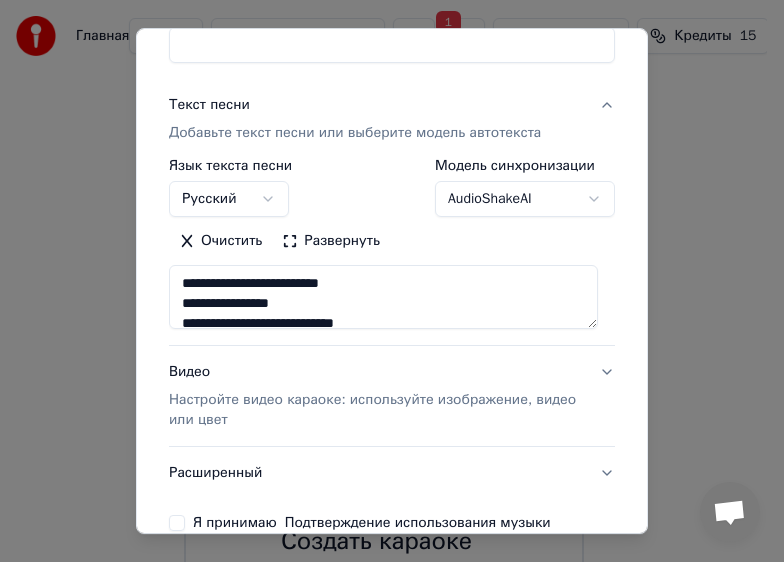 type on "**********" 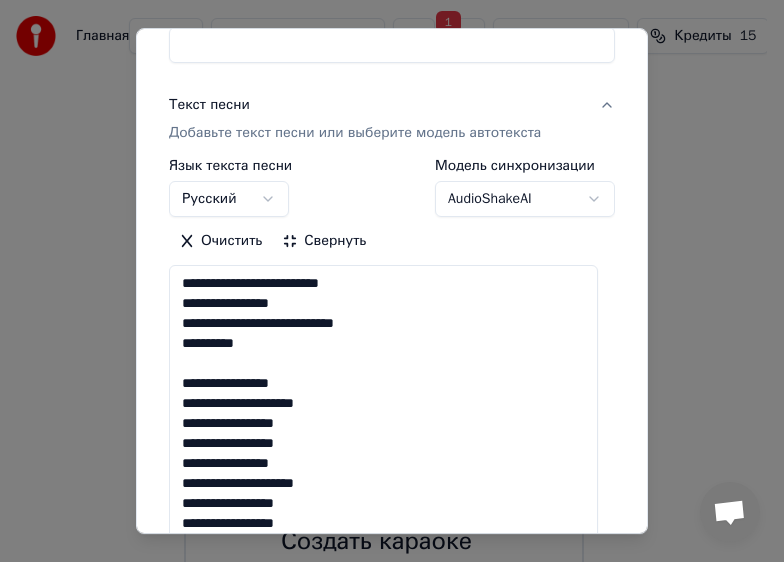 scroll, scrollTop: 2, scrollLeft: 0, axis: vertical 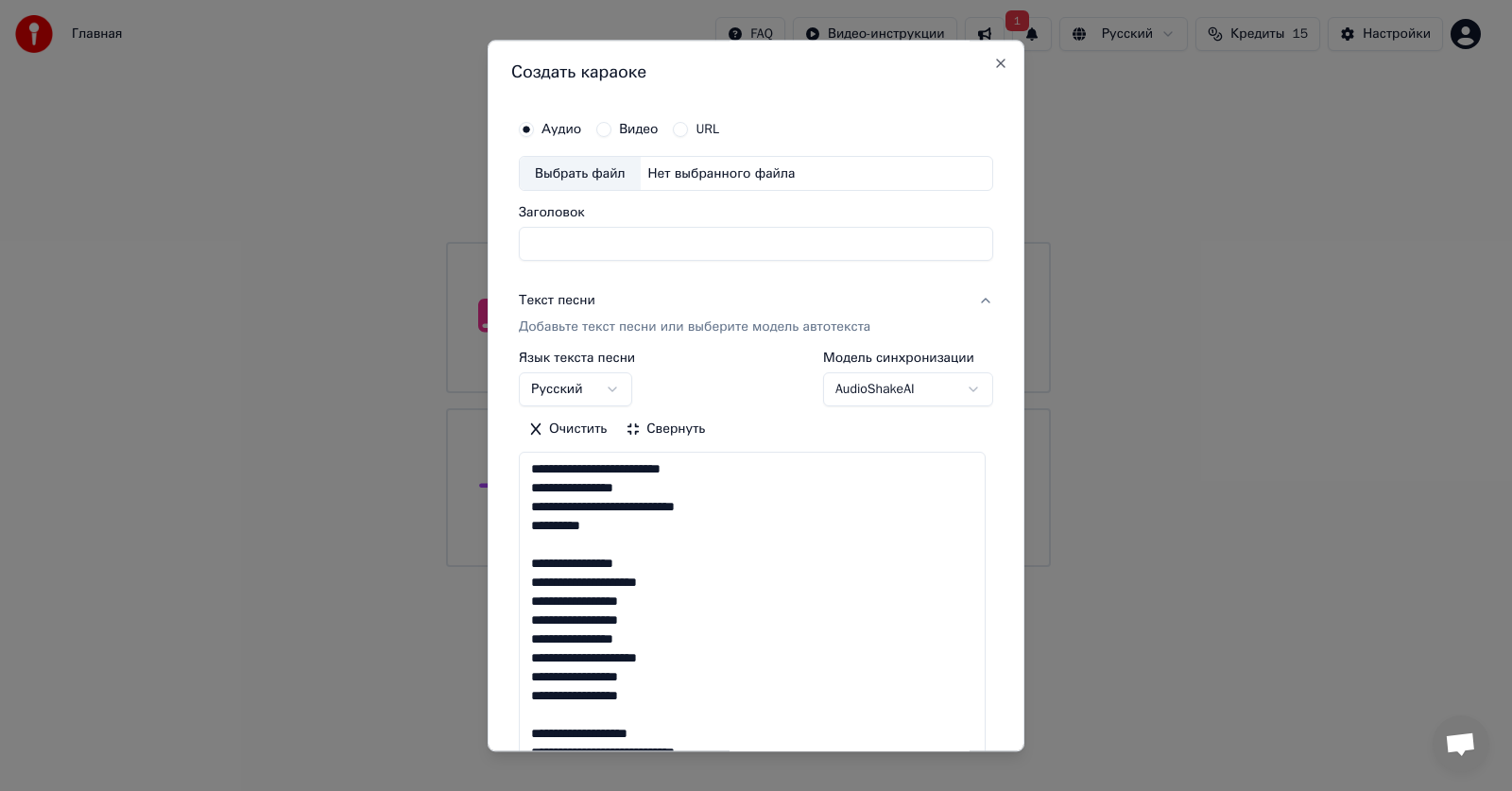 click on "Свернуть" at bounding box center (665, 430) 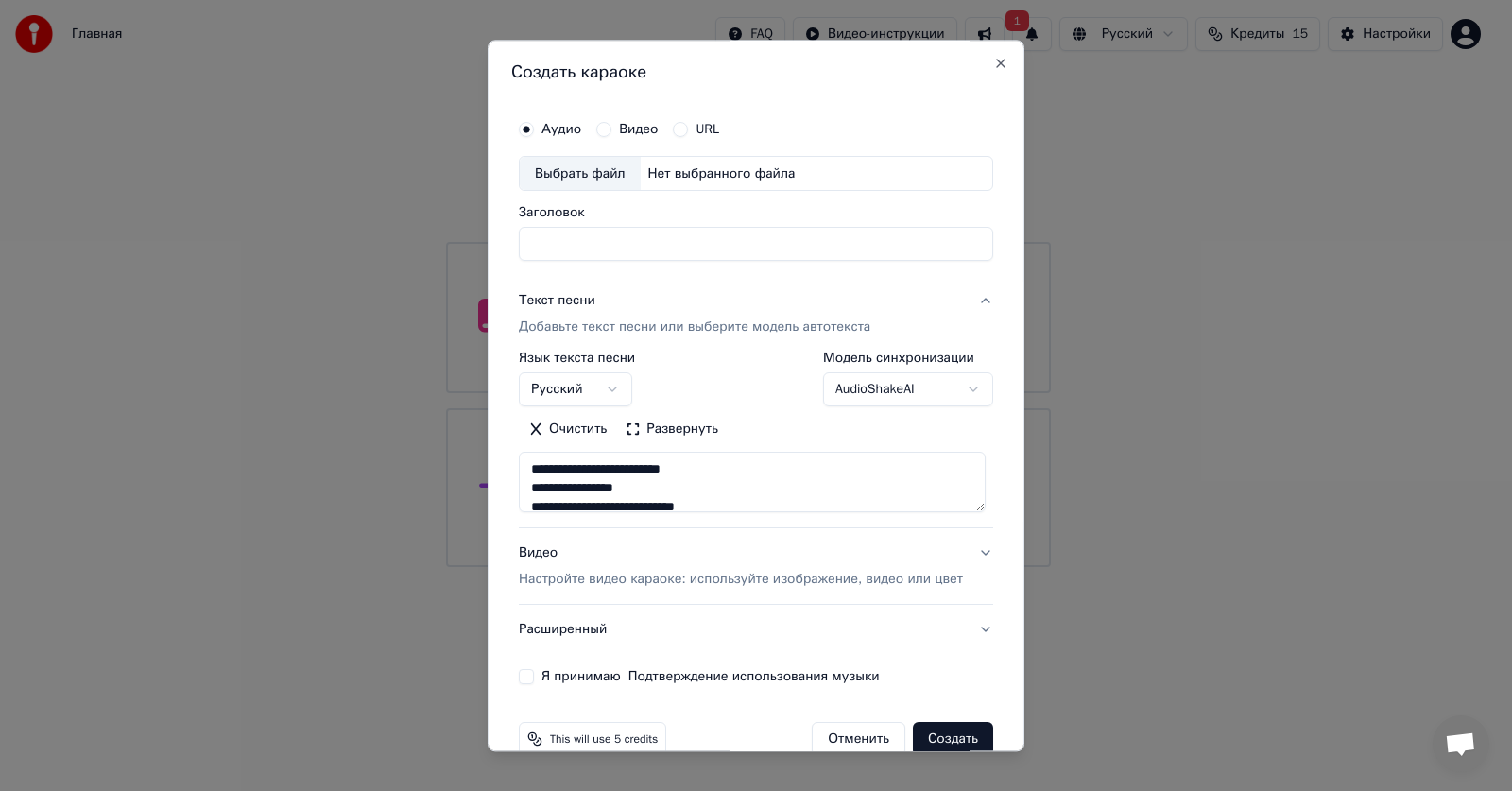 click on "Видео Настройте видео караоке: используйте изображение, видео или цвет" at bounding box center [741, 567] 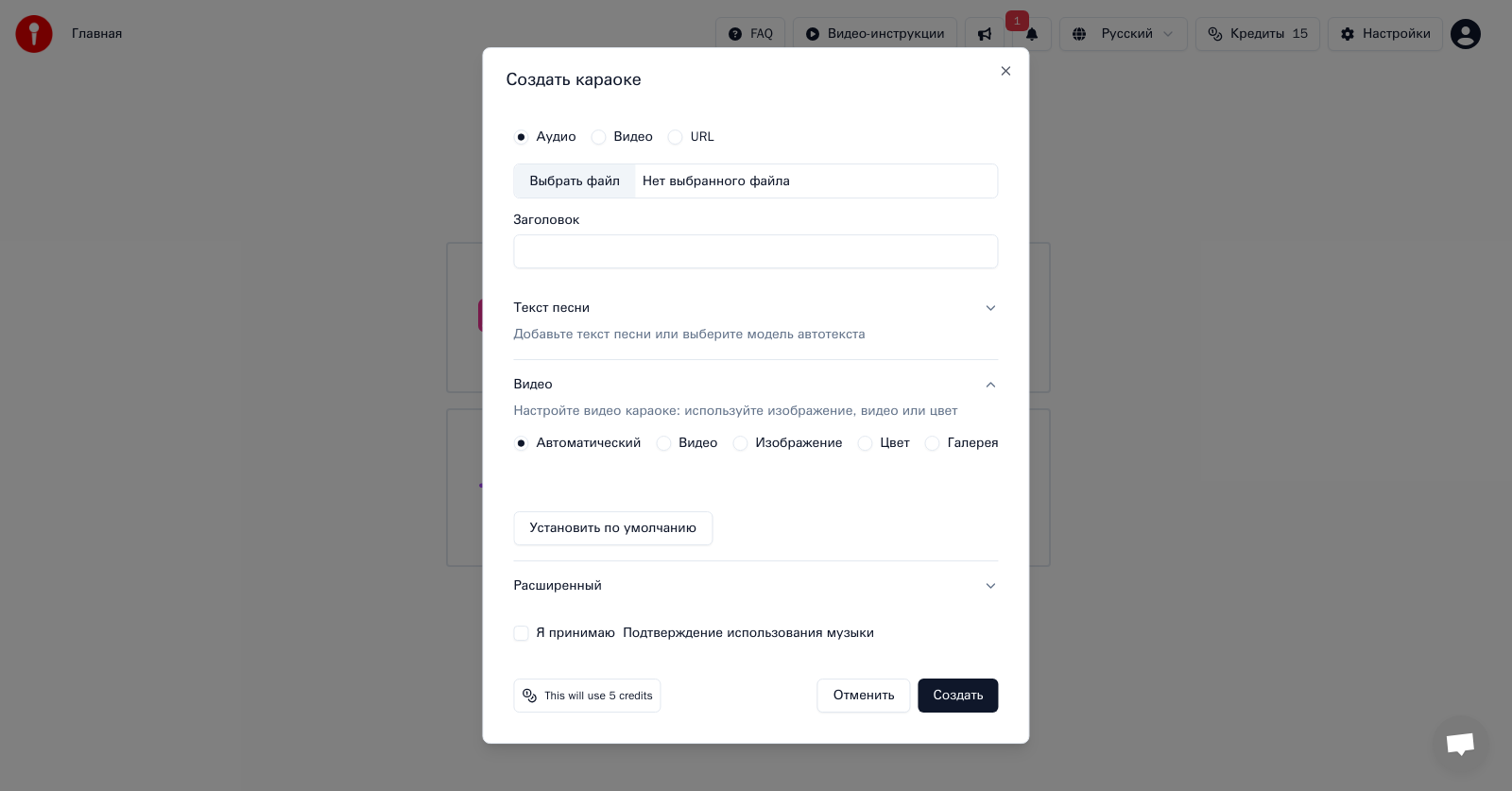 click on "Видео" at bounding box center [697, 443] 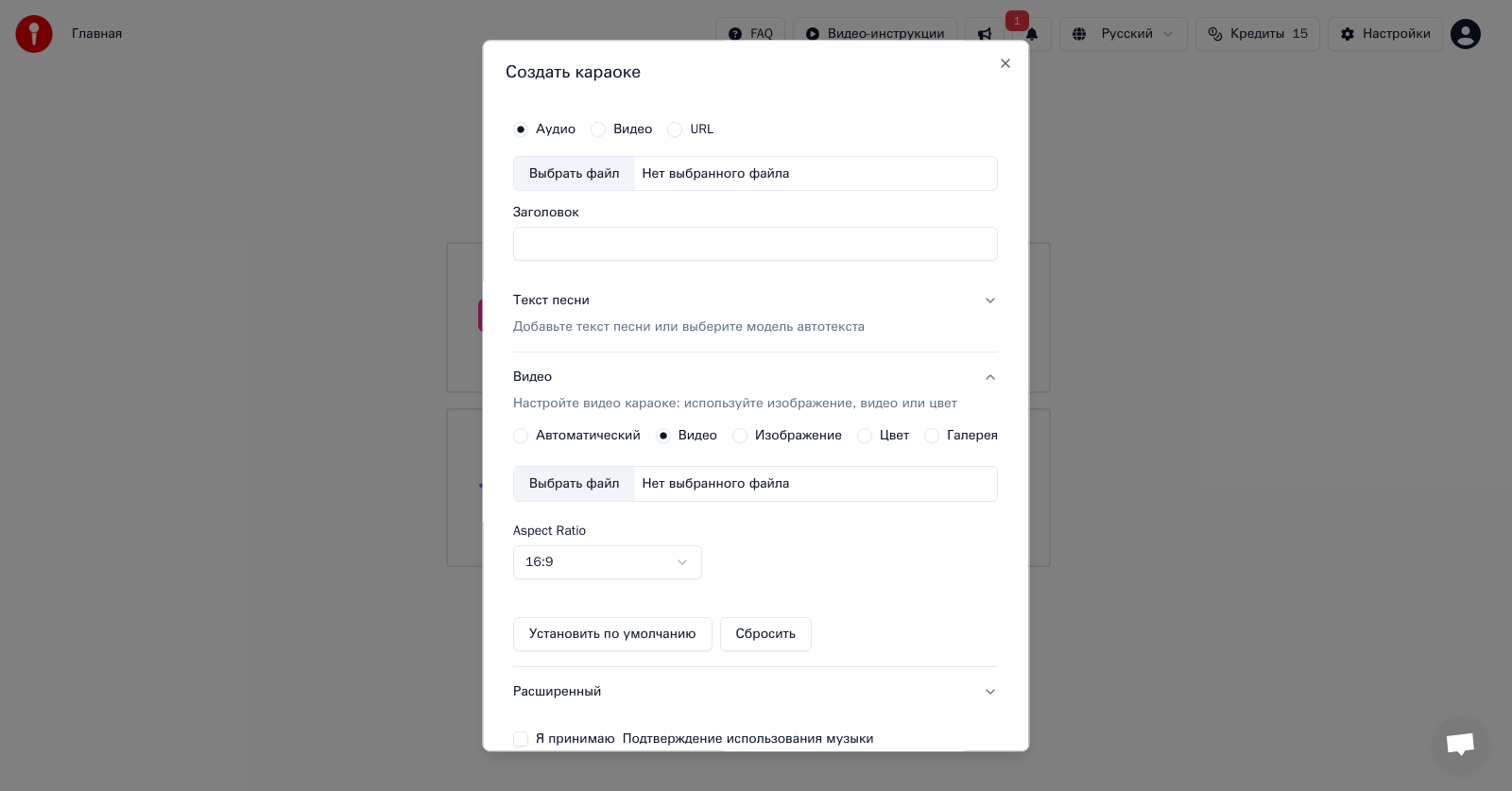 click on "Выбрать файл" at bounding box center (575, 485) 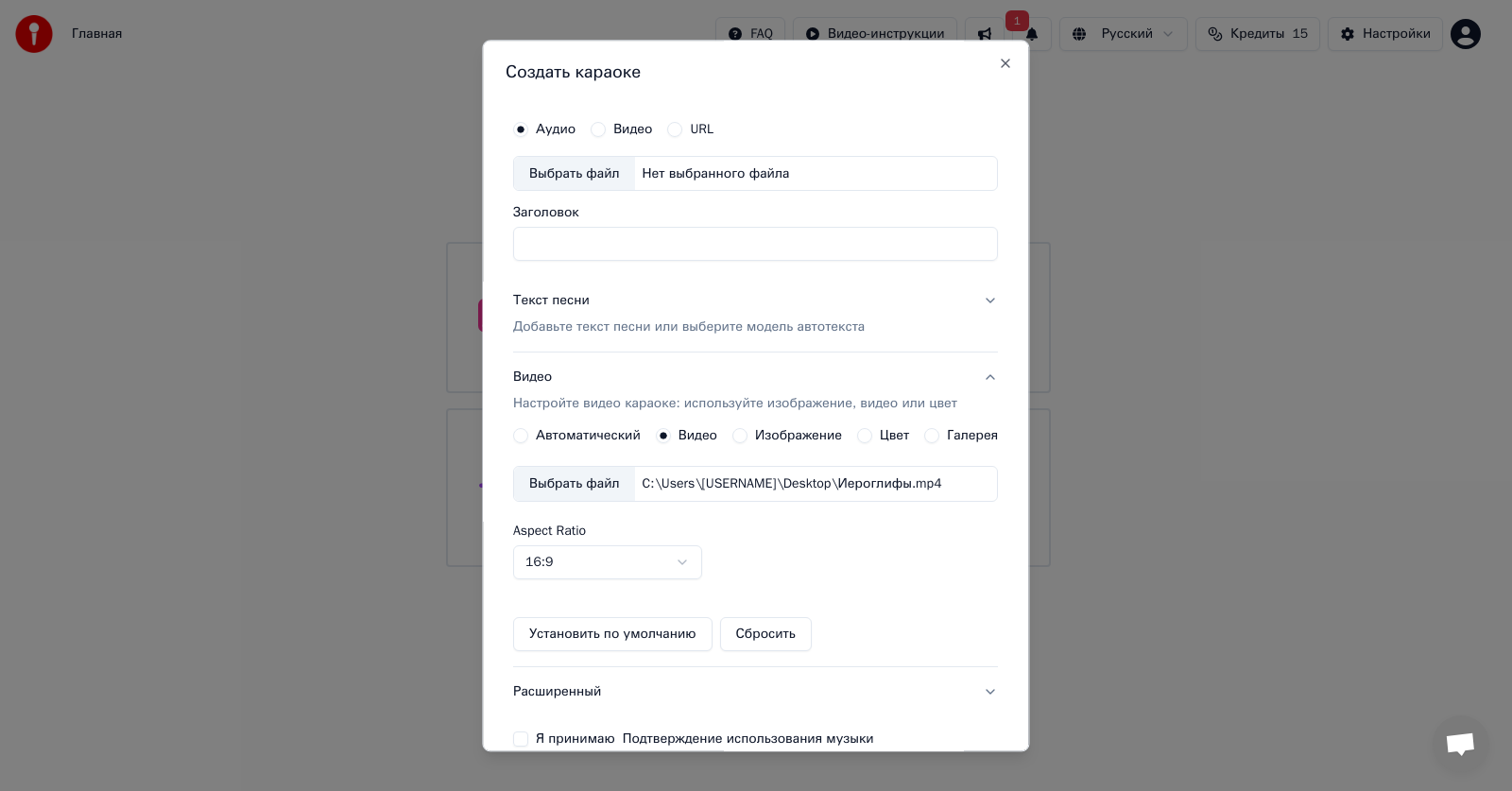 click on "Выбрать файл" at bounding box center [575, 174] 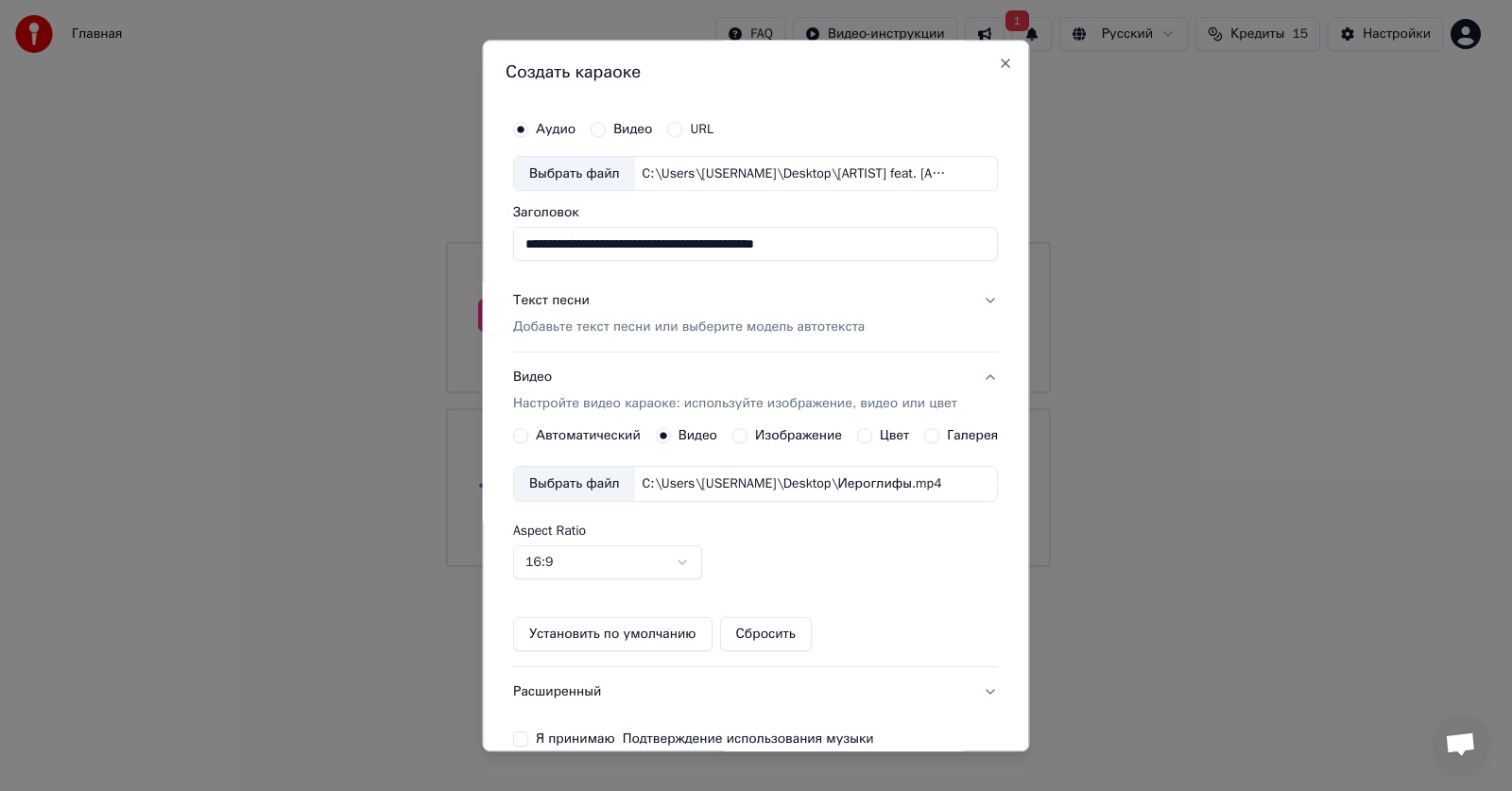 click on "**********" at bounding box center (755, 245) 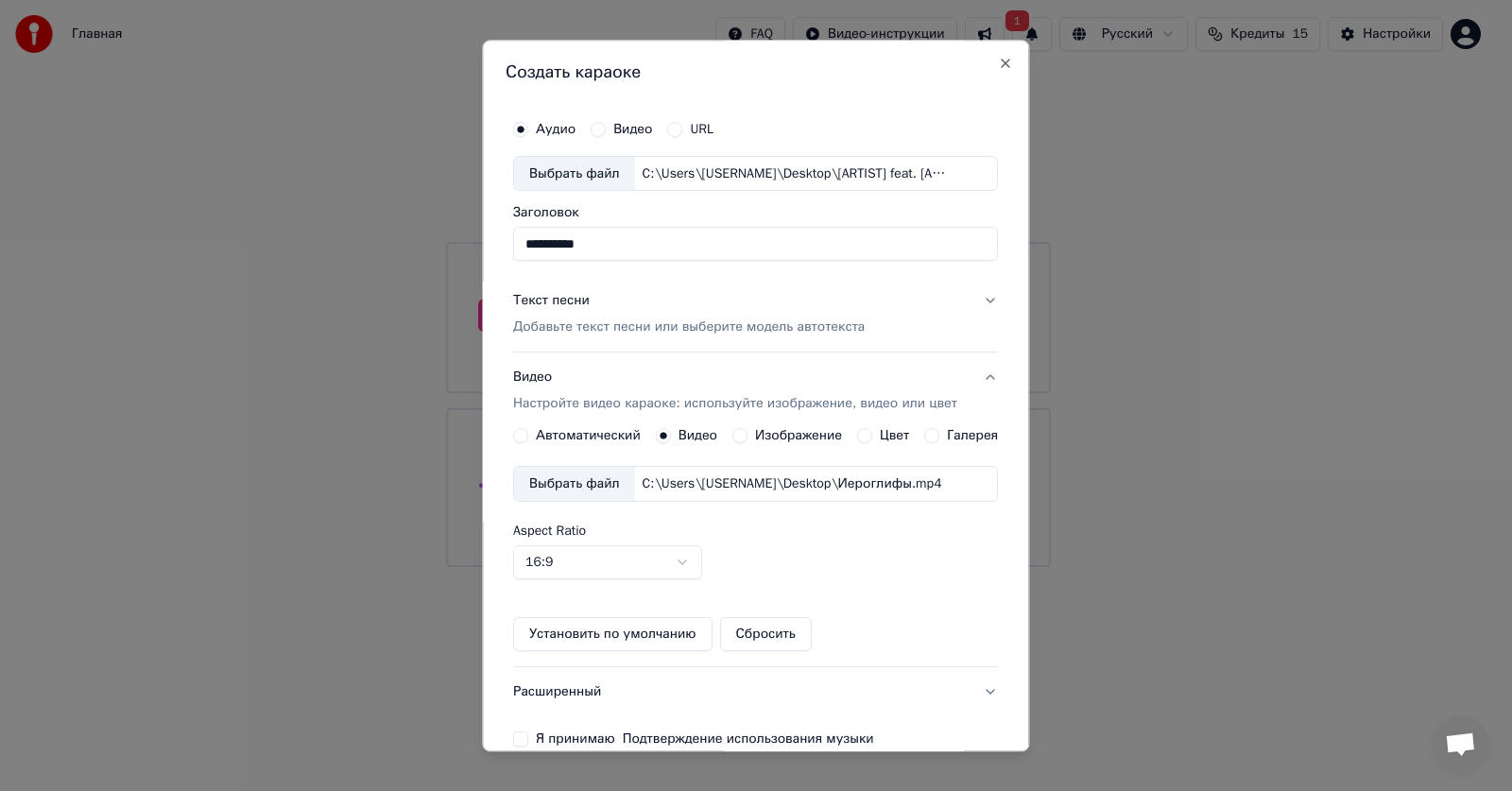 type on "*********" 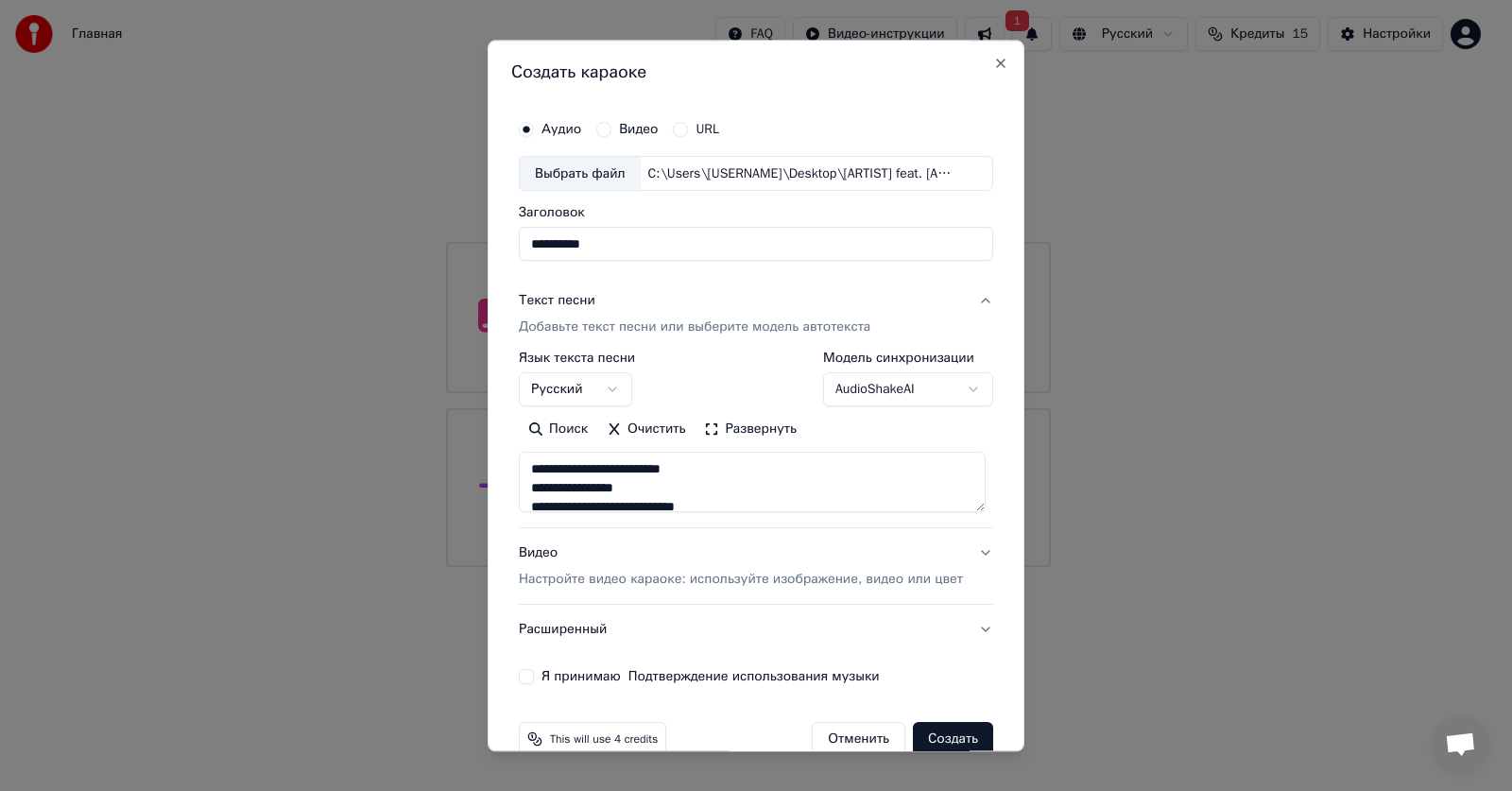 click on "Развернуть" at bounding box center [750, 430] 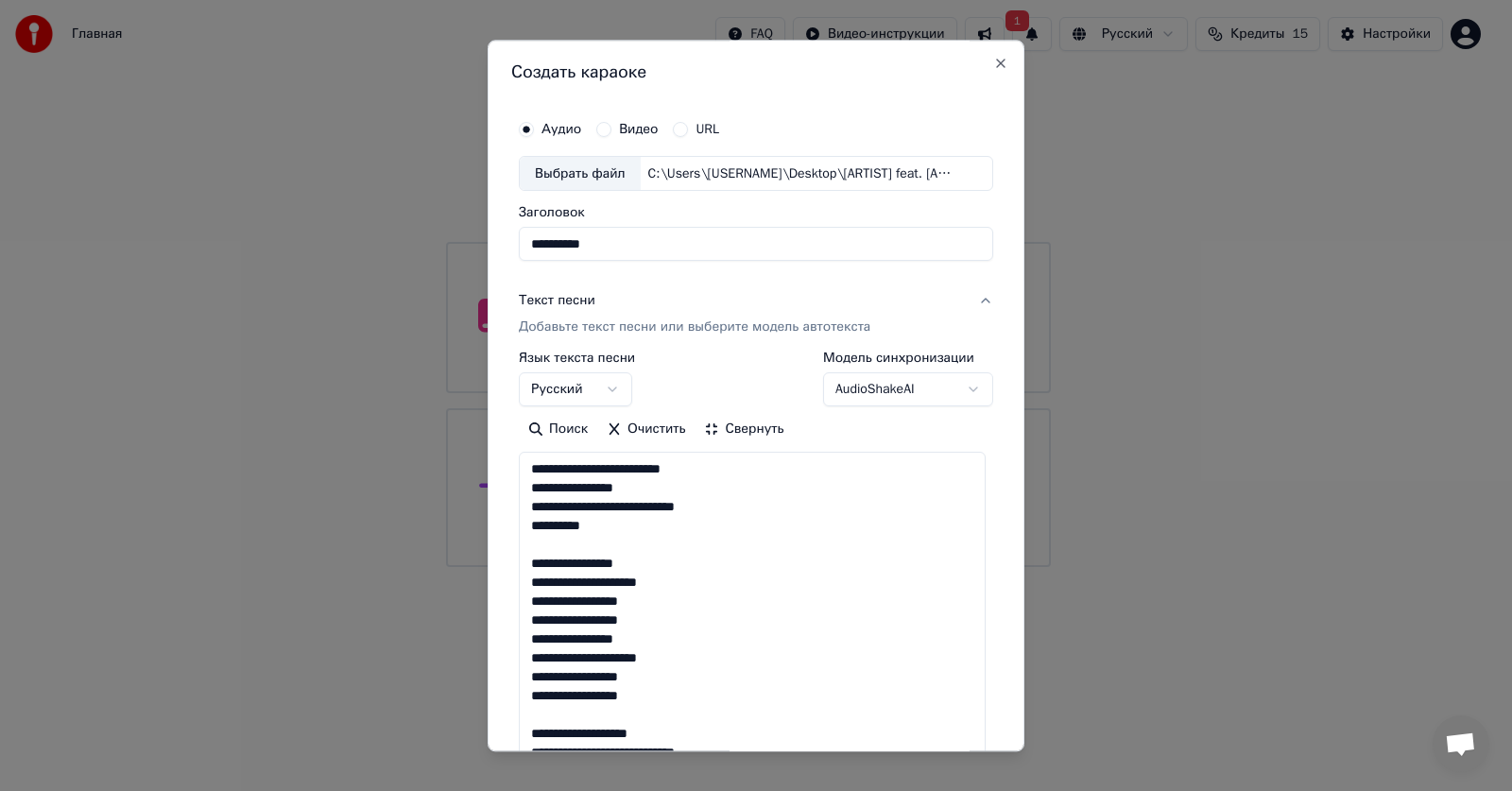 scroll, scrollTop: 2, scrollLeft: 0, axis: vertical 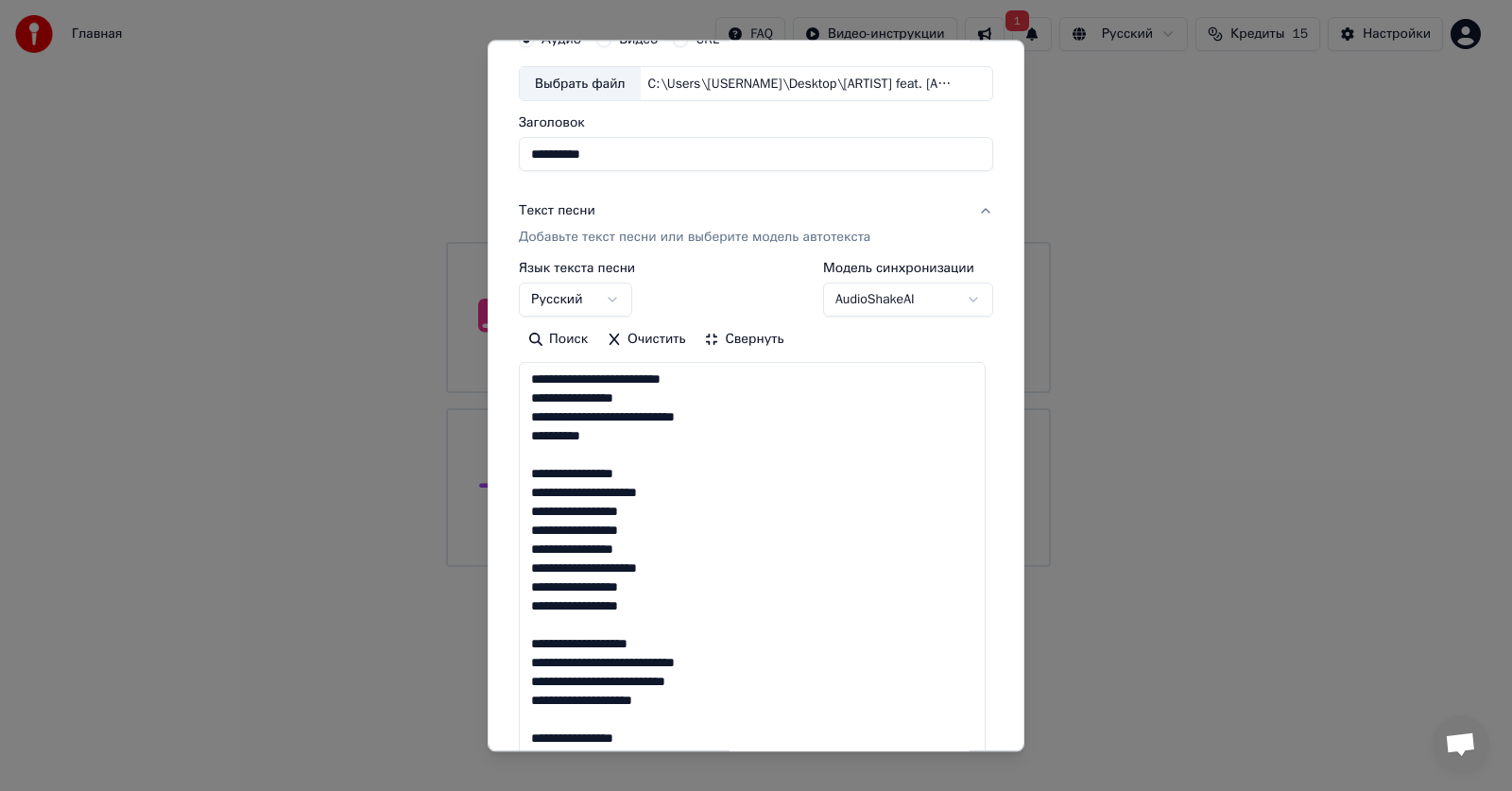 click on "Свернуть" at bounding box center (744, 340) 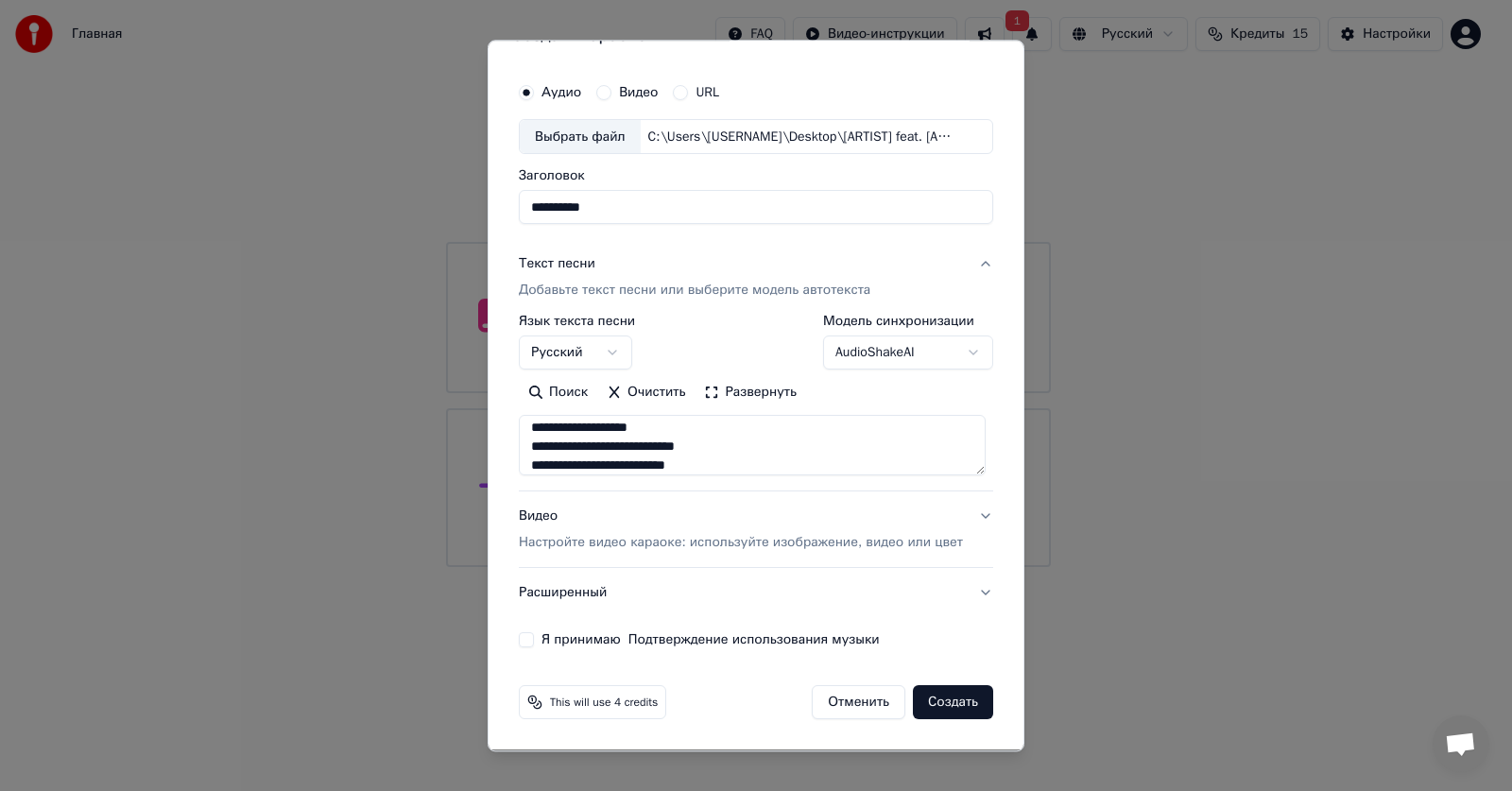 scroll, scrollTop: 378, scrollLeft: 0, axis: vertical 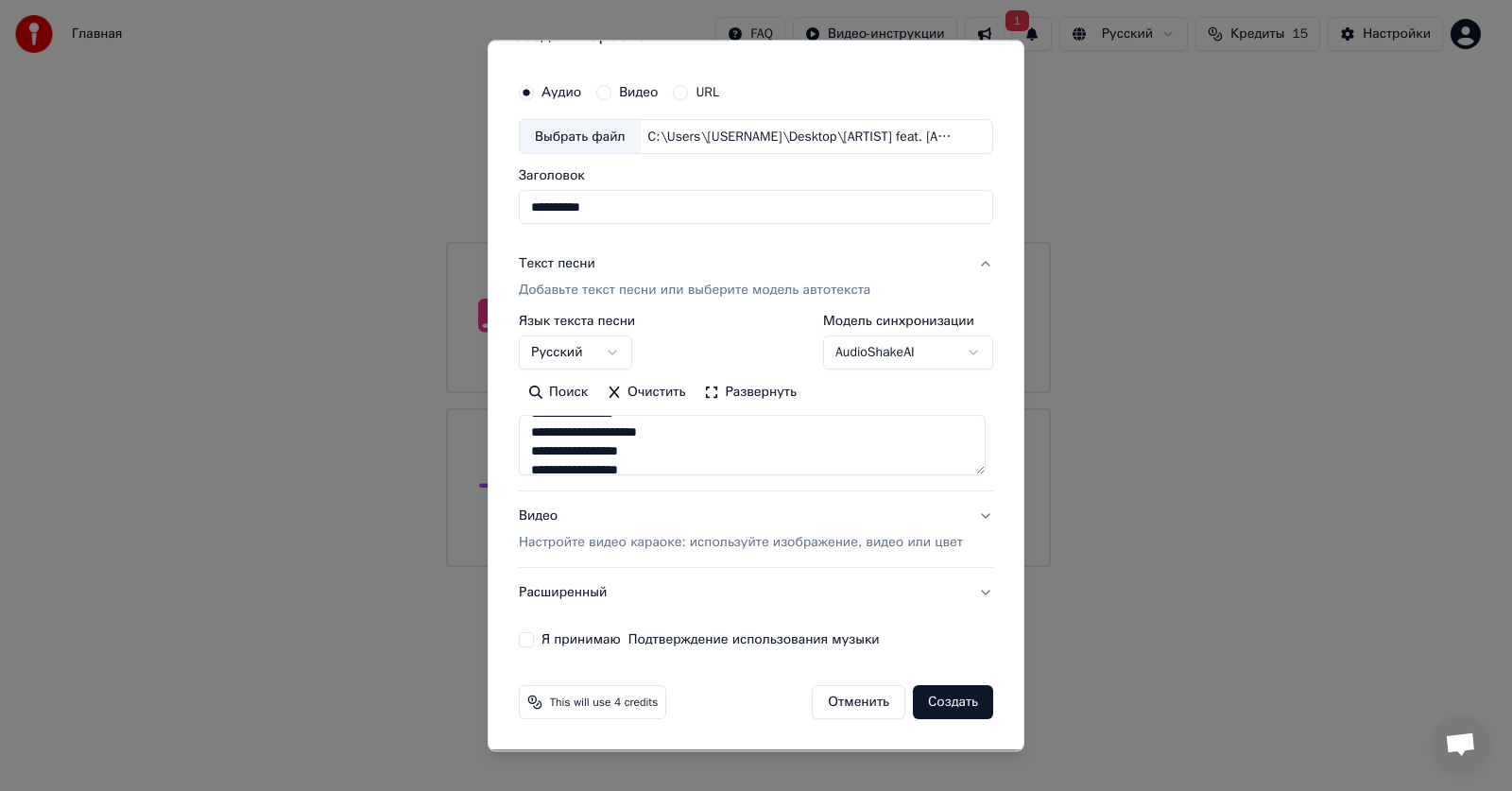 click on "Видео Настройте видео караоке: используйте изображение, видео или цвет" at bounding box center [741, 530] 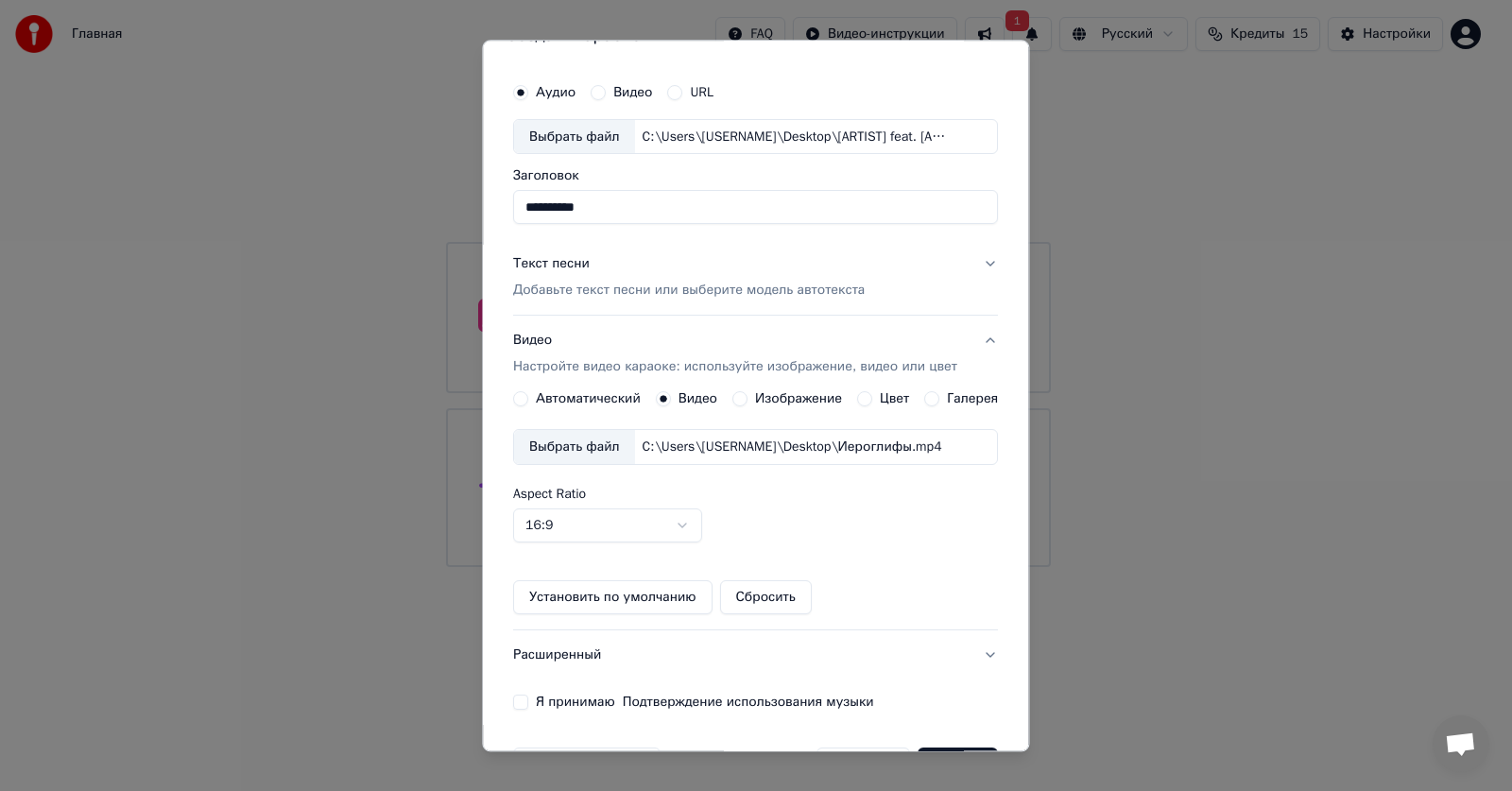 click on "Видео Настройте видео караоке: используйте изображение, видео или цвет" at bounding box center (735, 354) 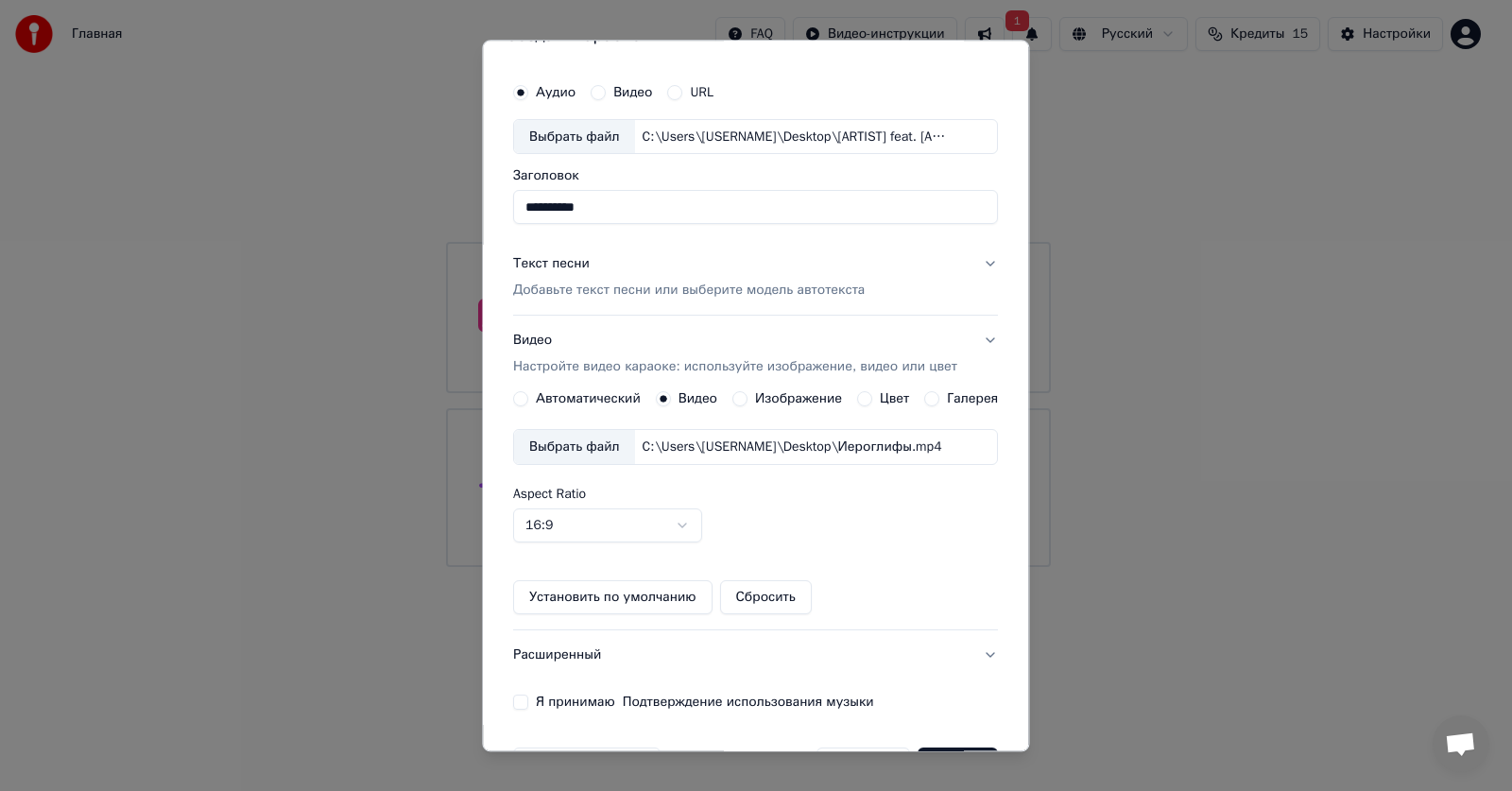 scroll, scrollTop: 0, scrollLeft: 0, axis: both 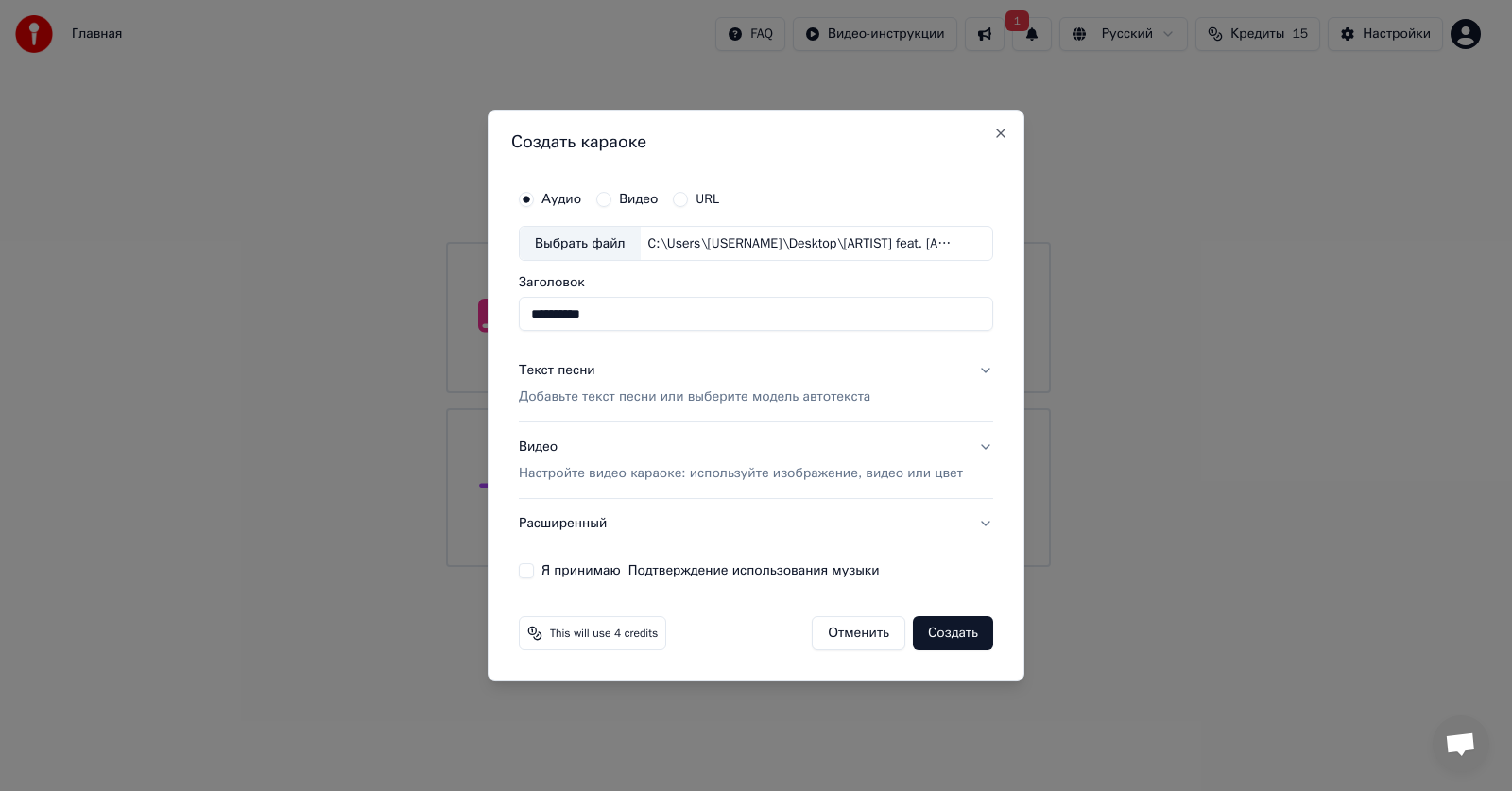 click on "Я принимаю   Подтверждение использования музыки" at bounding box center (526, 571) 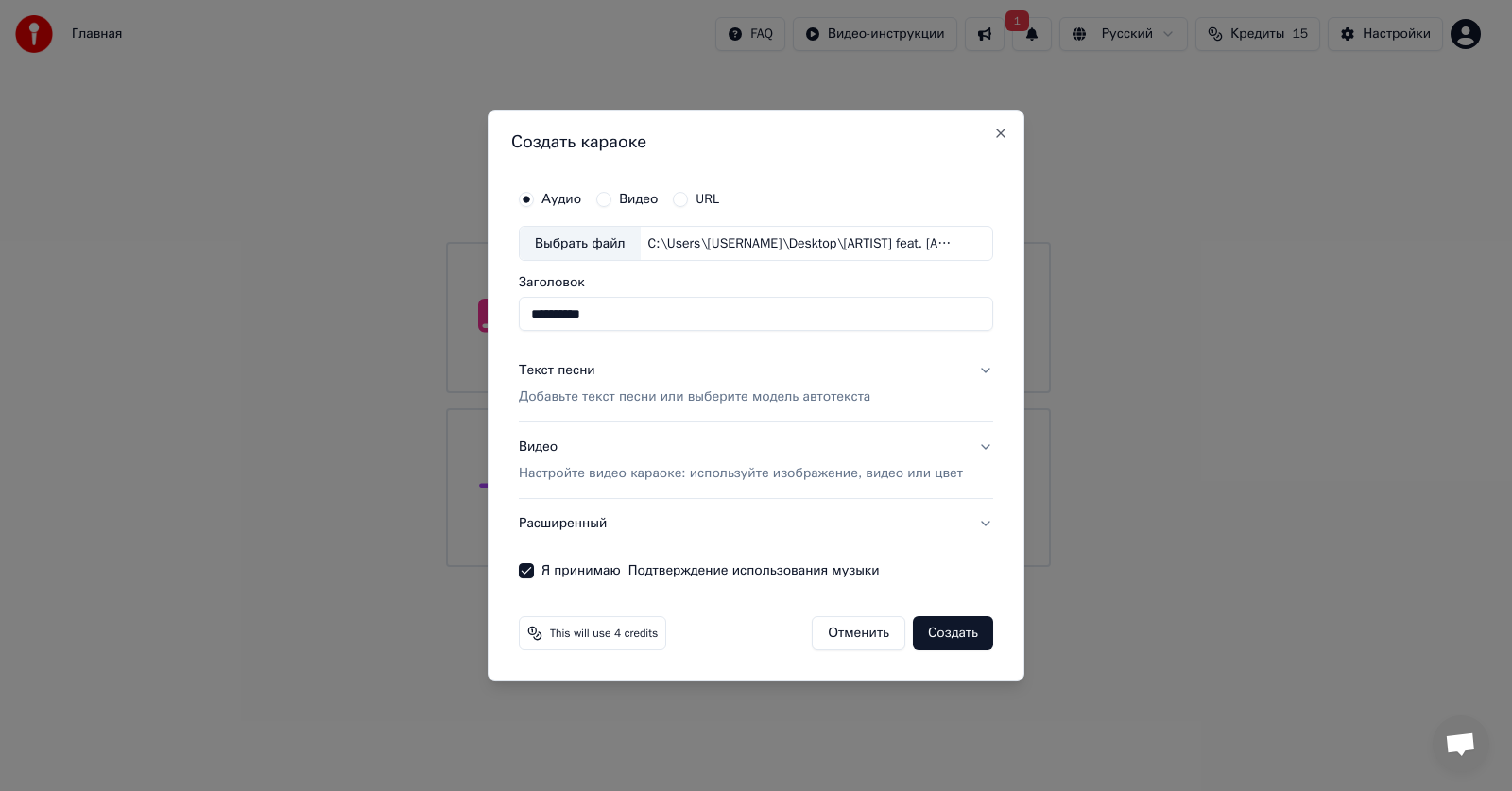 click on "Создать" at bounding box center [953, 633] 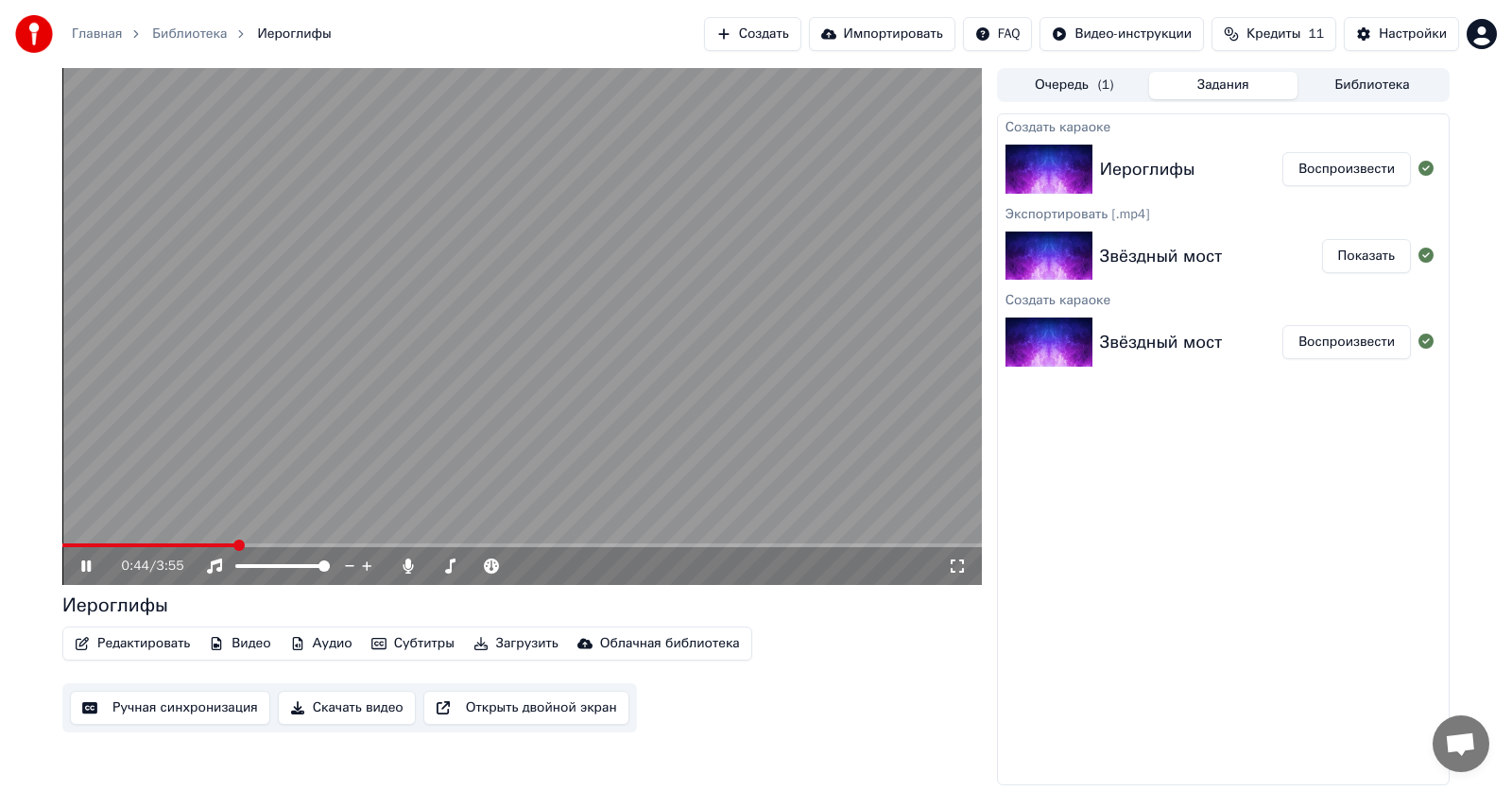 click on "Иероглифы" at bounding box center (1191, 169) 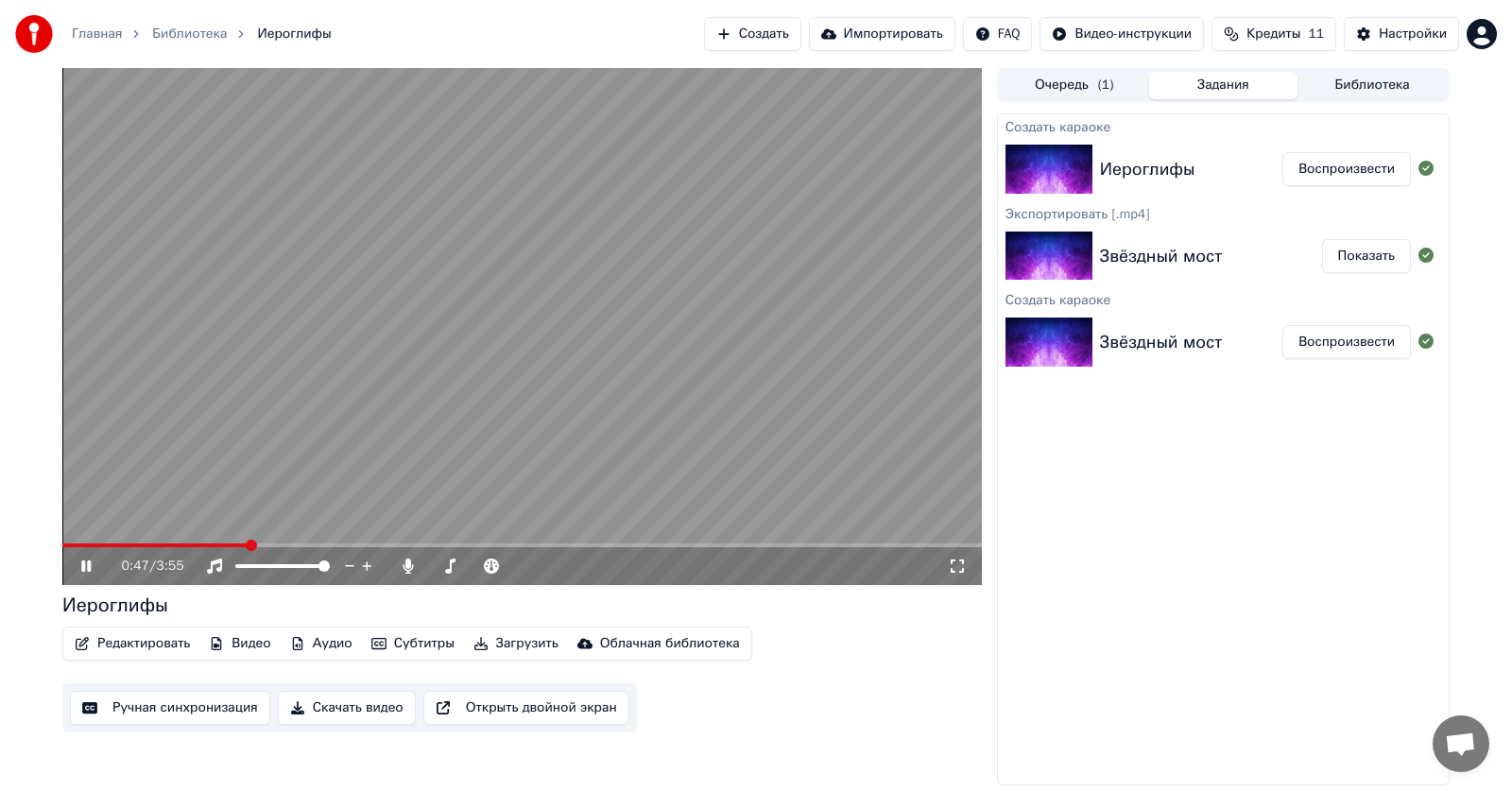 click 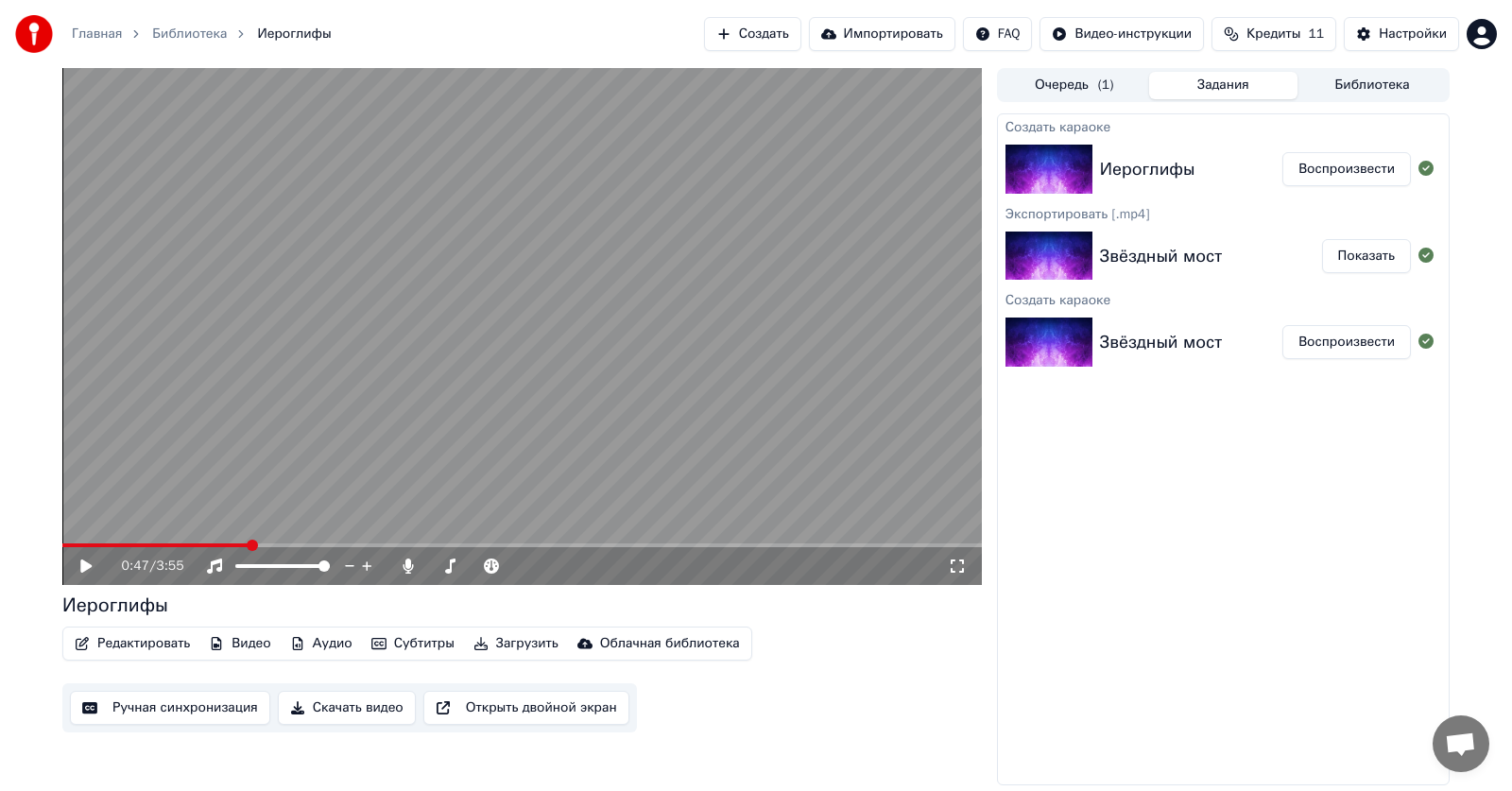 click on "Создать" at bounding box center [752, 34] 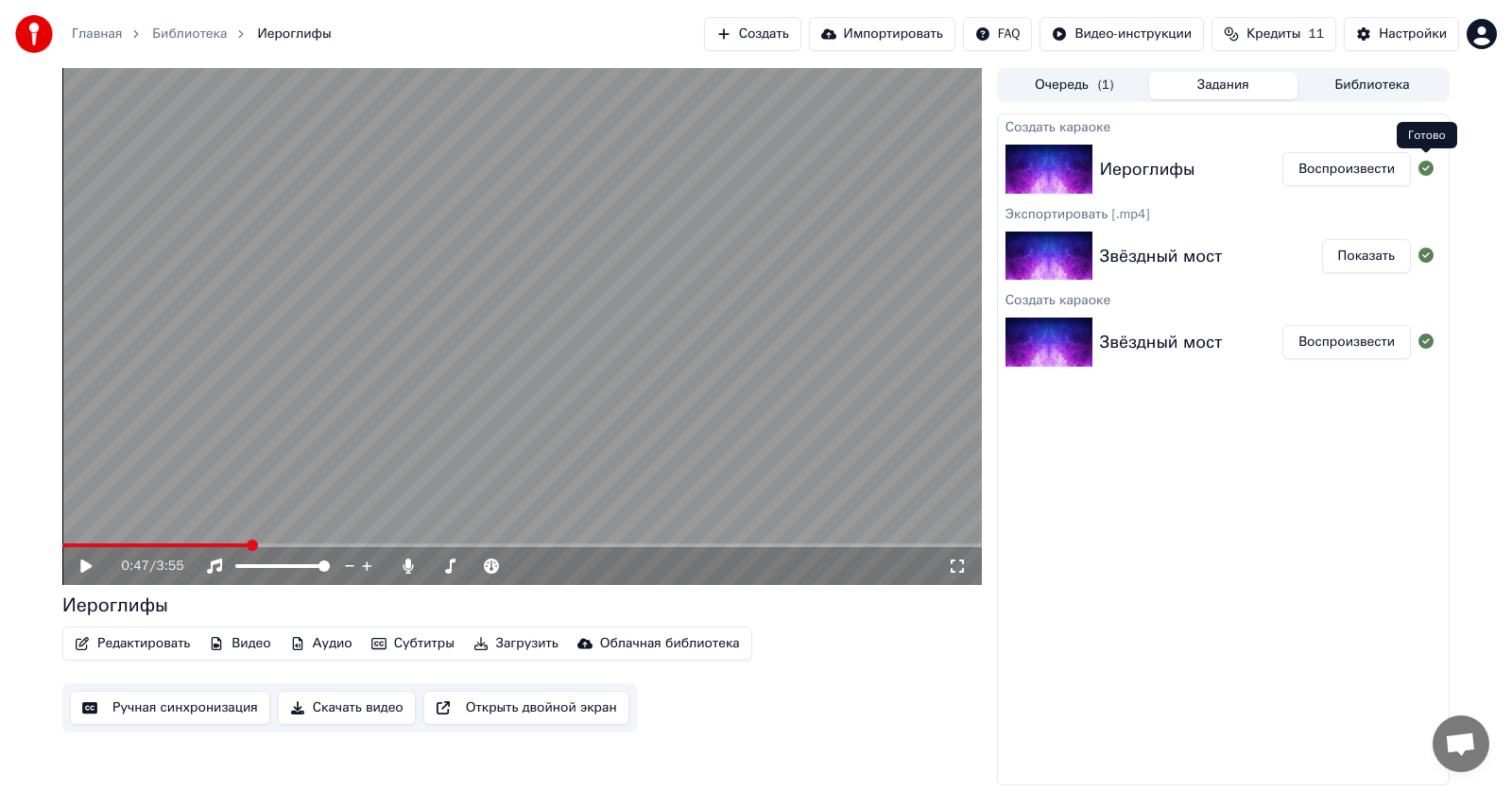 click 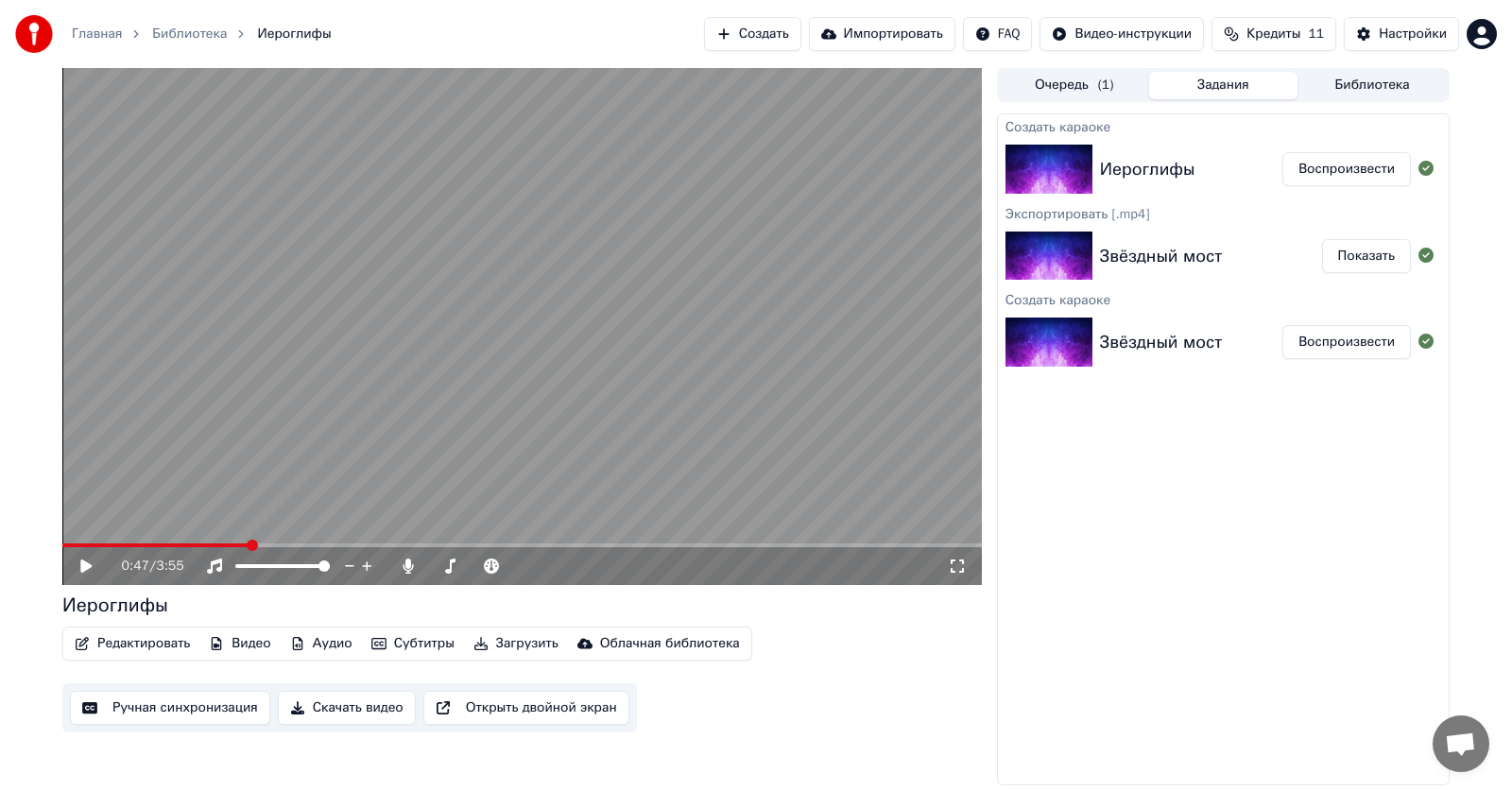 click on "Иероглифы" at bounding box center [1191, 169] 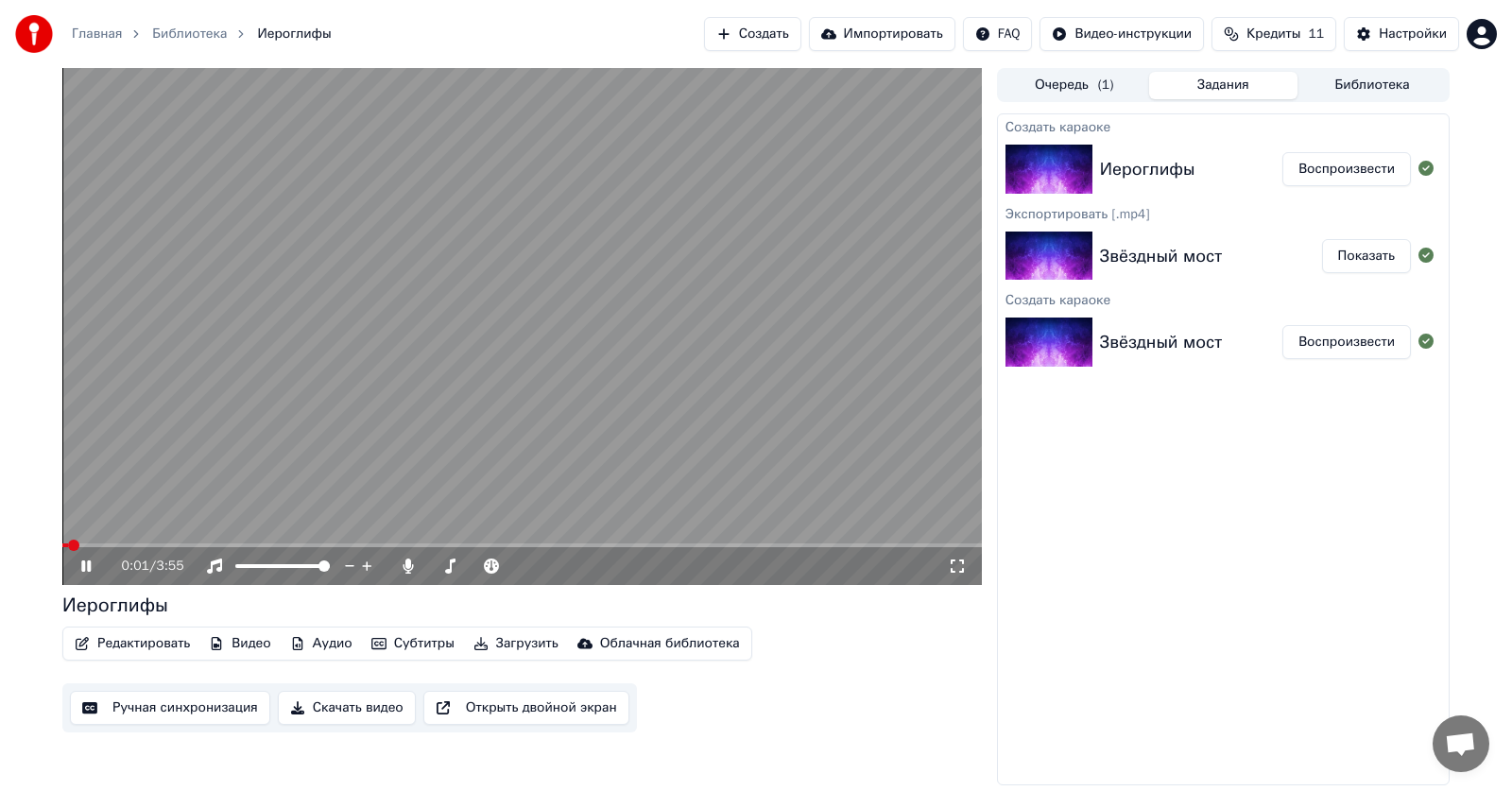 click 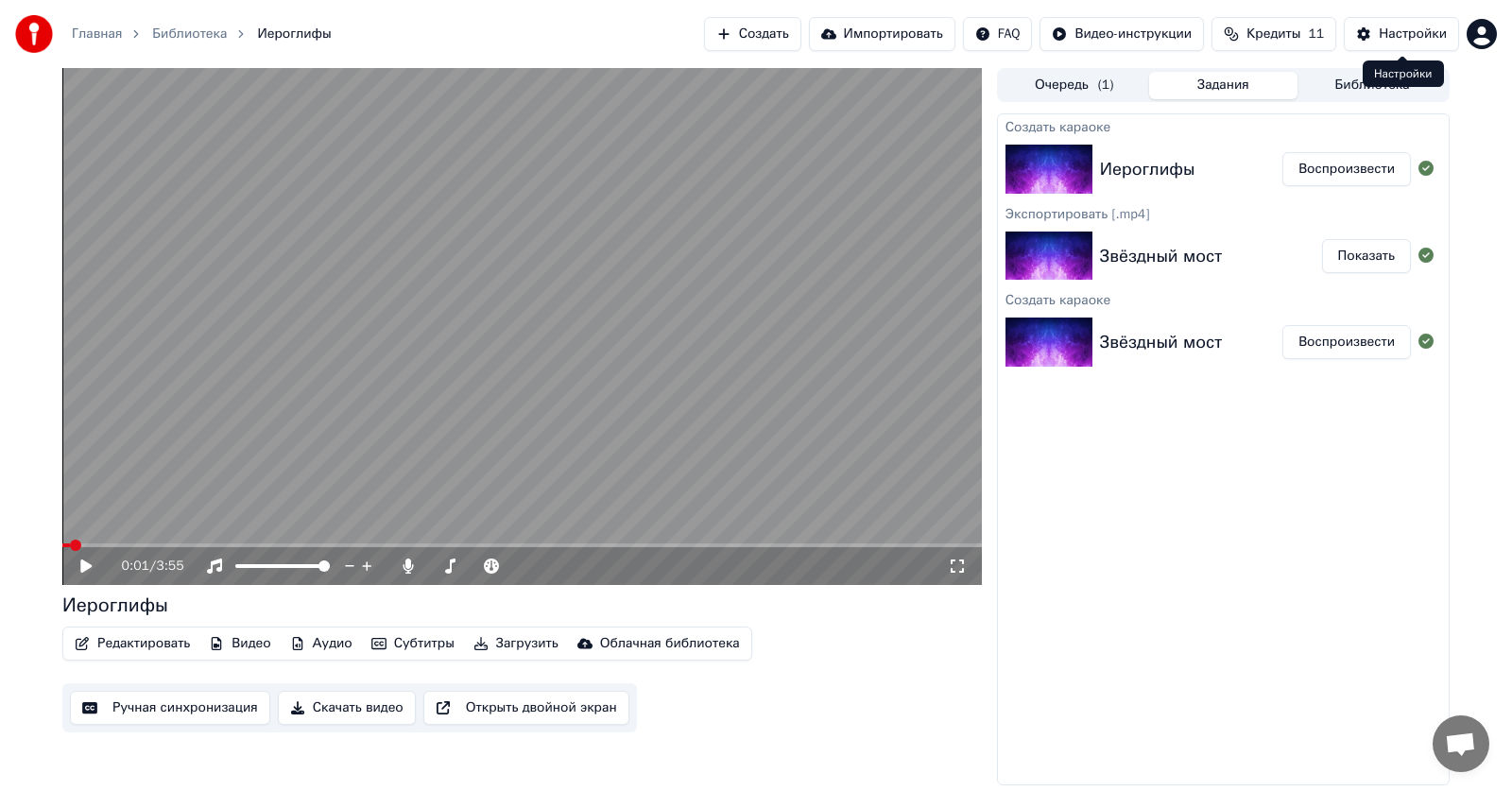 click on "Настройки" at bounding box center [1413, 34] 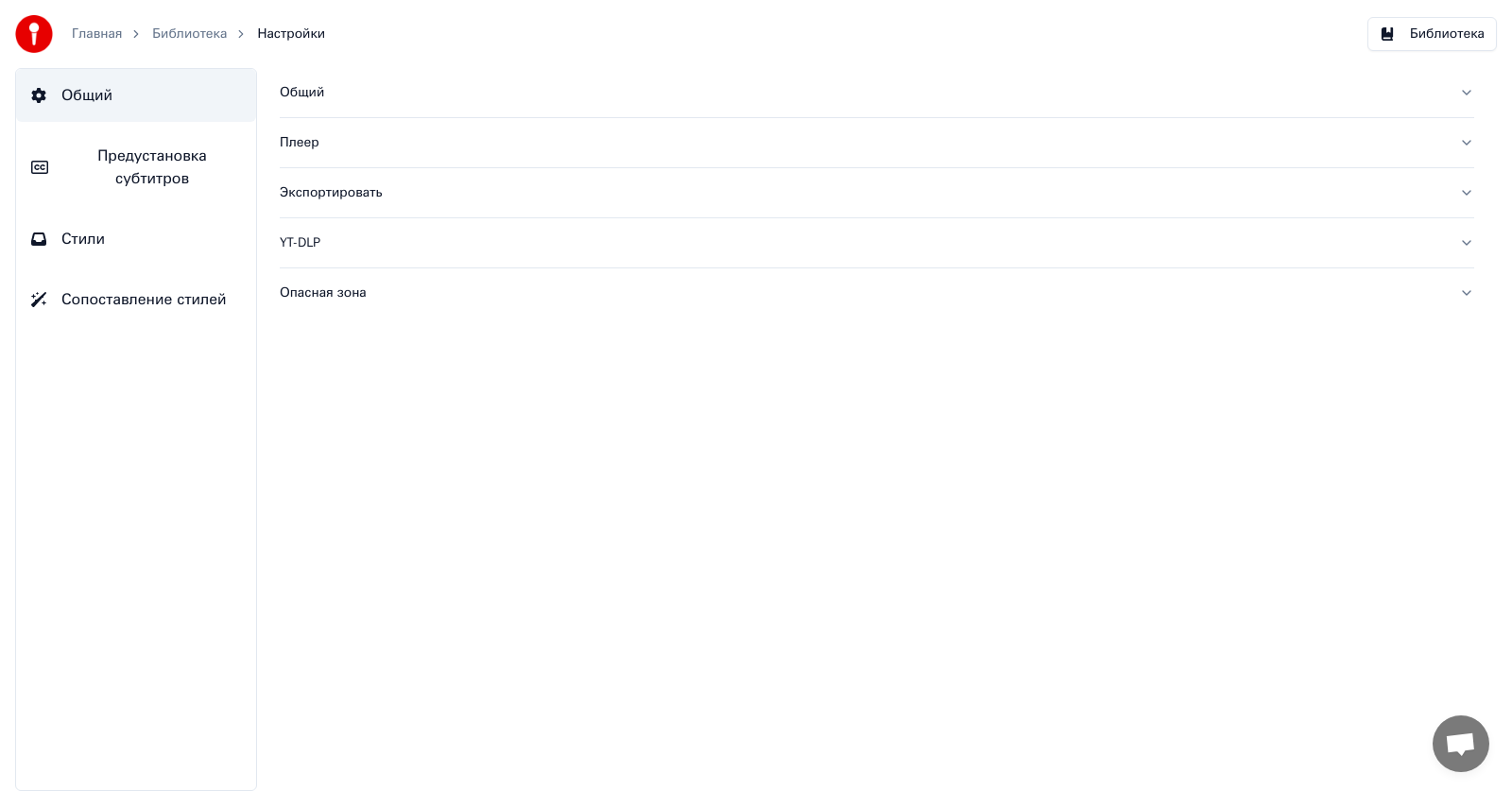 click on "Библиотека" at bounding box center [1432, 34] 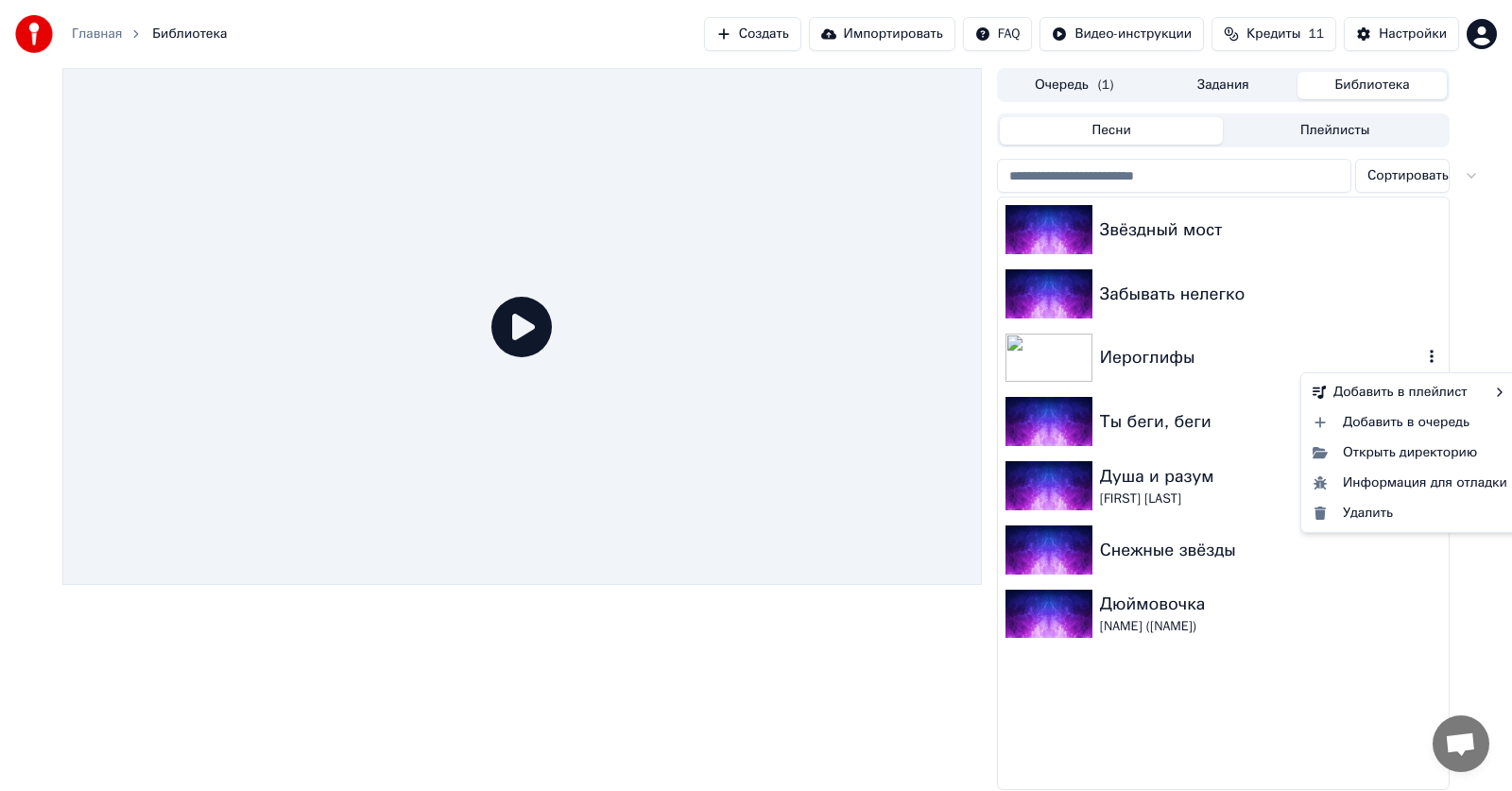 click 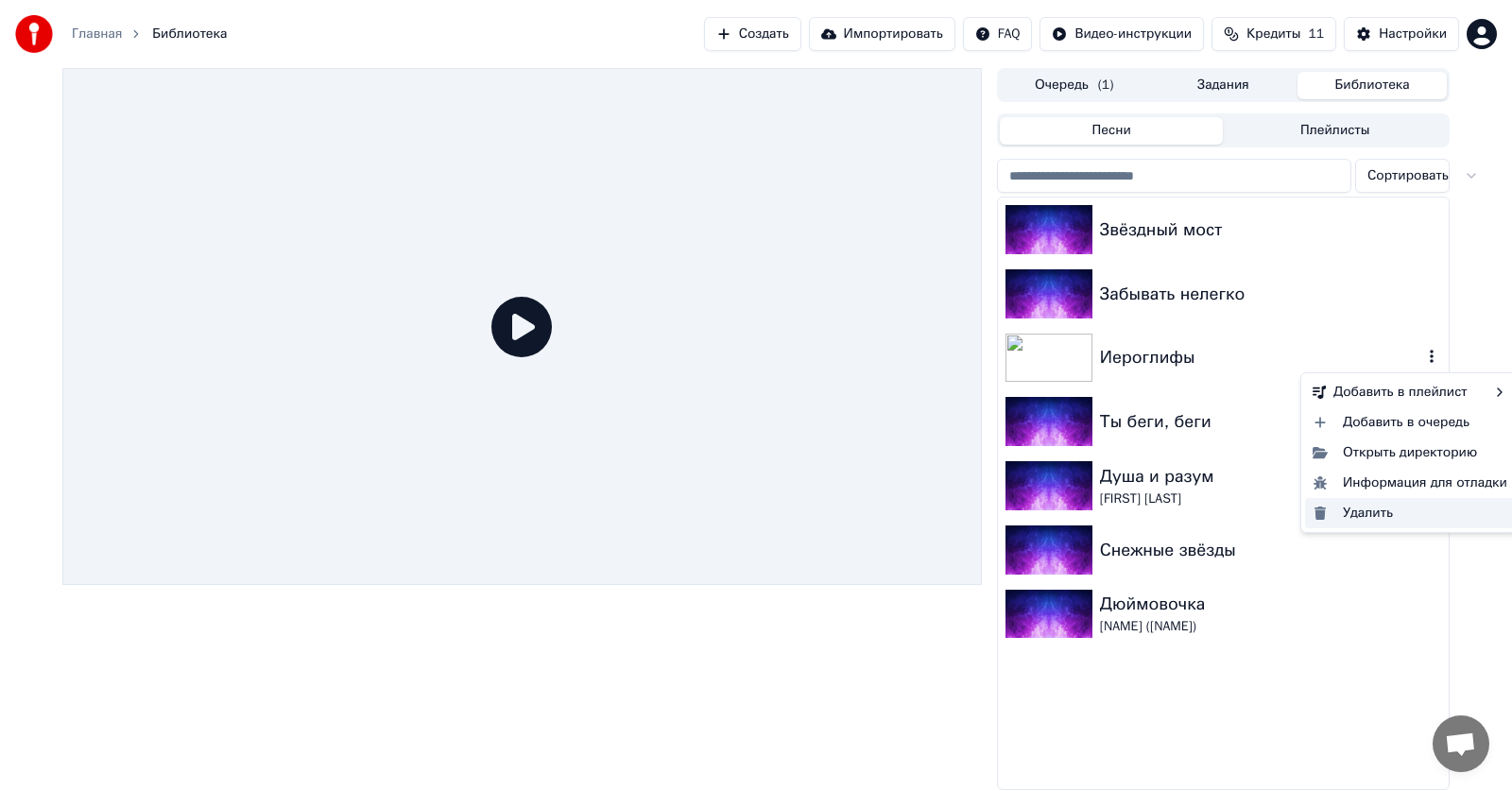 click on "Удалить" at bounding box center [1410, 513] 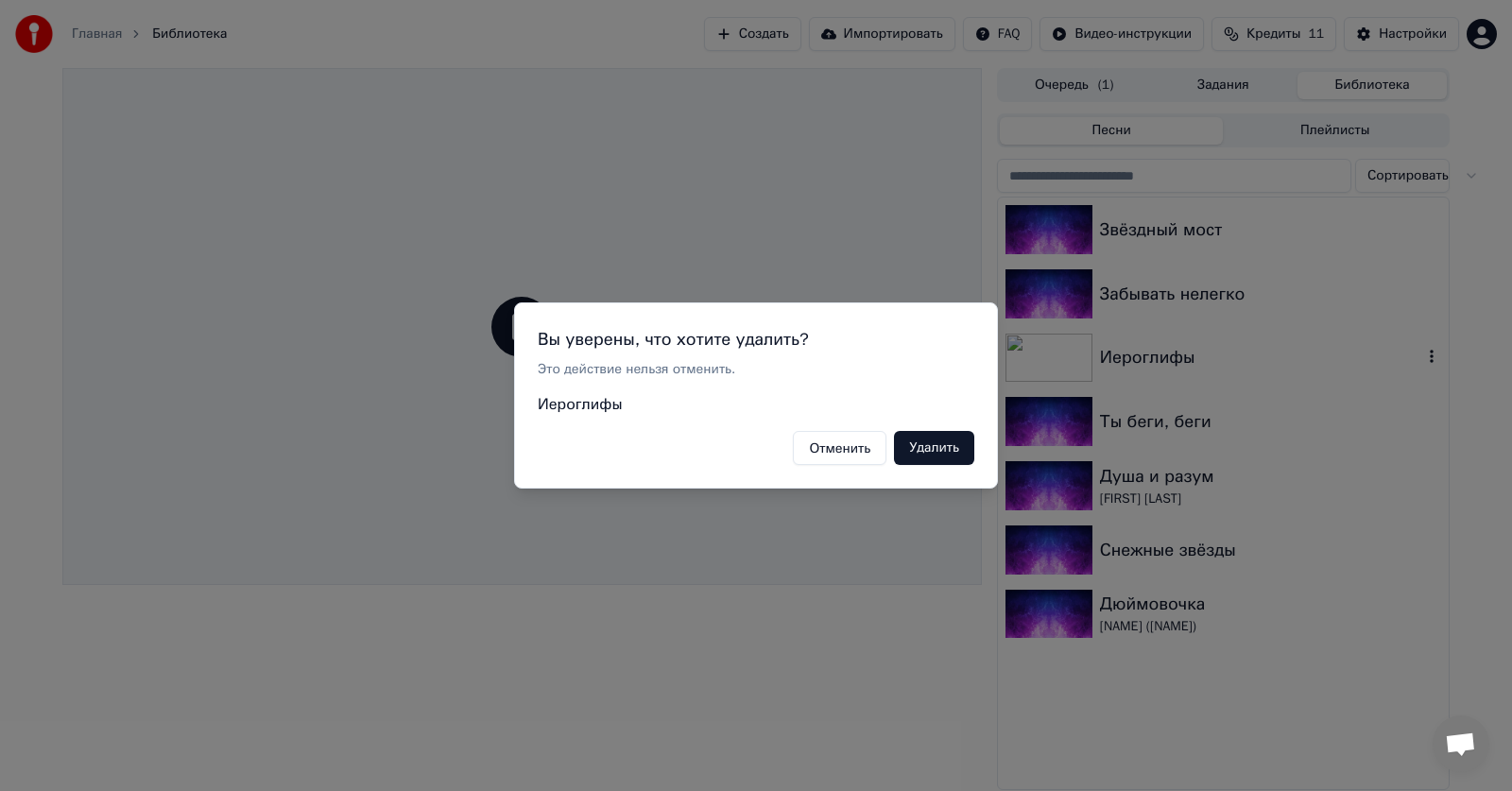 click on "Удалить" at bounding box center (934, 448) 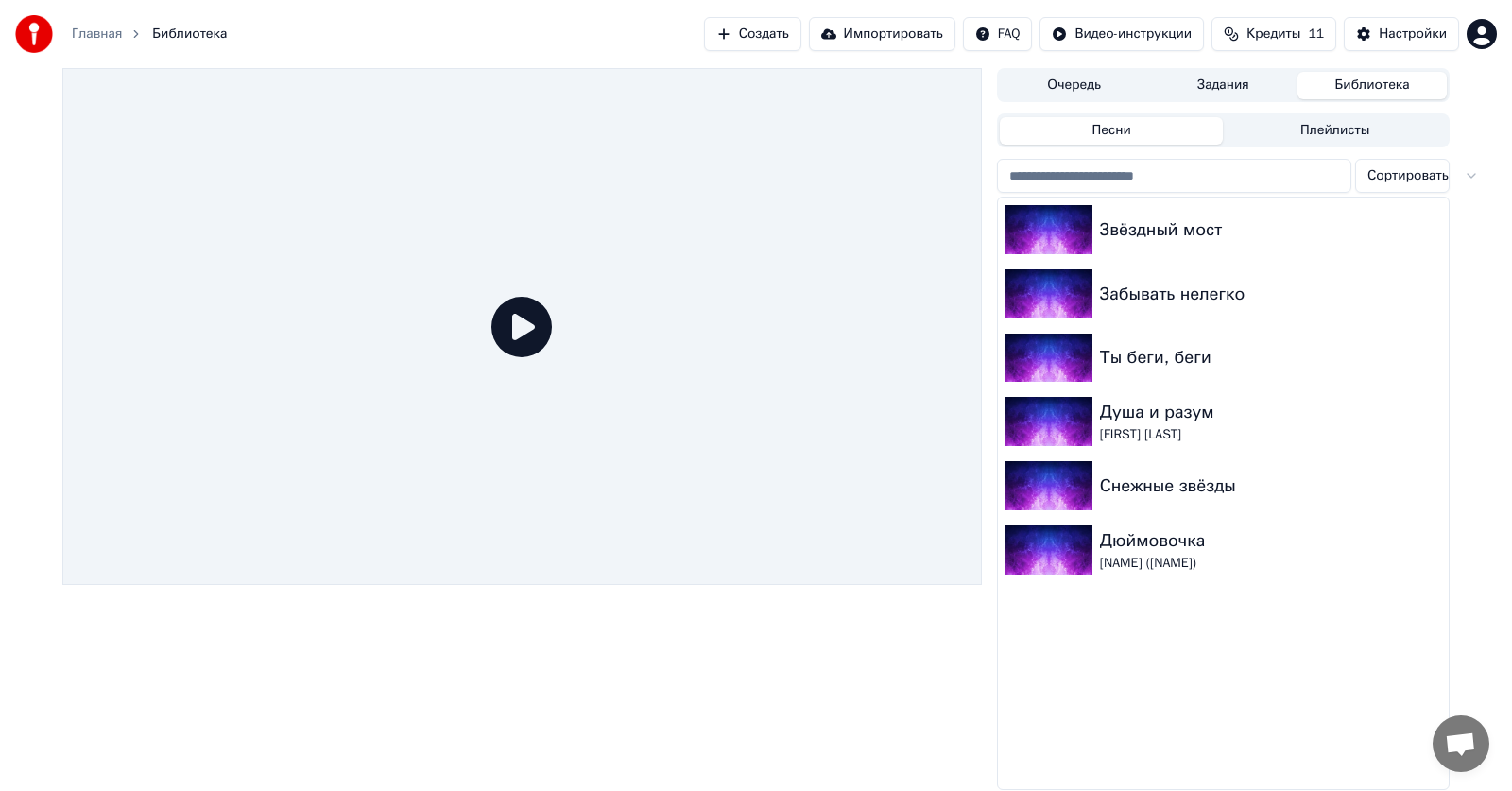 click on "Создать" at bounding box center (752, 34) 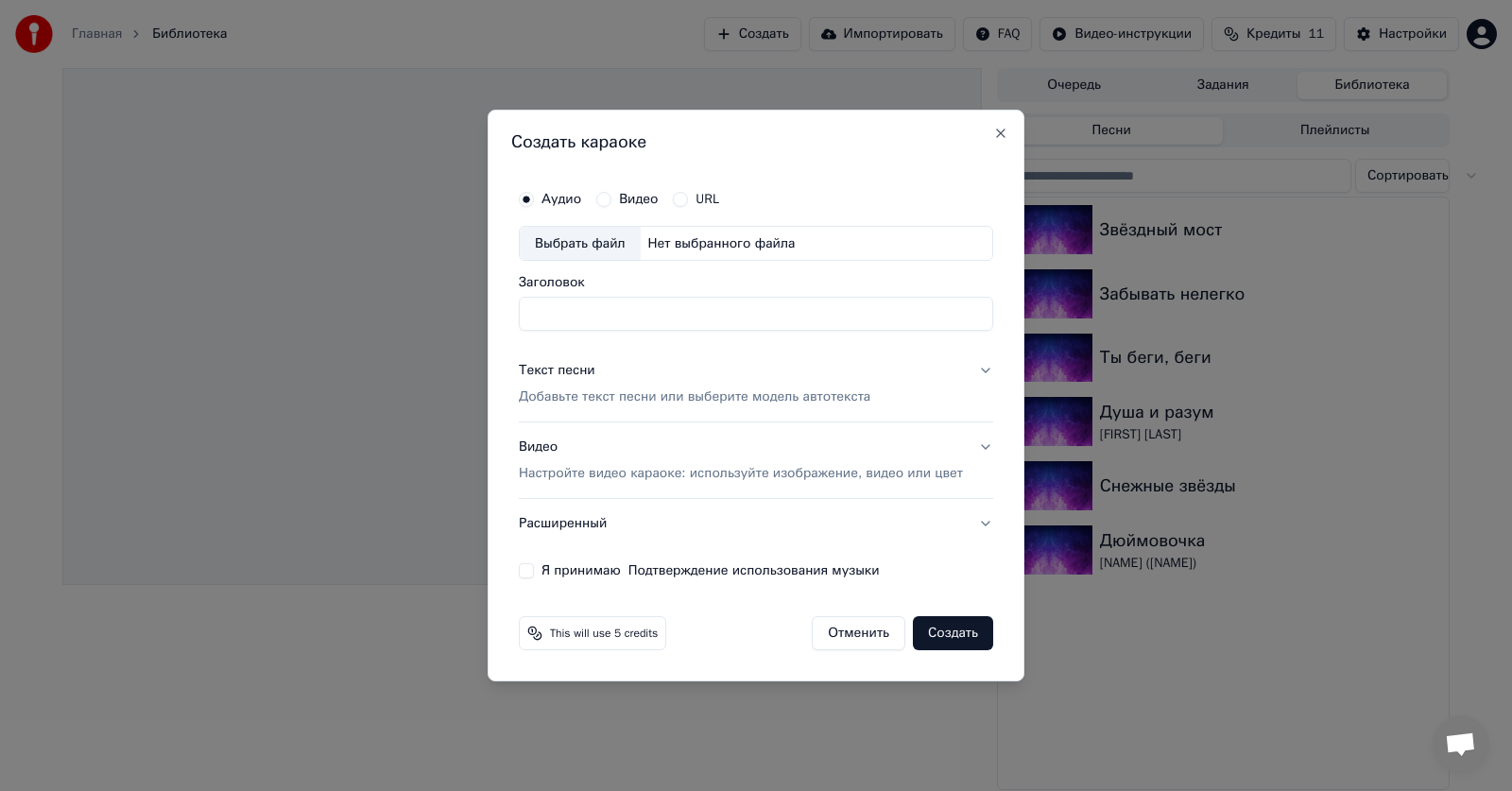 click on "Выбрать файл" at bounding box center [580, 244] 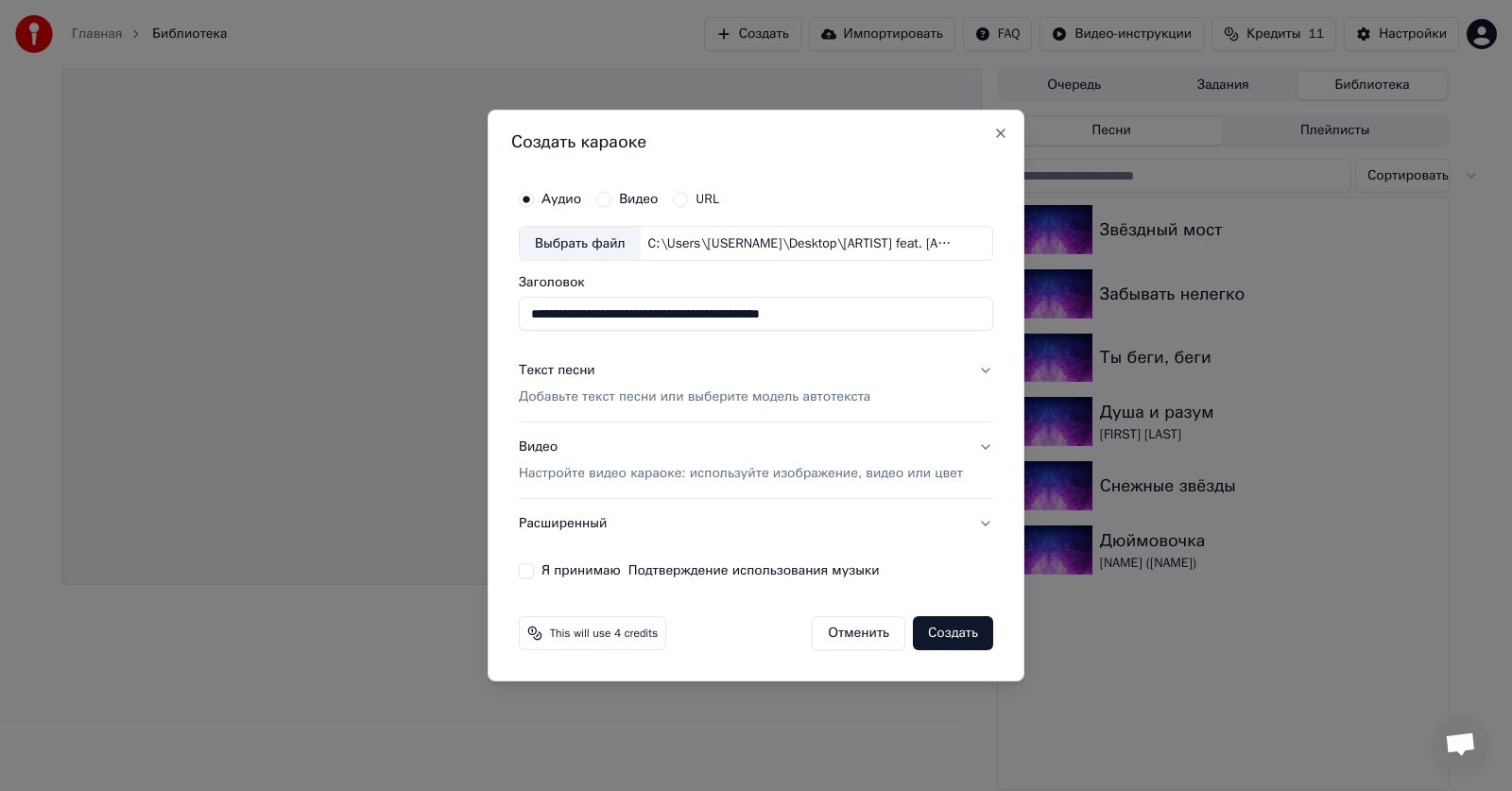 click on "**********" at bounding box center (756, 315) 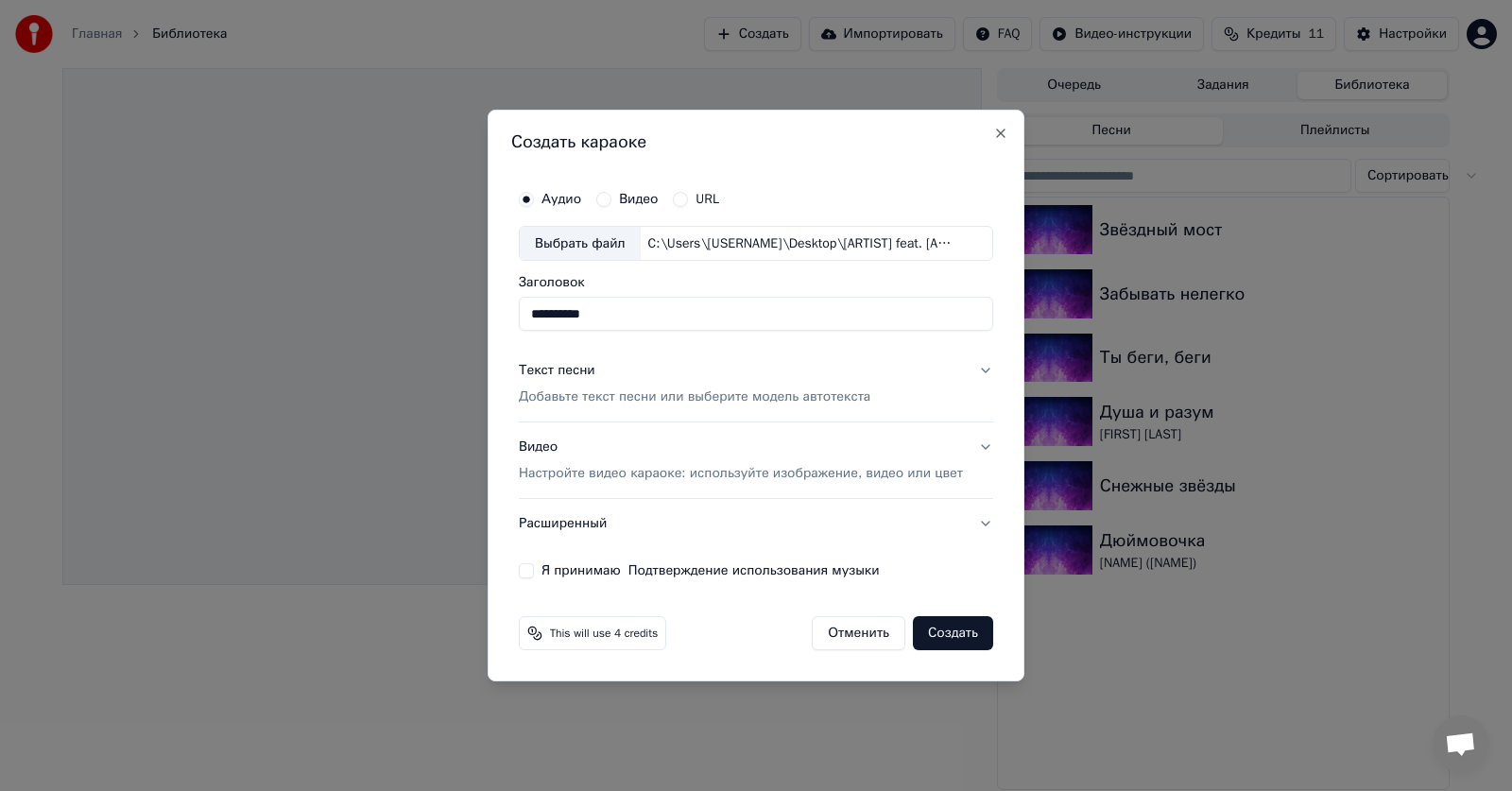 type on "*********" 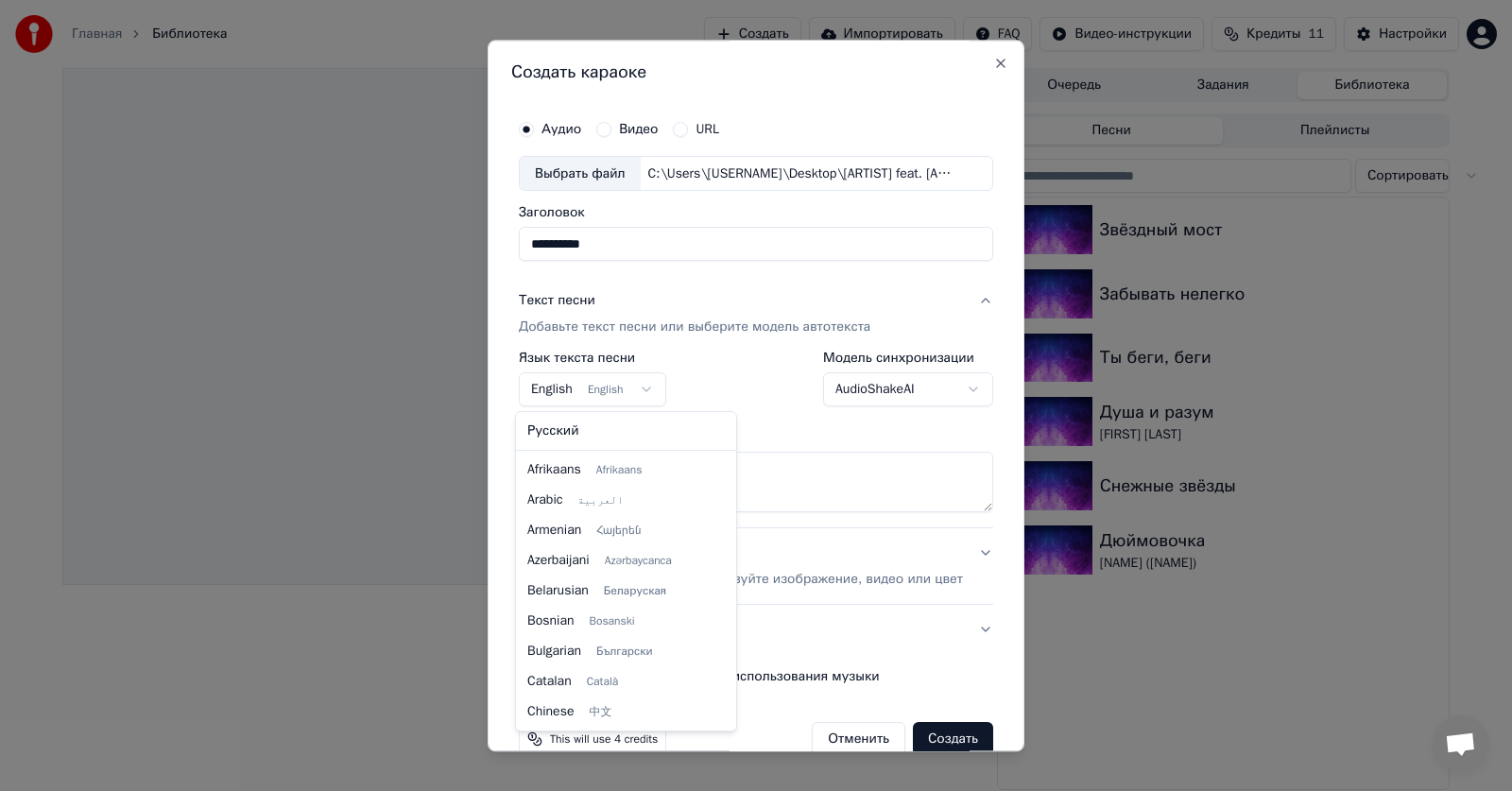 click on "**********" at bounding box center (756, 395) 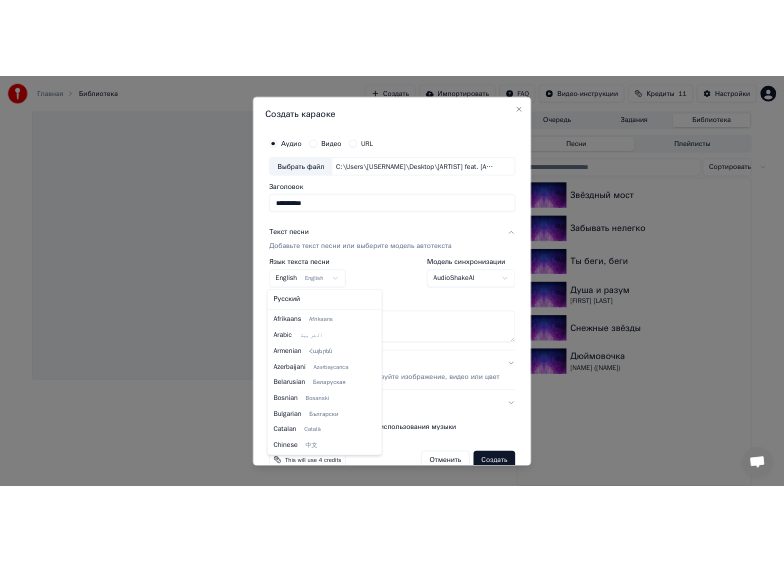 scroll, scrollTop: 160, scrollLeft: 0, axis: vertical 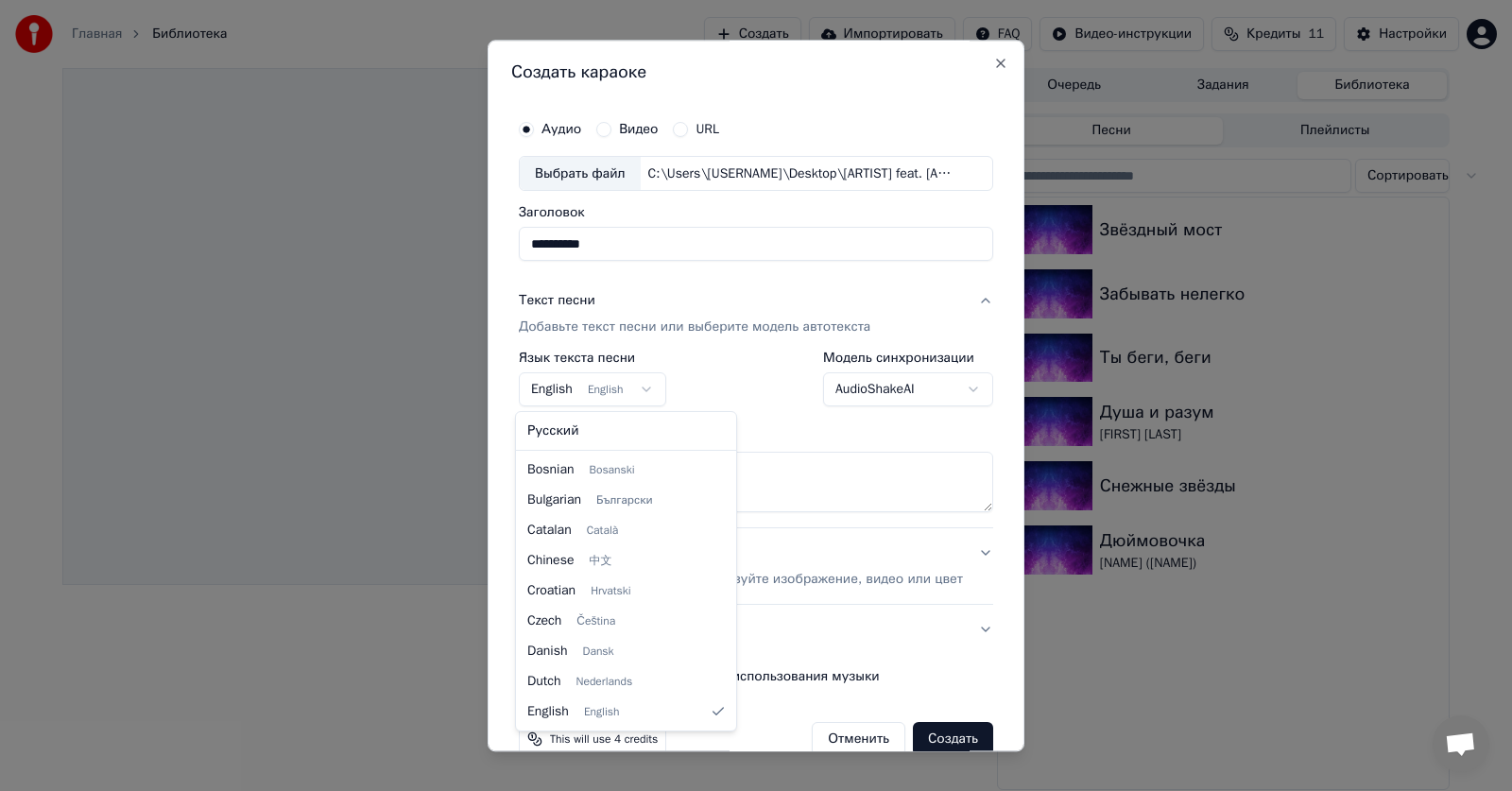 select on "**" 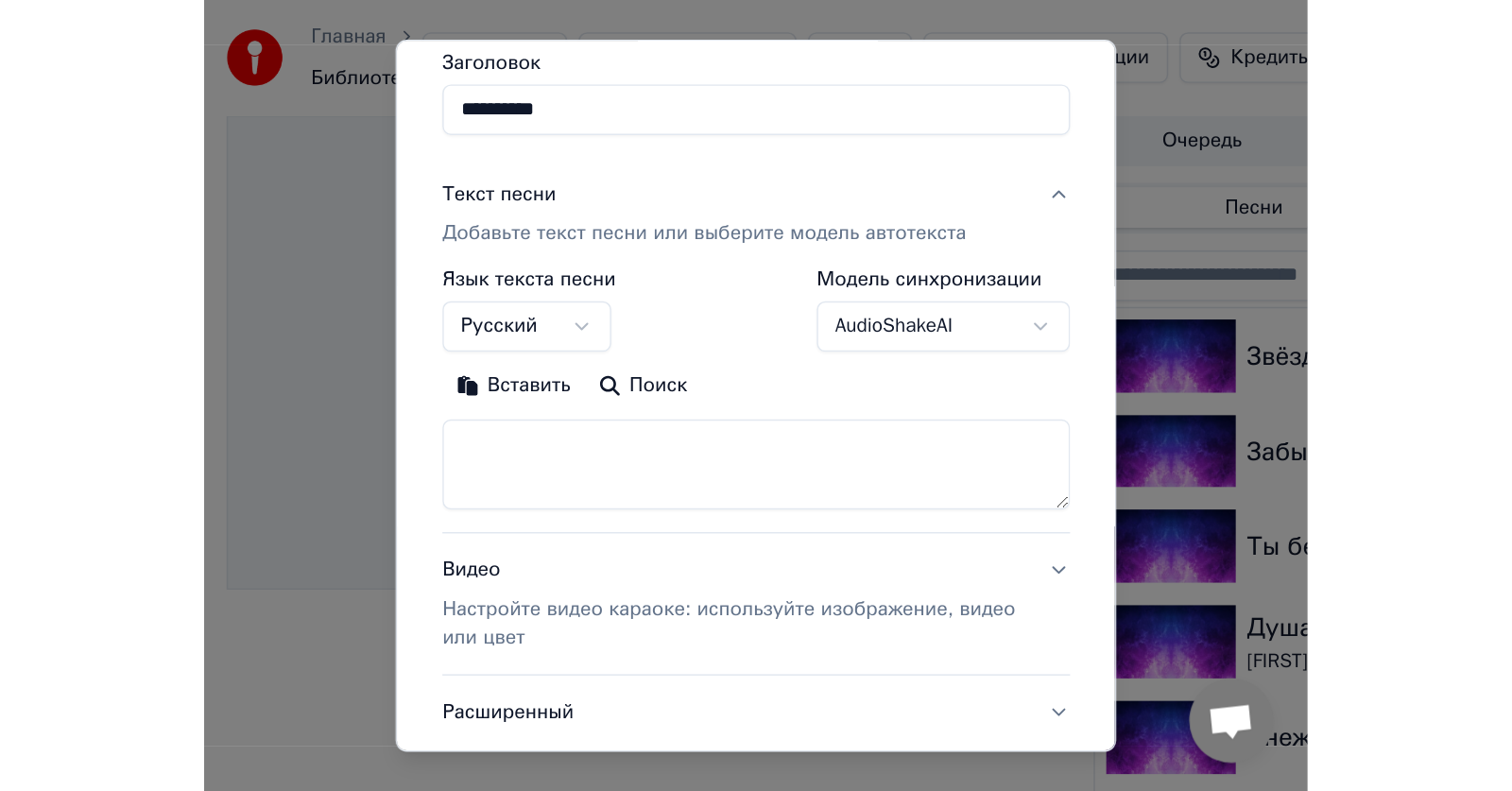 scroll, scrollTop: 163, scrollLeft: 0, axis: vertical 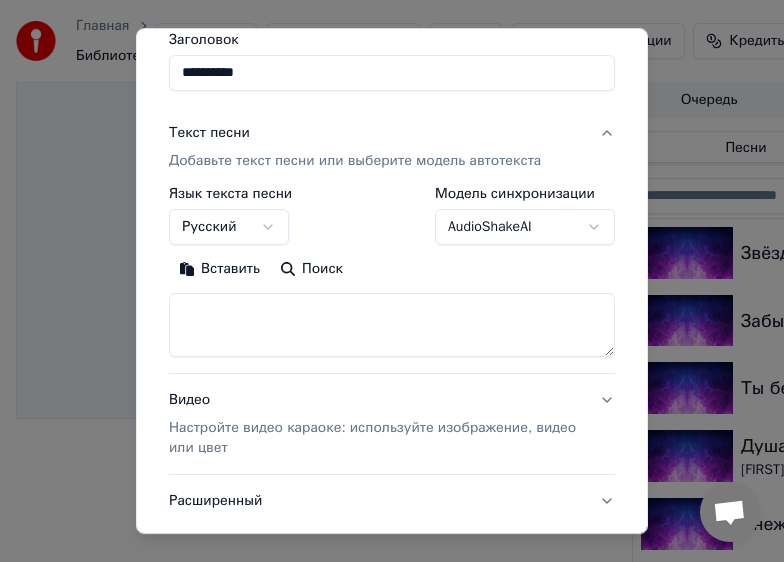 click at bounding box center [392, 325] 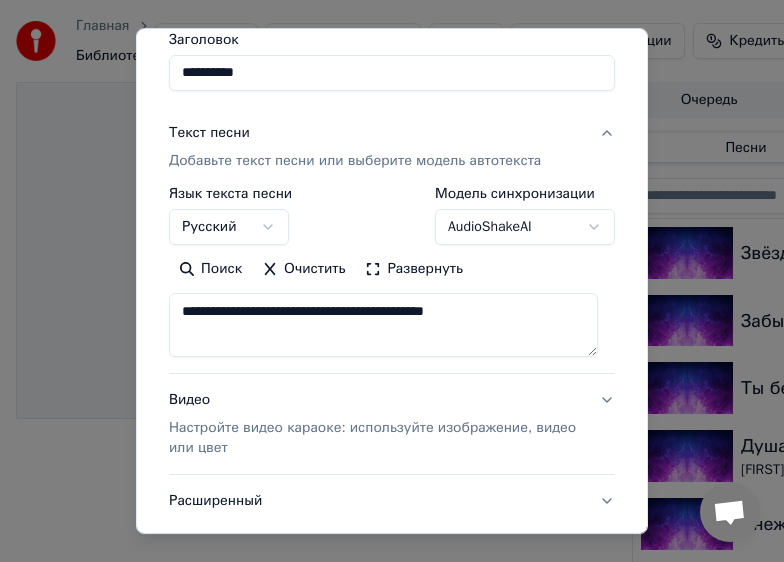 click on "**********" at bounding box center [383, 325] 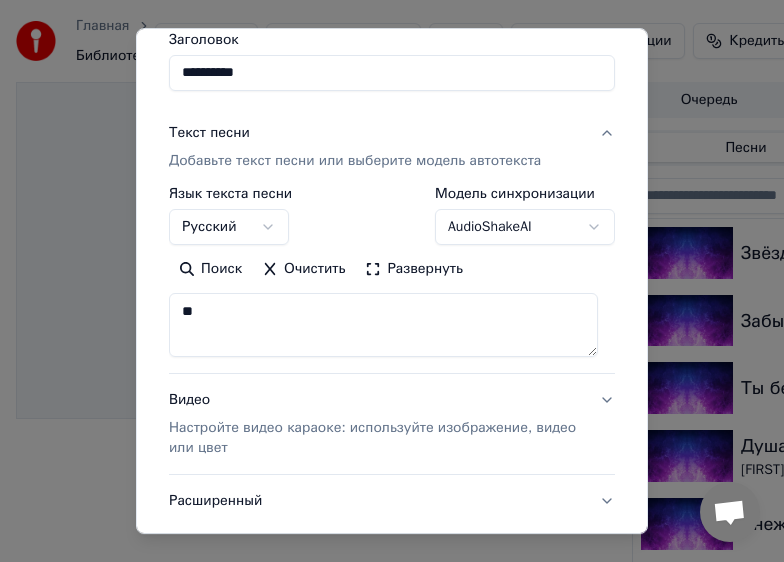 type on "*" 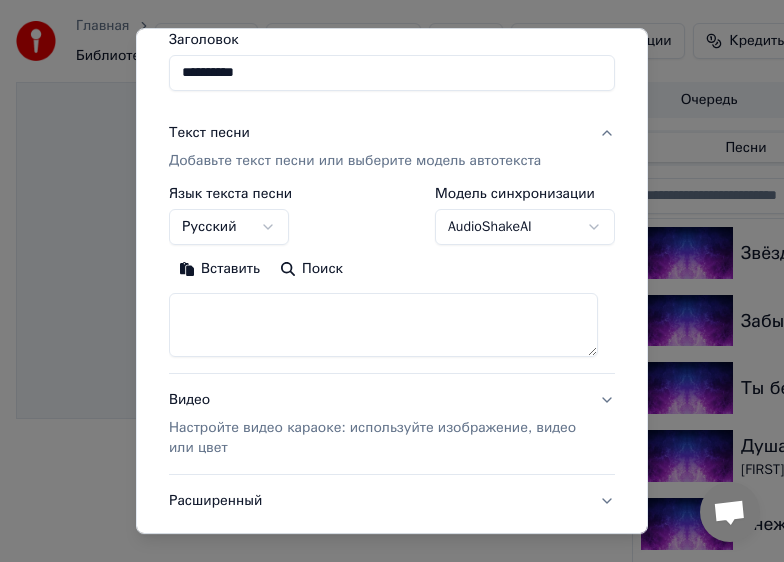 type 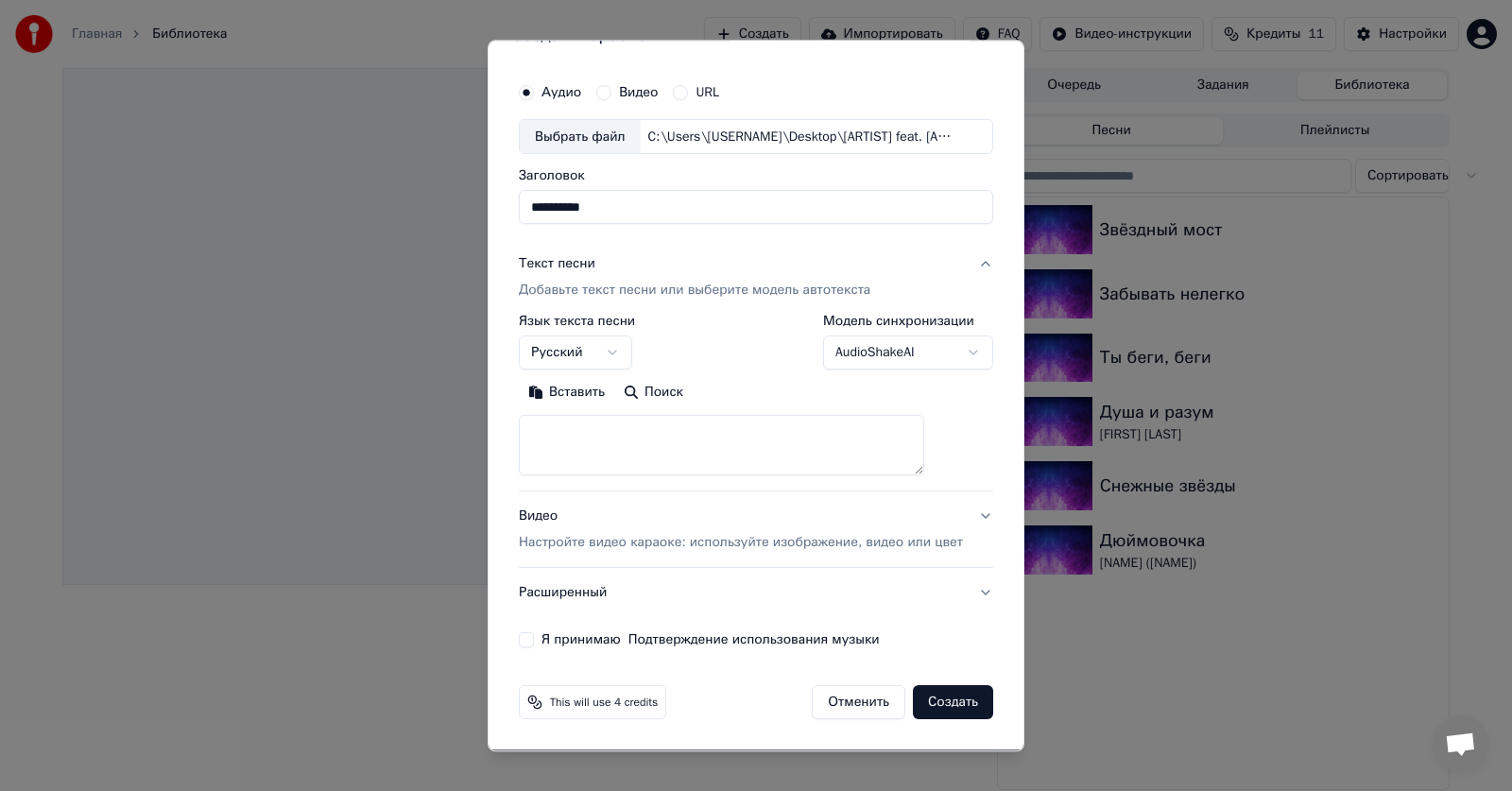 scroll, scrollTop: 37, scrollLeft: 0, axis: vertical 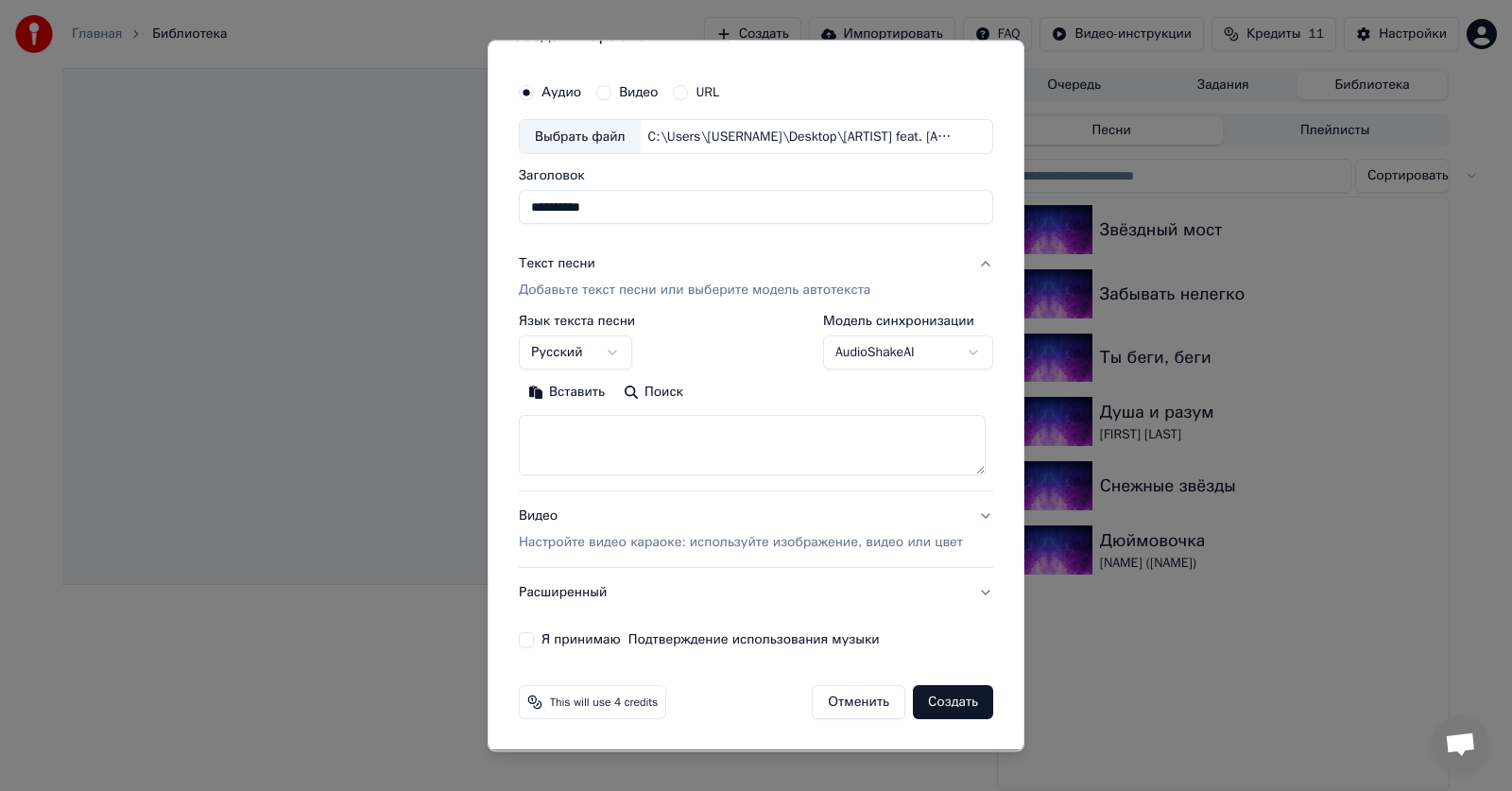 click on "Поиск" at bounding box center (653, 393) 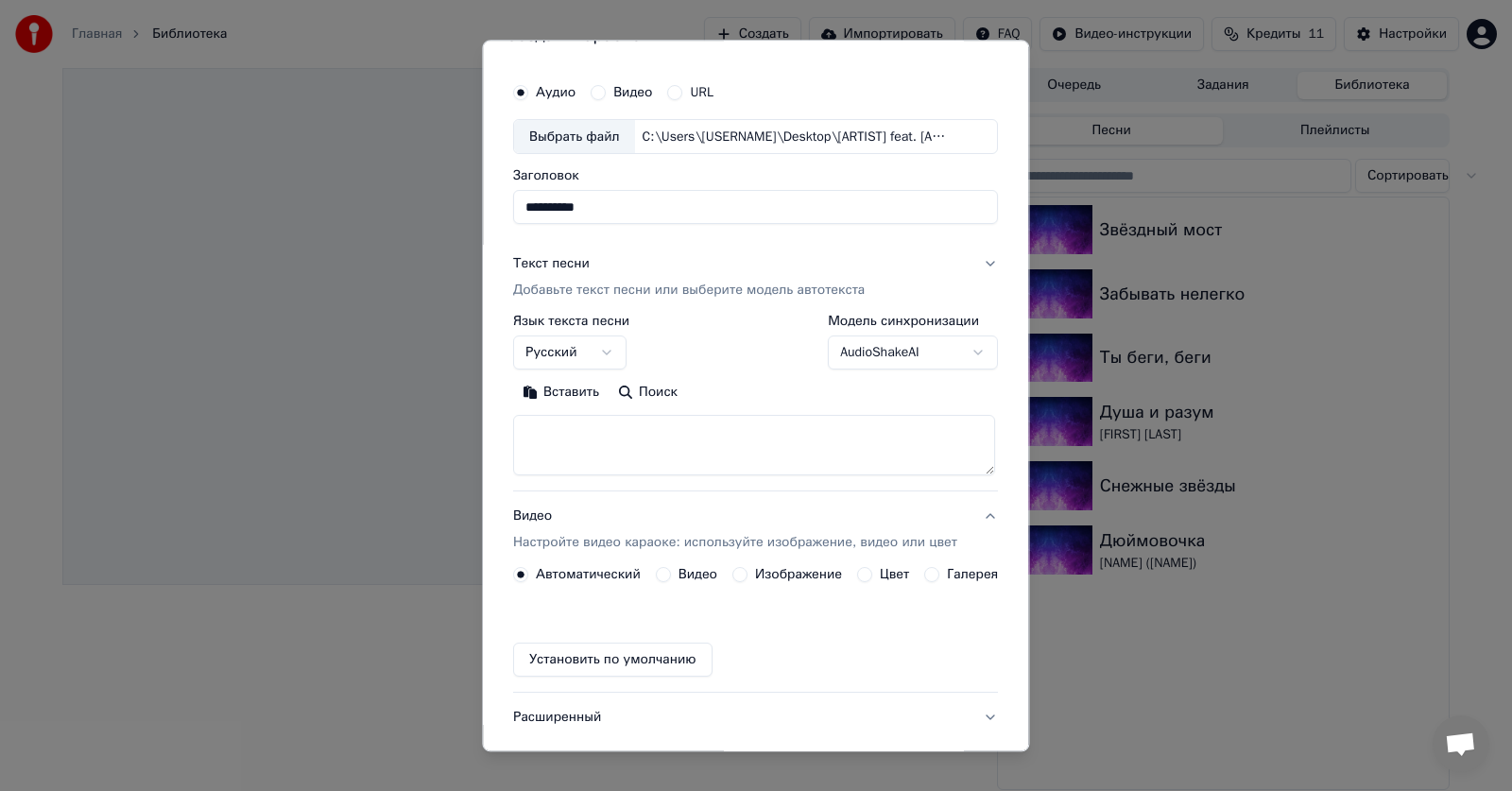 scroll, scrollTop: 0, scrollLeft: 0, axis: both 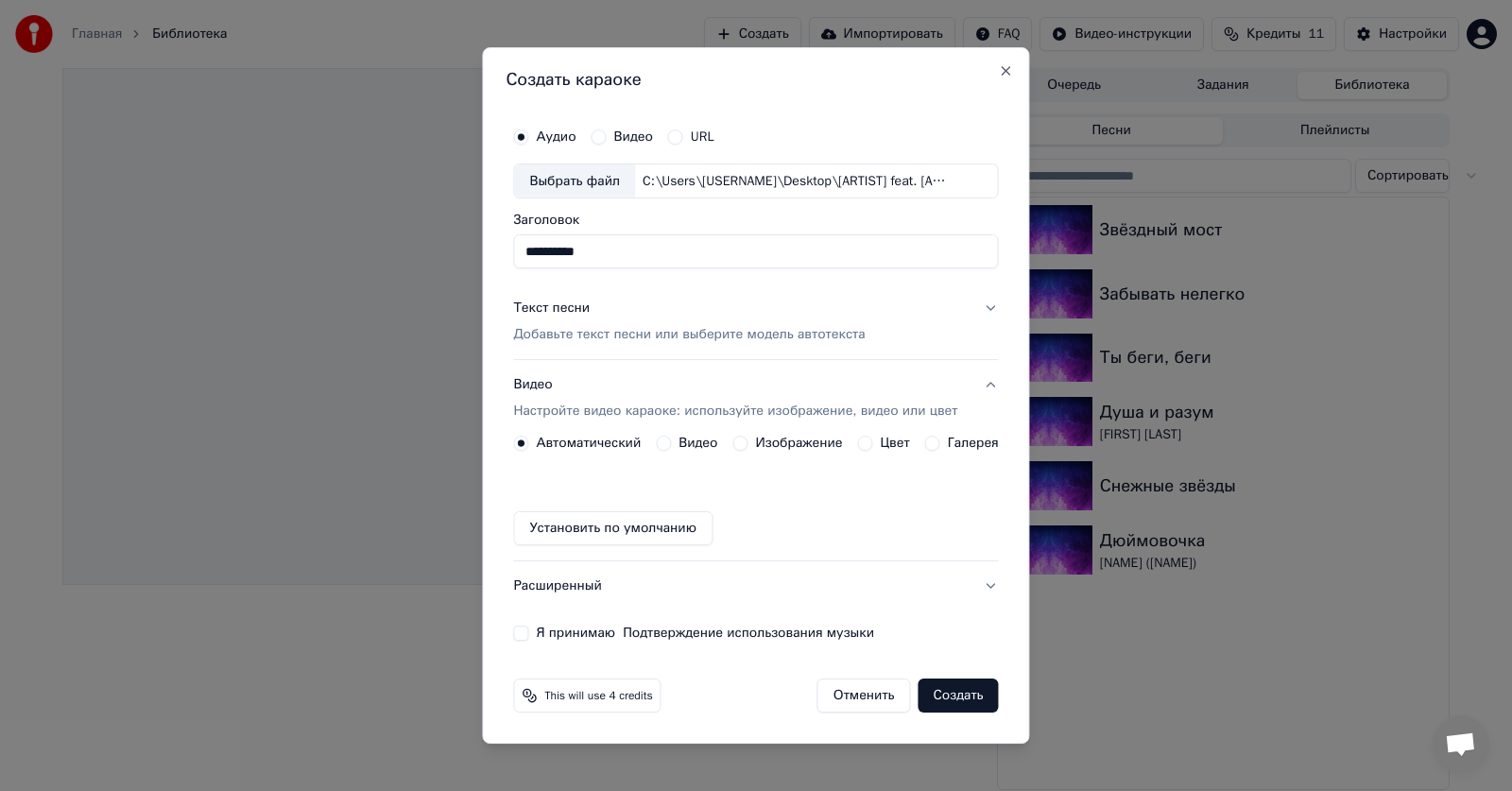 click on "Видео" at bounding box center (697, 443) 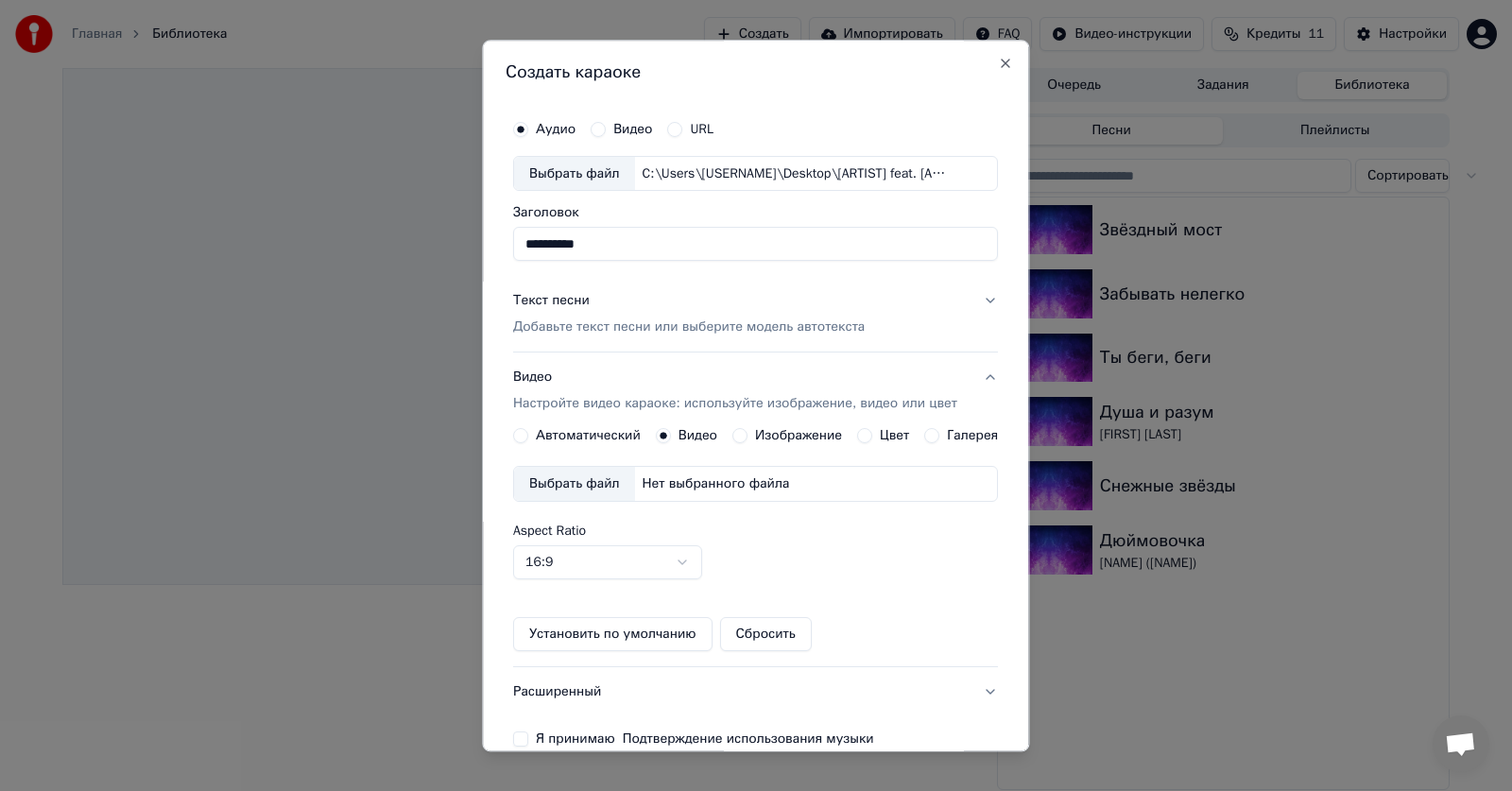 click on "Выбрать файл" at bounding box center (575, 485) 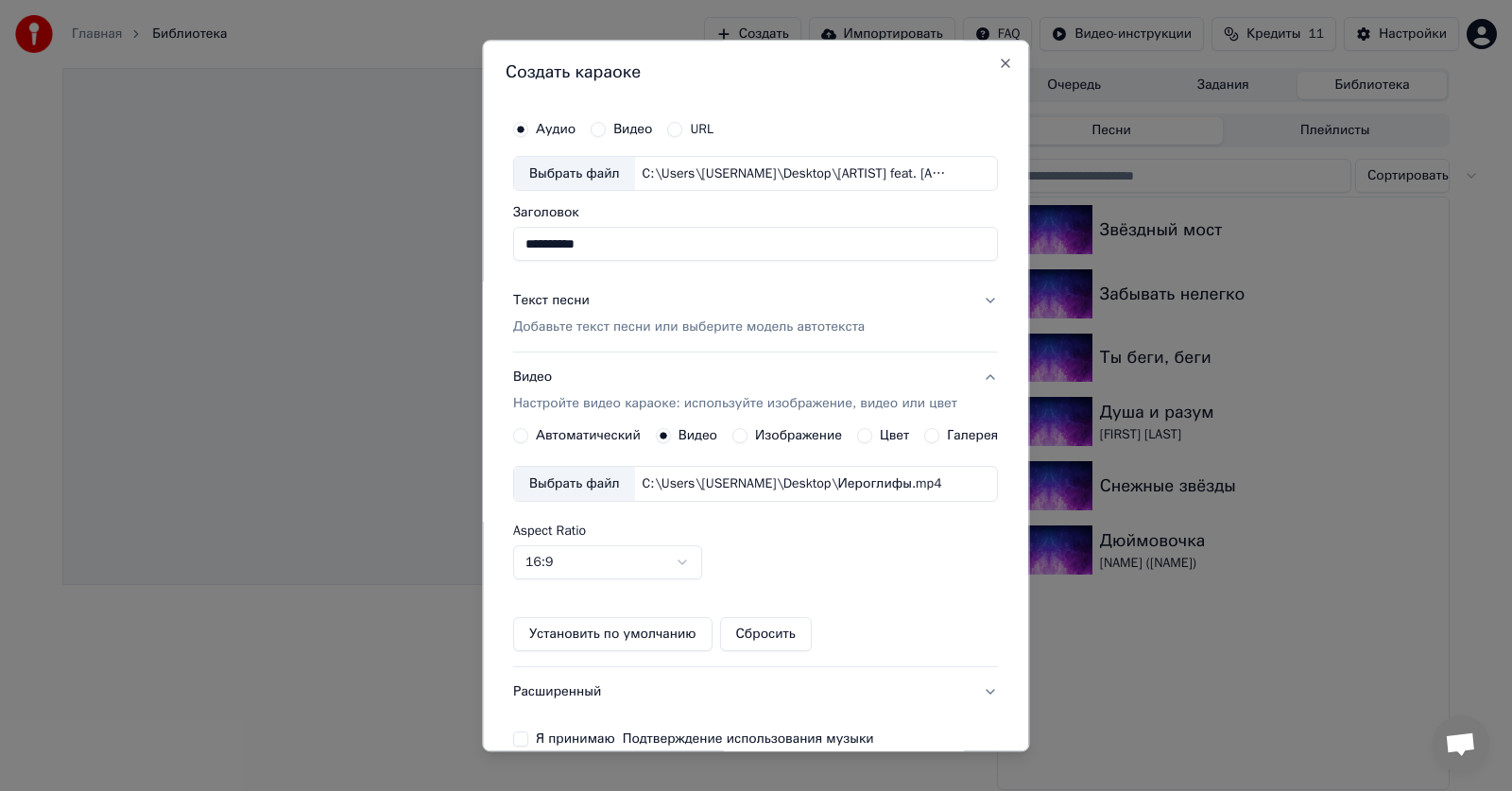 click on "Текст песни" at bounding box center [551, 301] 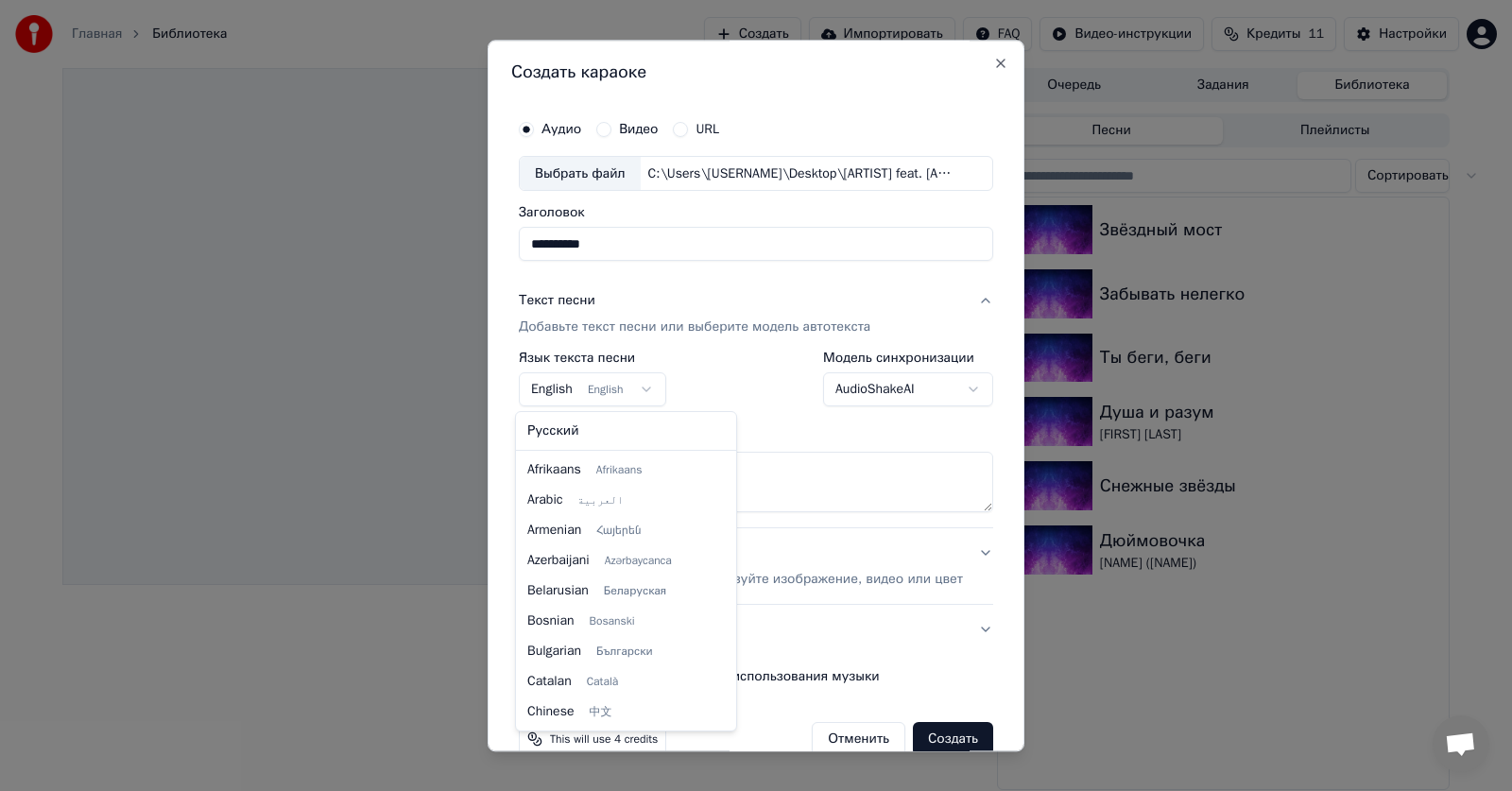 click on "**********" at bounding box center [756, 395] 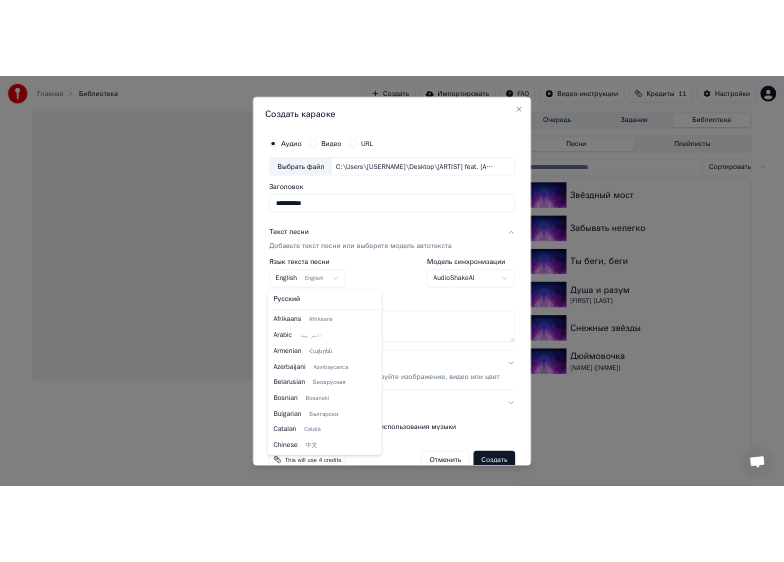 scroll, scrollTop: 160, scrollLeft: 0, axis: vertical 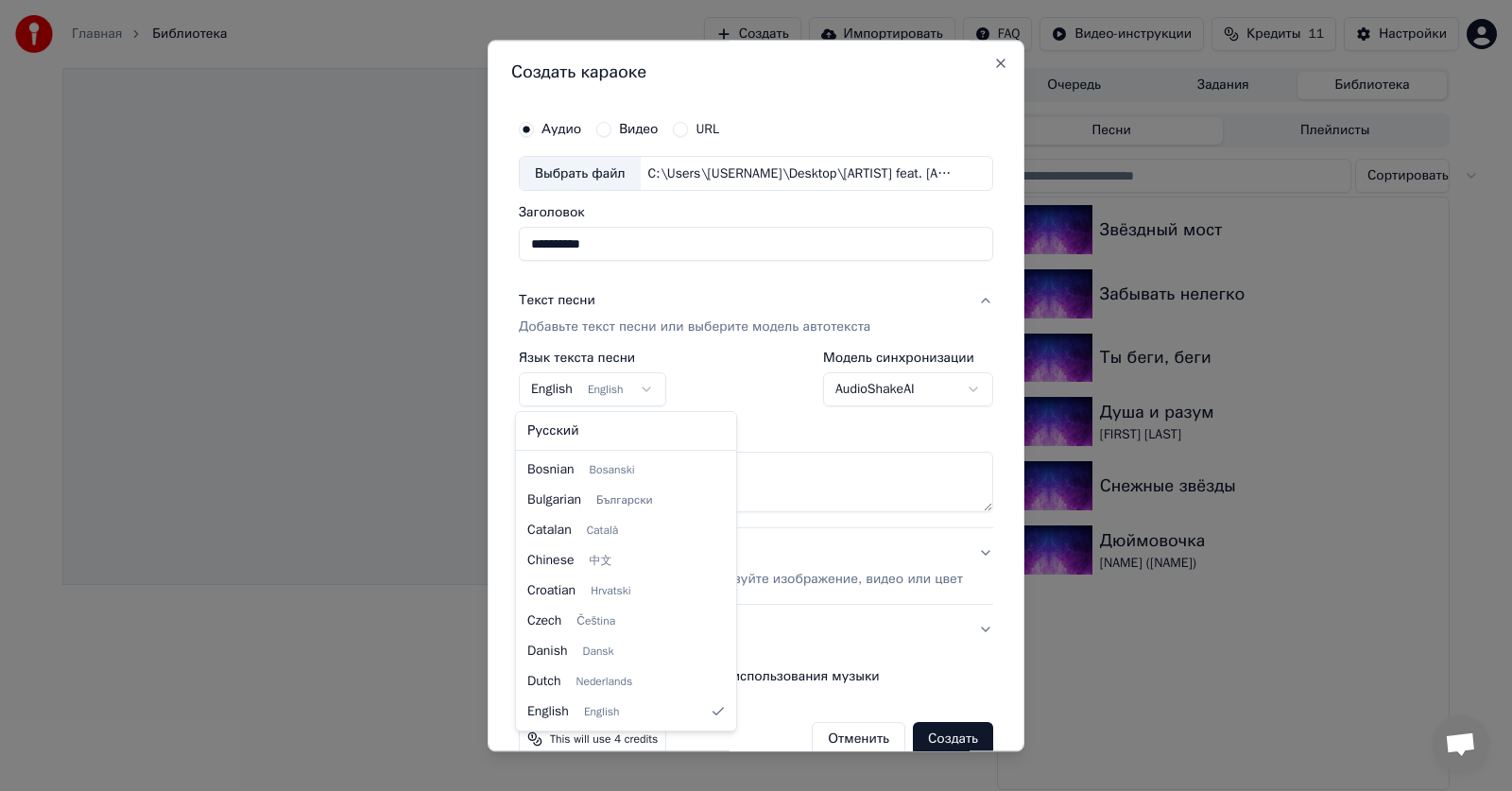 select on "**" 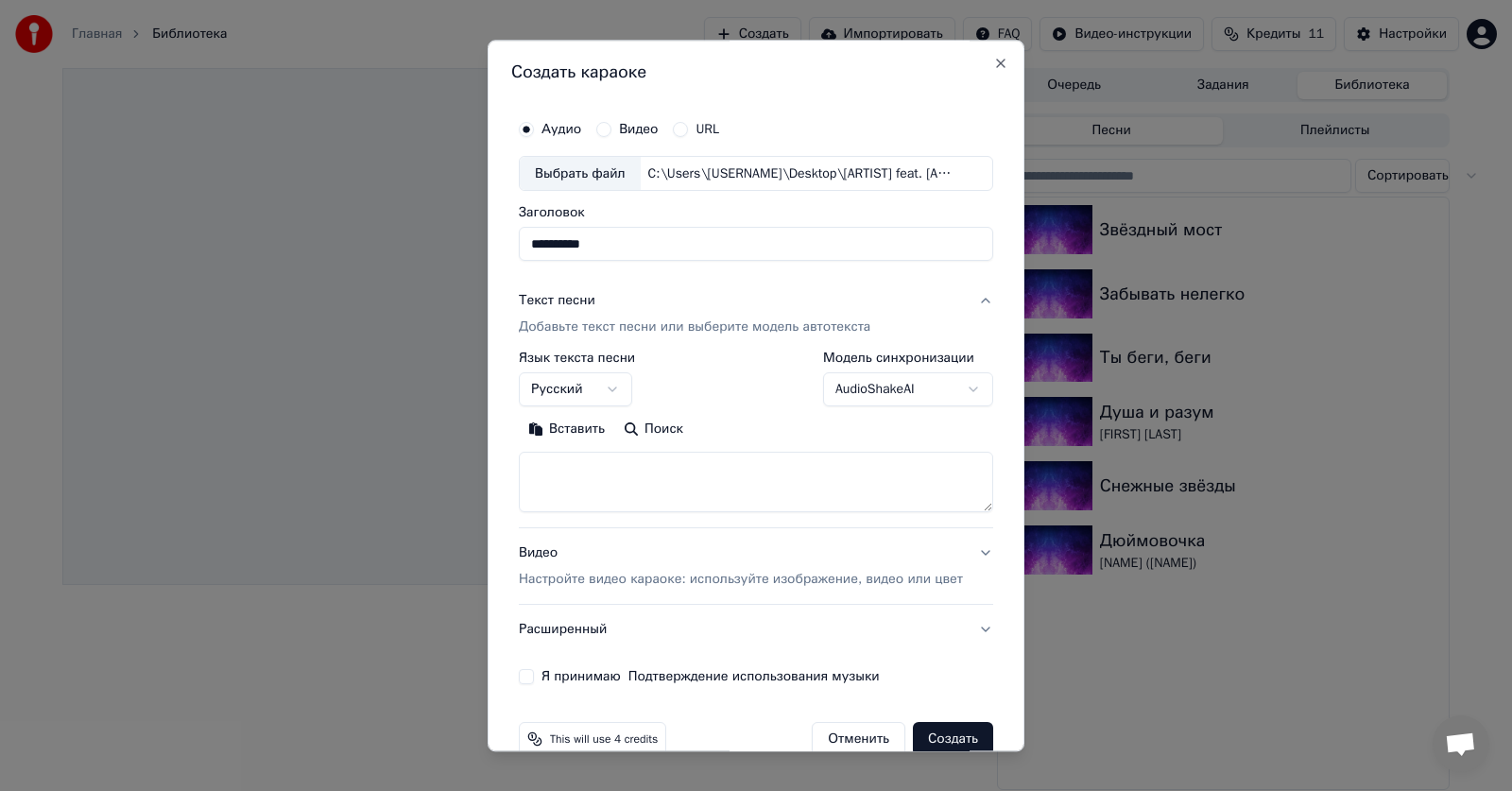 click on "Вставить" at bounding box center (566, 430) 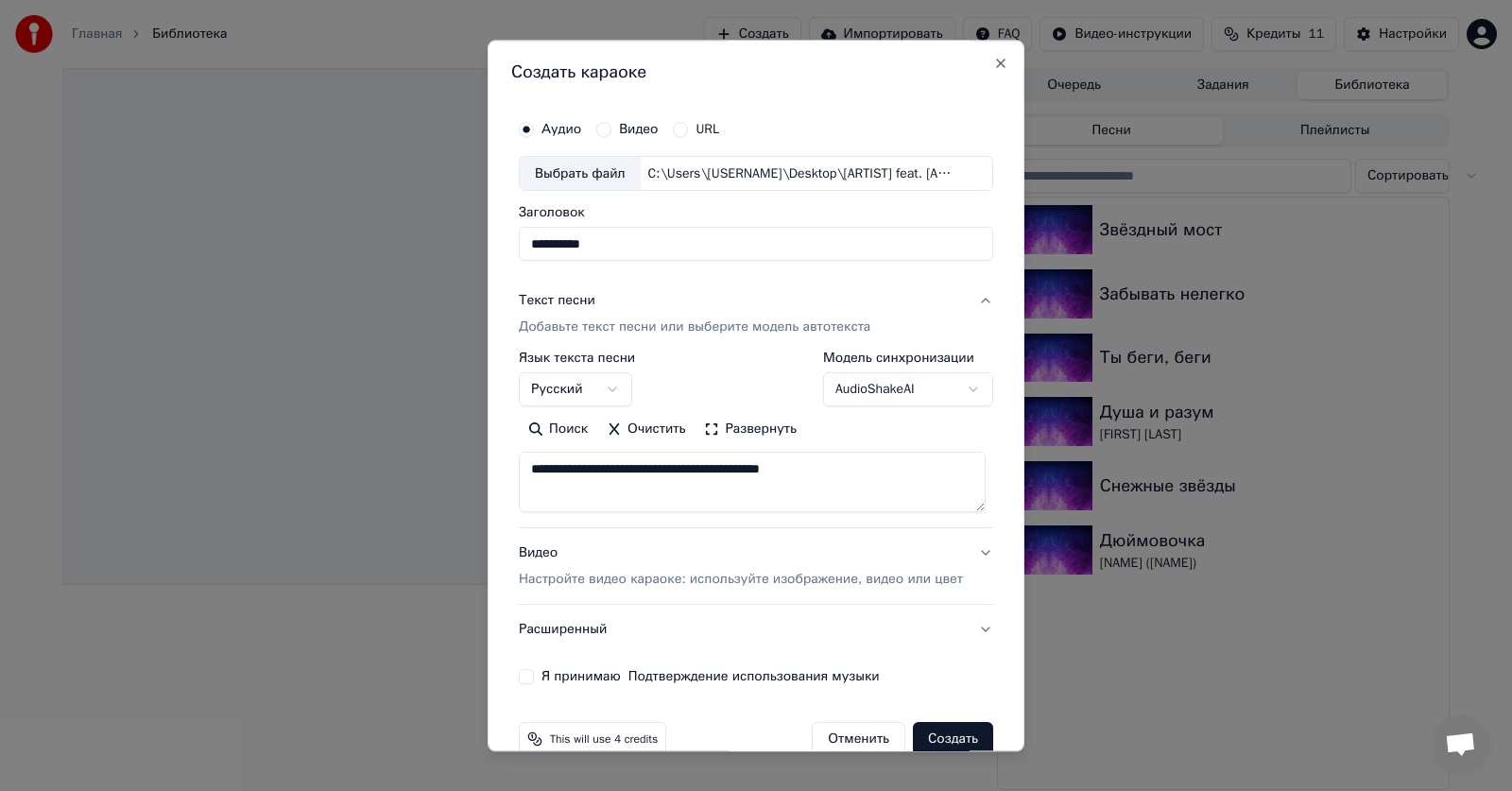 click on "Очистить" at bounding box center (645, 430) 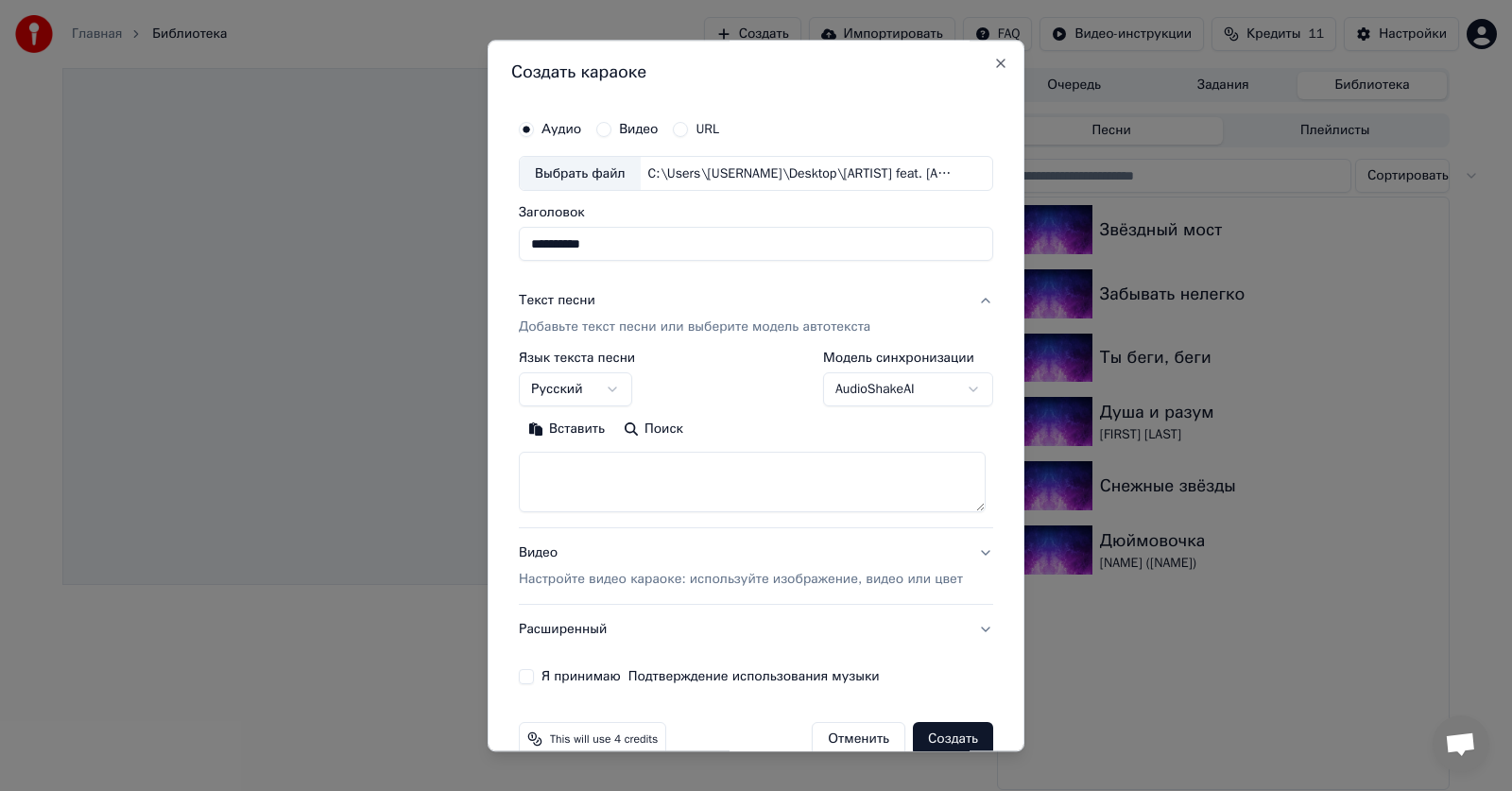 click at bounding box center (752, 483) 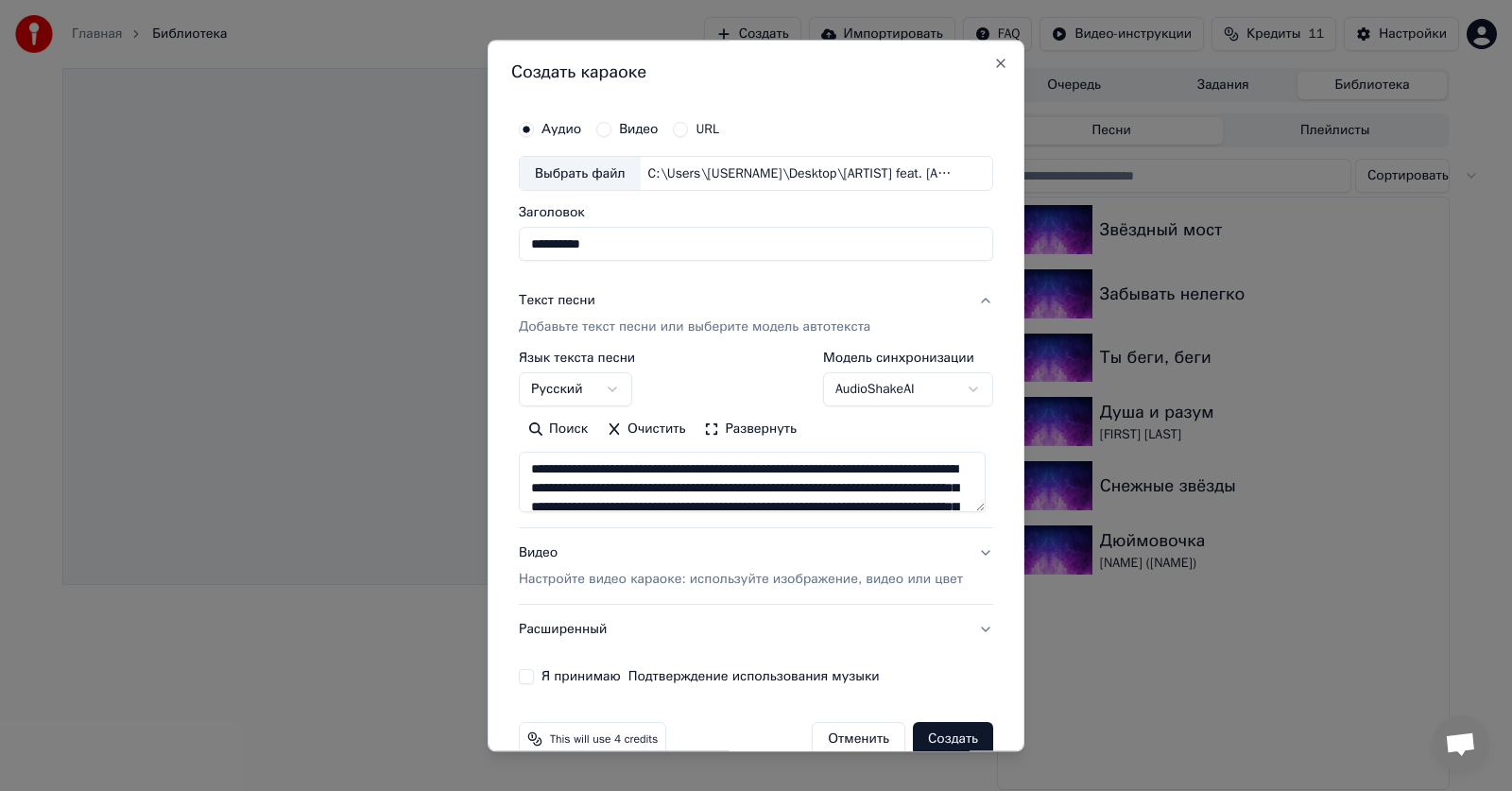 click on "Развернуть" at bounding box center [750, 430] 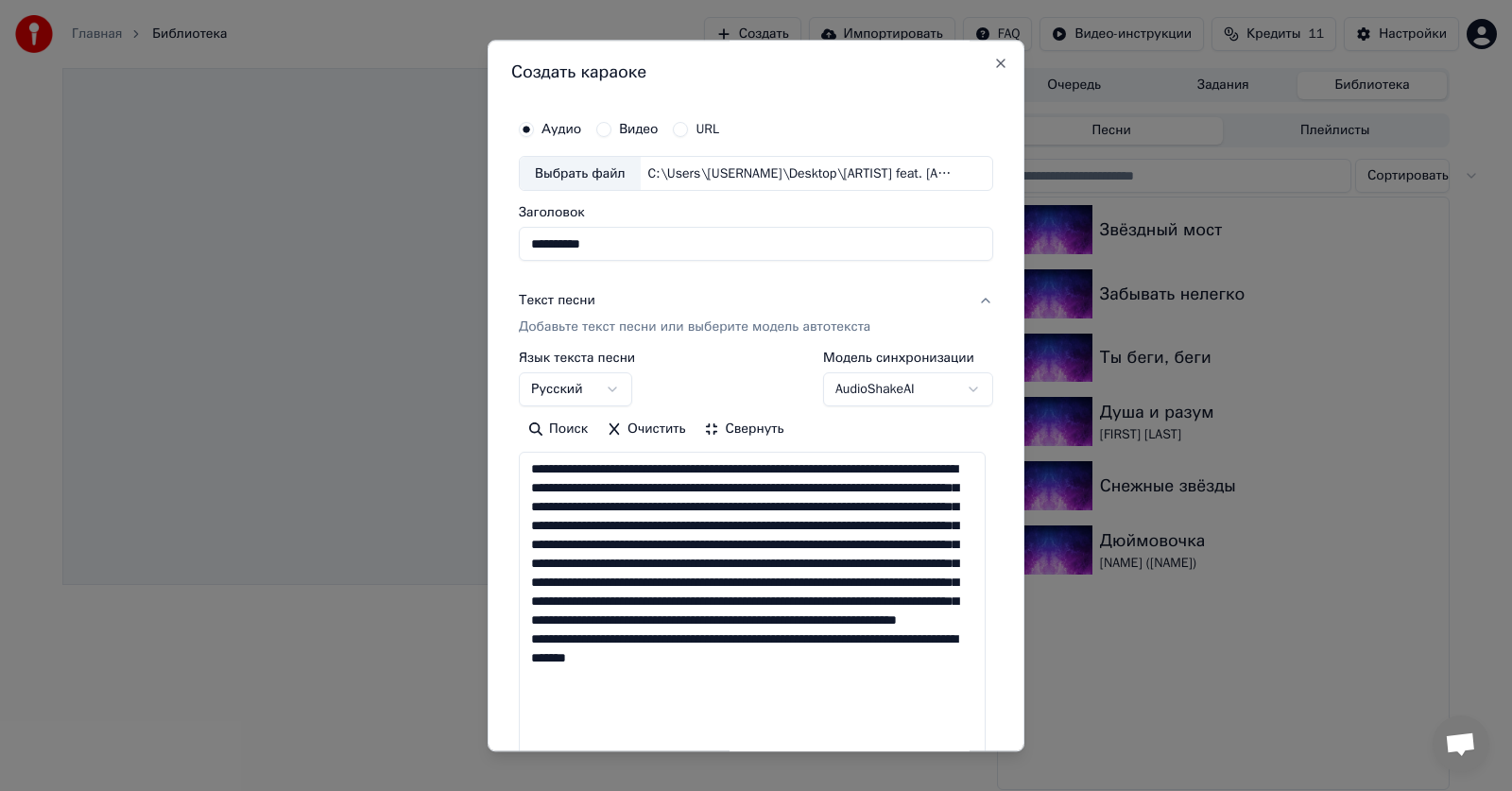 click on "Очистить" at bounding box center (645, 430) 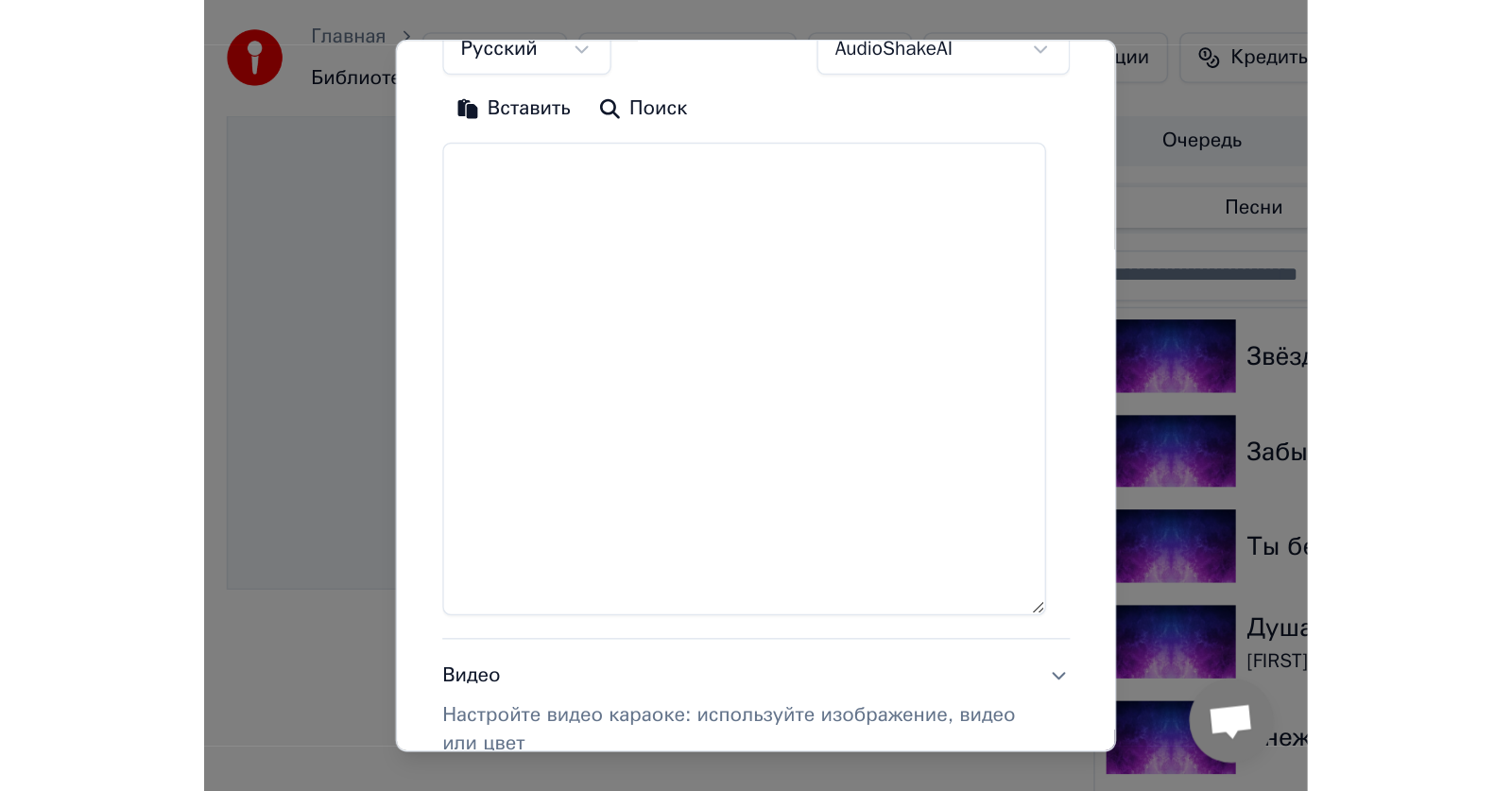 scroll, scrollTop: 378, scrollLeft: 0, axis: vertical 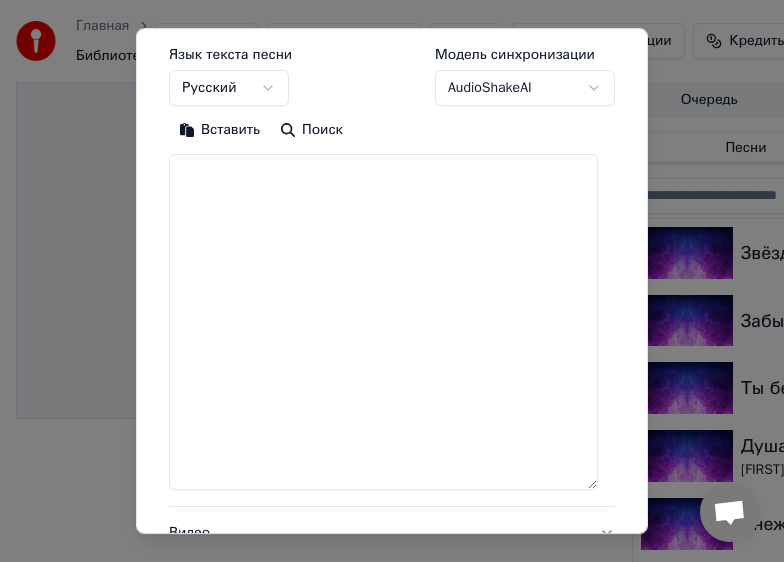 click at bounding box center (383, 322) 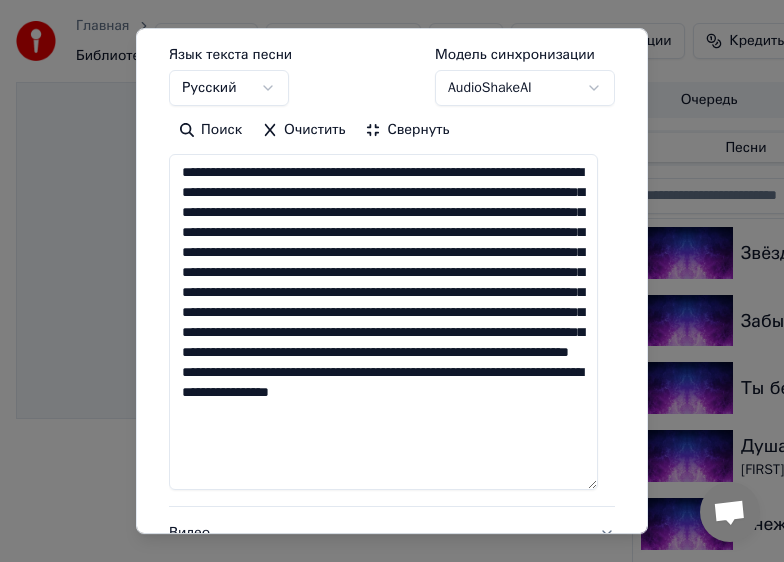 click on "**********" at bounding box center [383, 322] 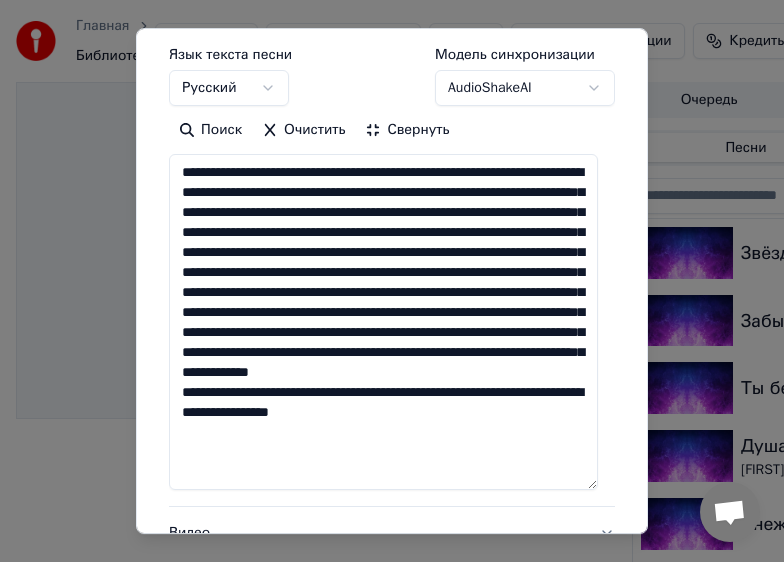 click on "**********" at bounding box center (383, 322) 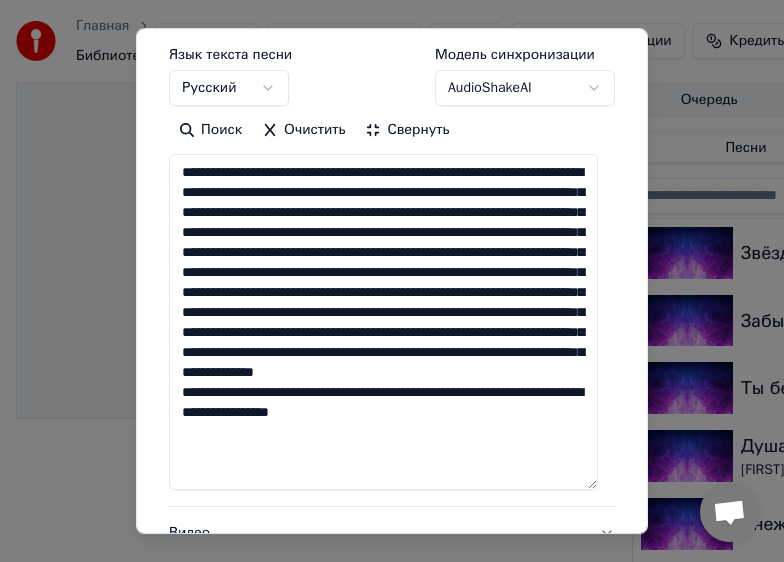 click on "**********" at bounding box center (383, 322) 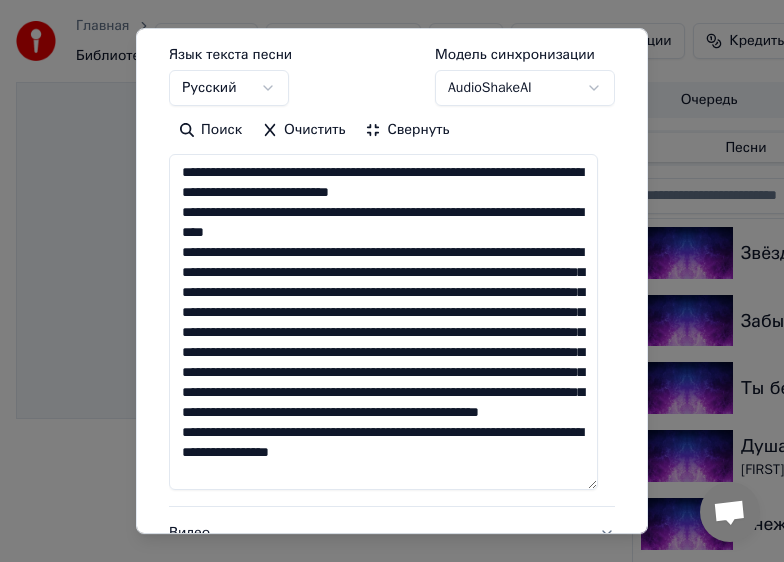 click on "**********" at bounding box center [383, 322] 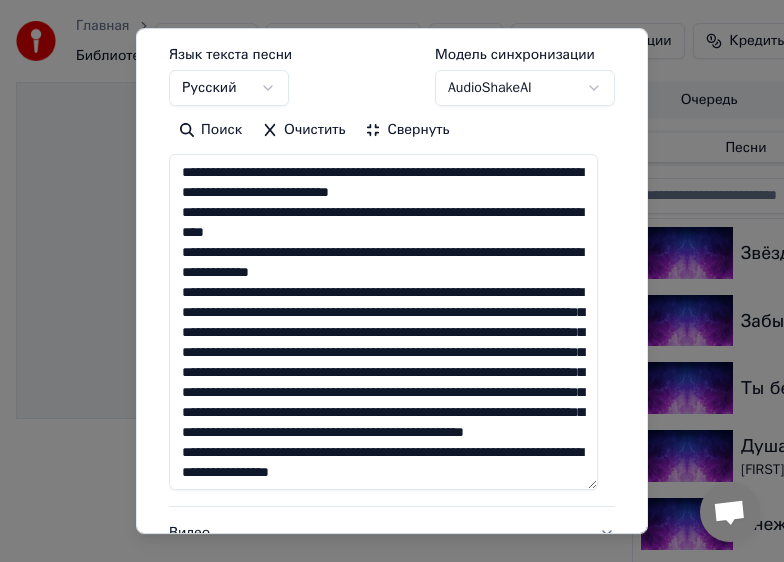 click on "**********" at bounding box center (383, 322) 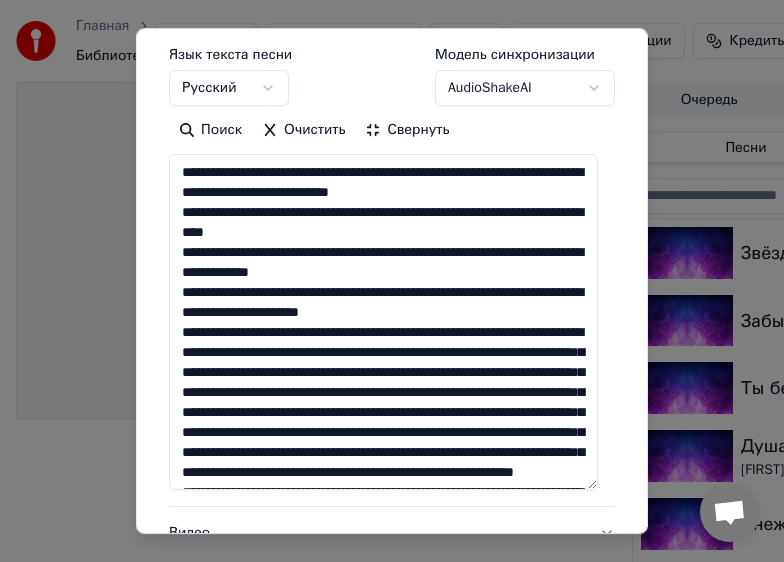 click at bounding box center (383, 322) 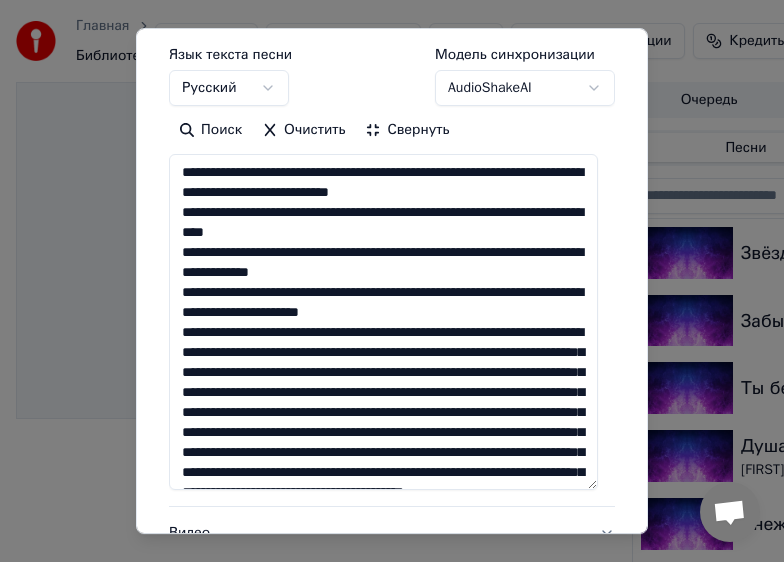 click at bounding box center [383, 322] 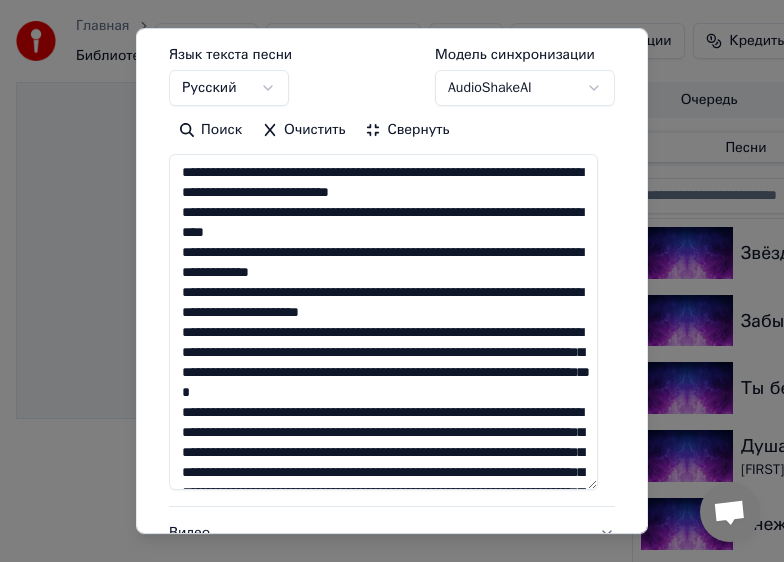 click at bounding box center [383, 322] 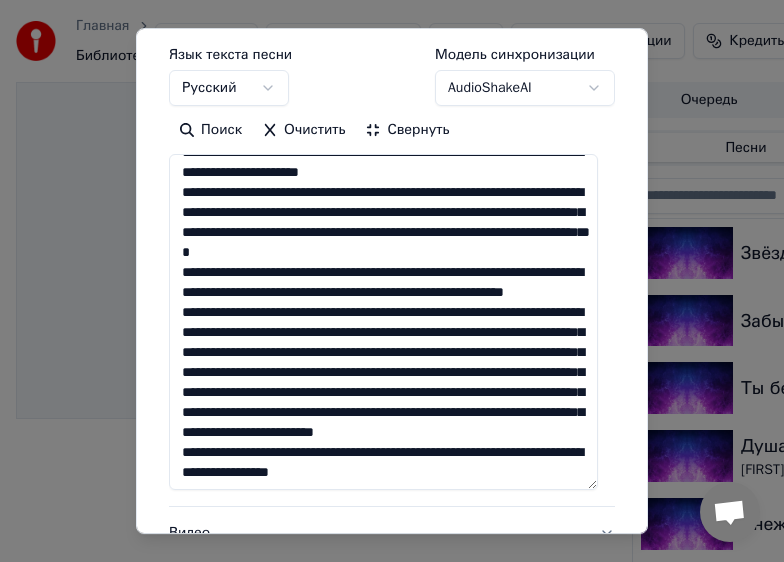 scroll, scrollTop: 162, scrollLeft: 0, axis: vertical 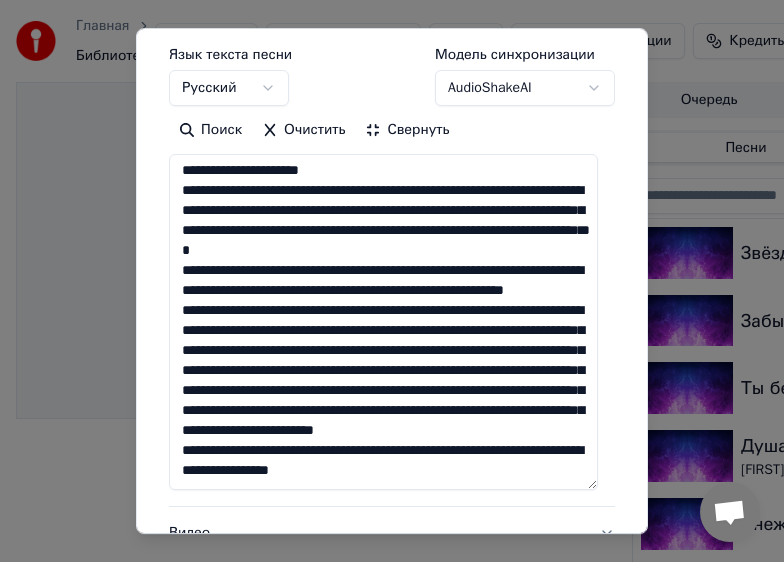 click at bounding box center [383, 322] 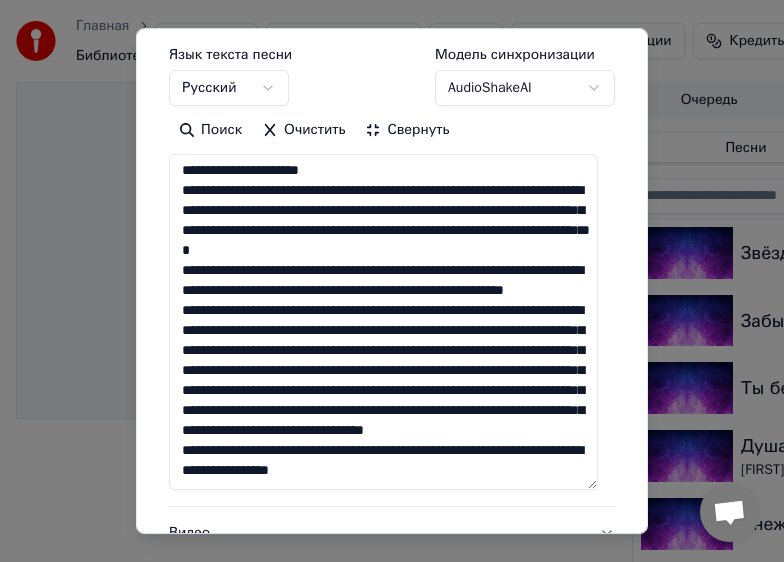 click at bounding box center (383, 322) 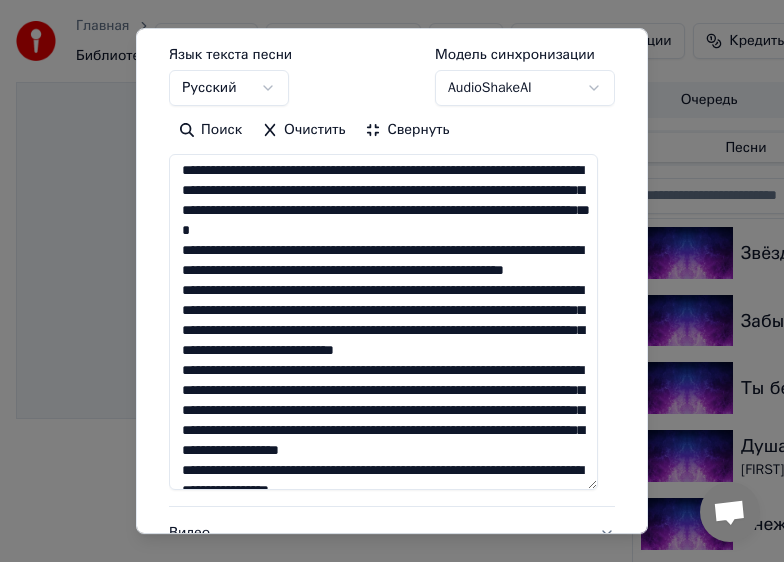 click at bounding box center [383, 322] 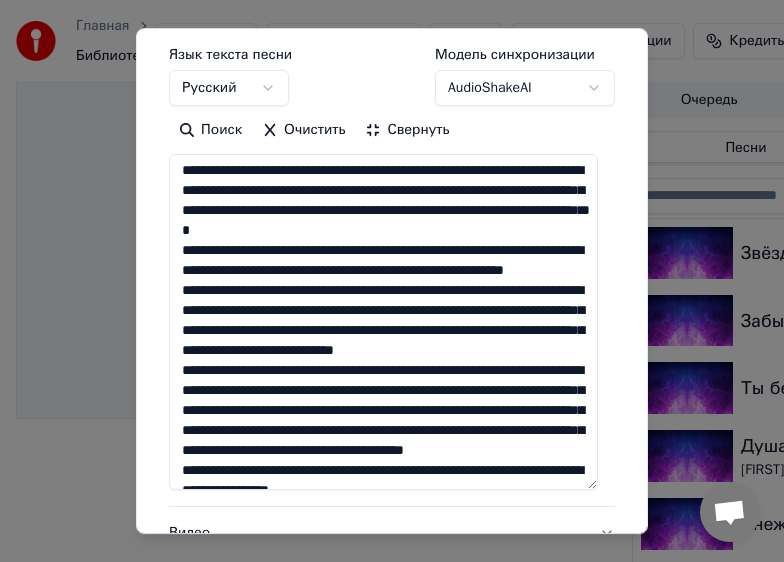 click at bounding box center (383, 322) 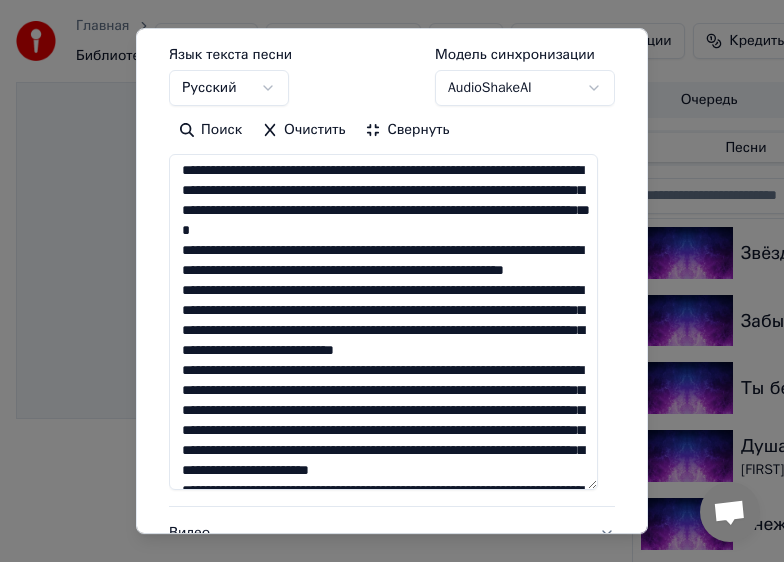 click at bounding box center [383, 322] 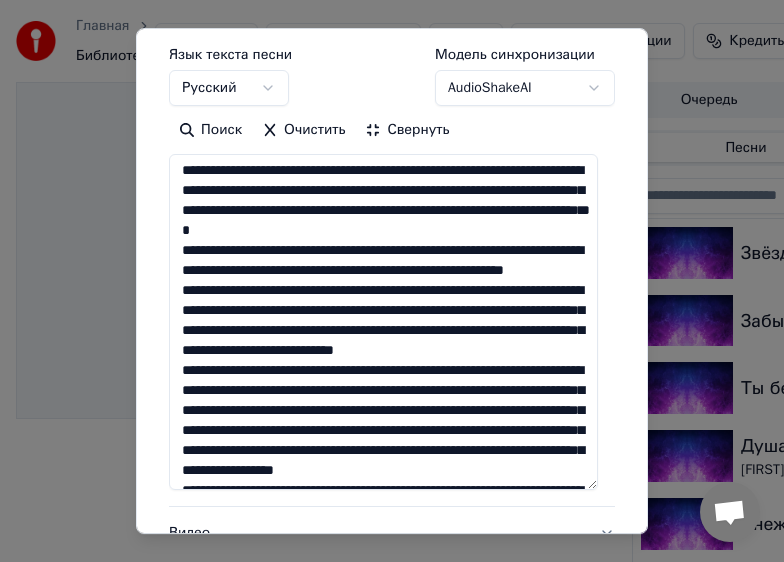 click at bounding box center (383, 322) 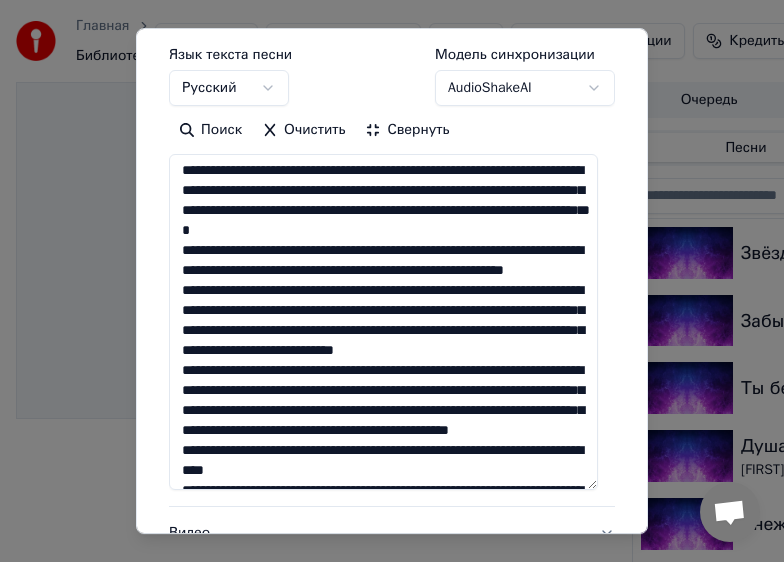 click at bounding box center (383, 322) 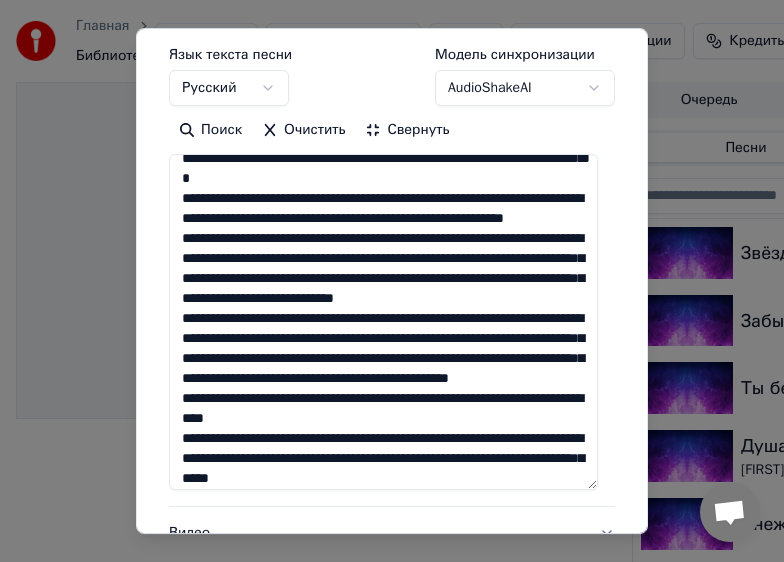 scroll, scrollTop: 242, scrollLeft: 0, axis: vertical 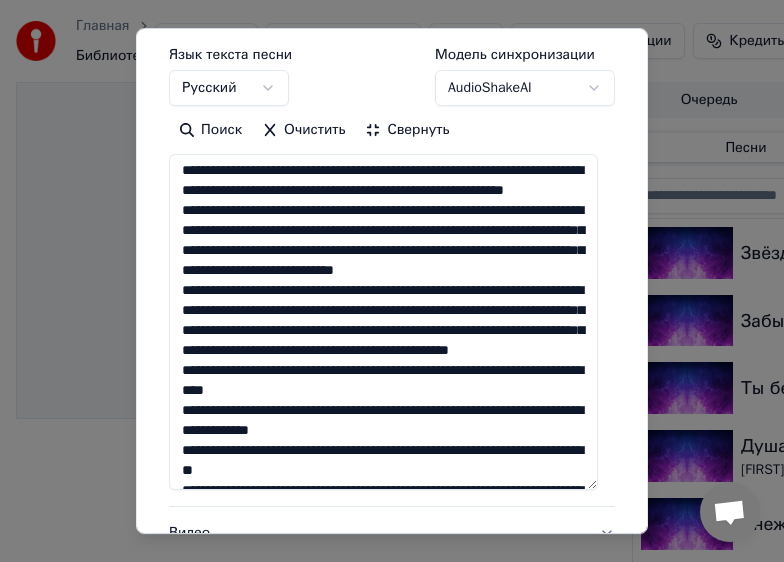 click at bounding box center [383, 322] 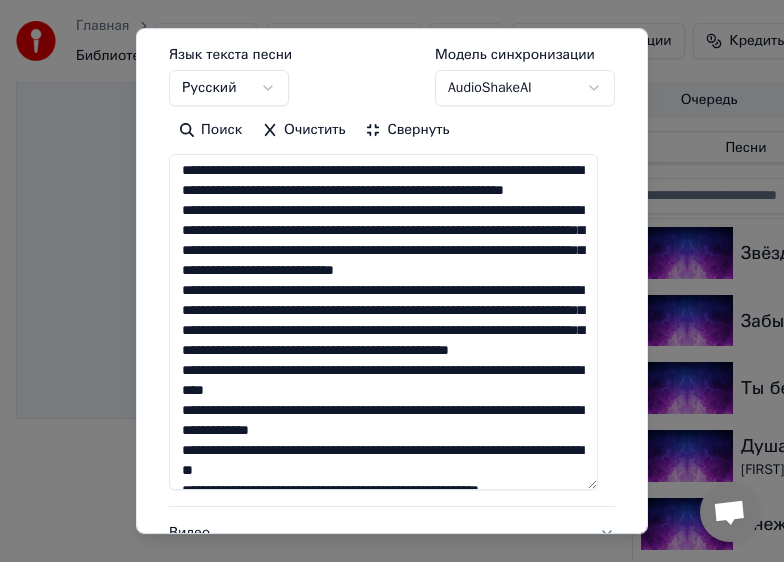 scroll, scrollTop: 222, scrollLeft: 0, axis: vertical 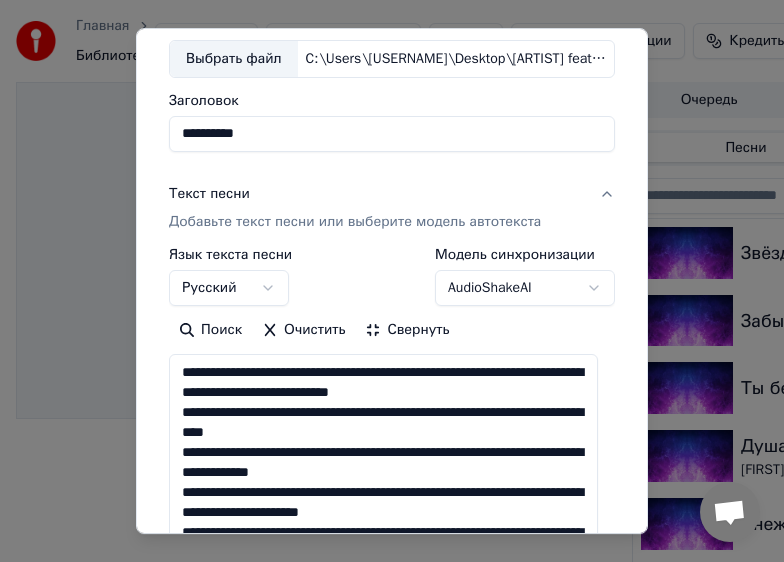 type on "**********" 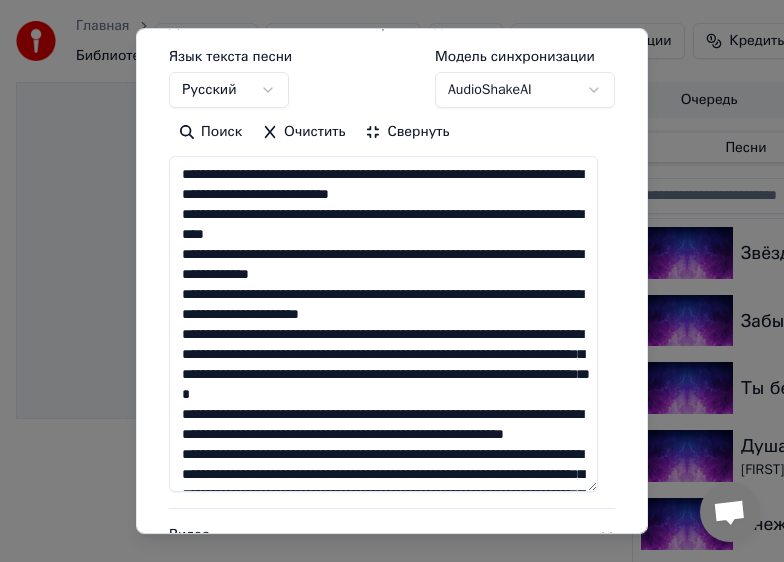 scroll, scrollTop: 332, scrollLeft: 0, axis: vertical 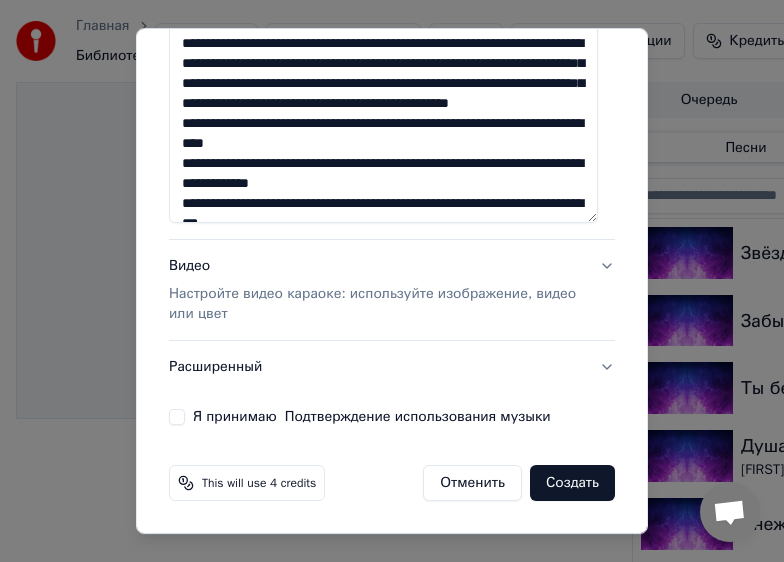 click on "Видео Настройте видео караоке: используйте изображение, видео или цвет" at bounding box center [376, 290] 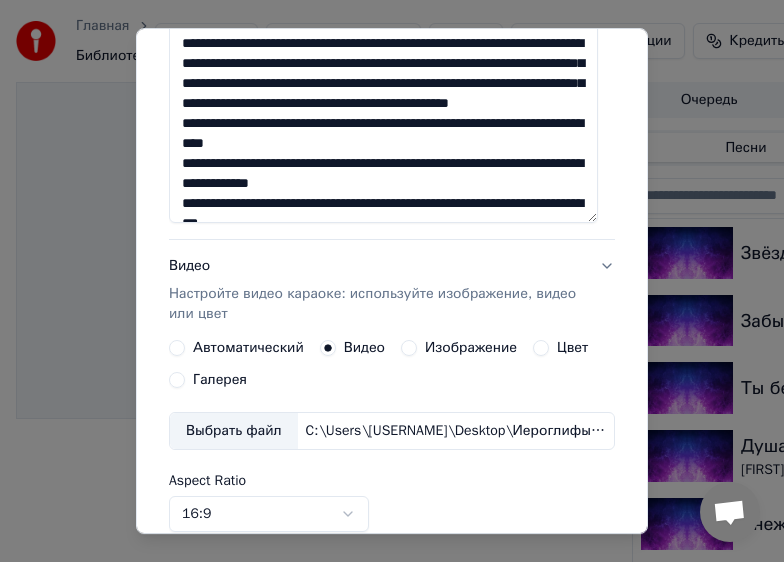 scroll, scrollTop: 120, scrollLeft: 0, axis: vertical 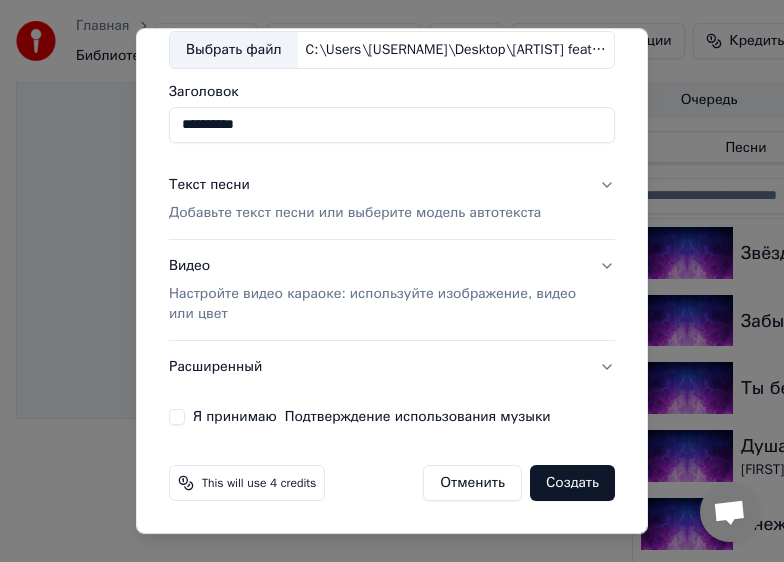 click on "Видео Настройте видео караоке: используйте изображение, видео или цвет" at bounding box center [376, 290] 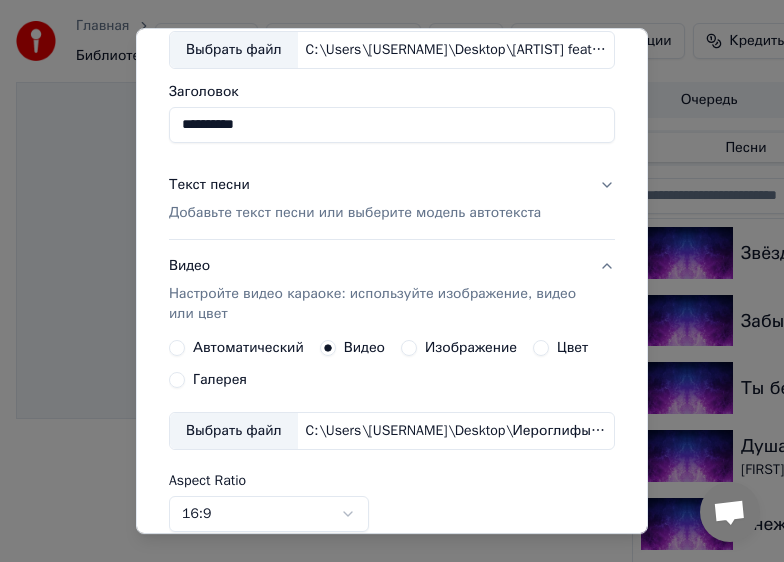 scroll, scrollTop: 291, scrollLeft: 0, axis: vertical 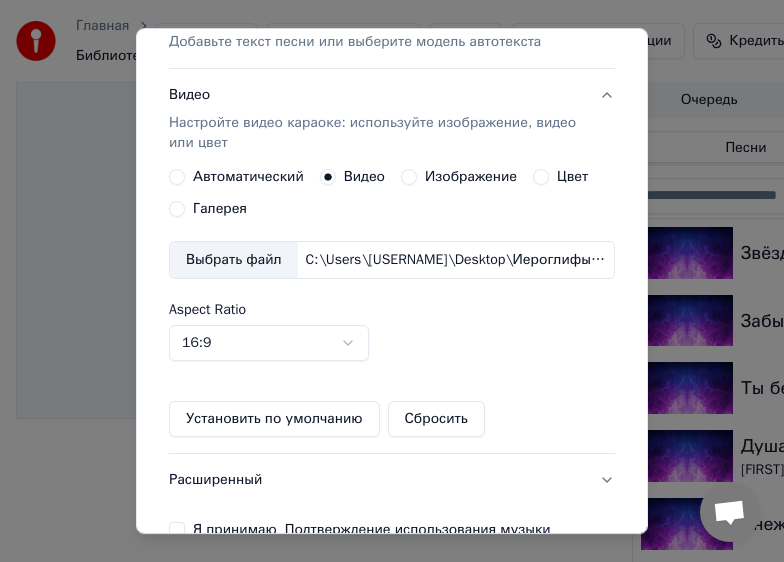 click on "Выбрать файл" at bounding box center (234, 260) 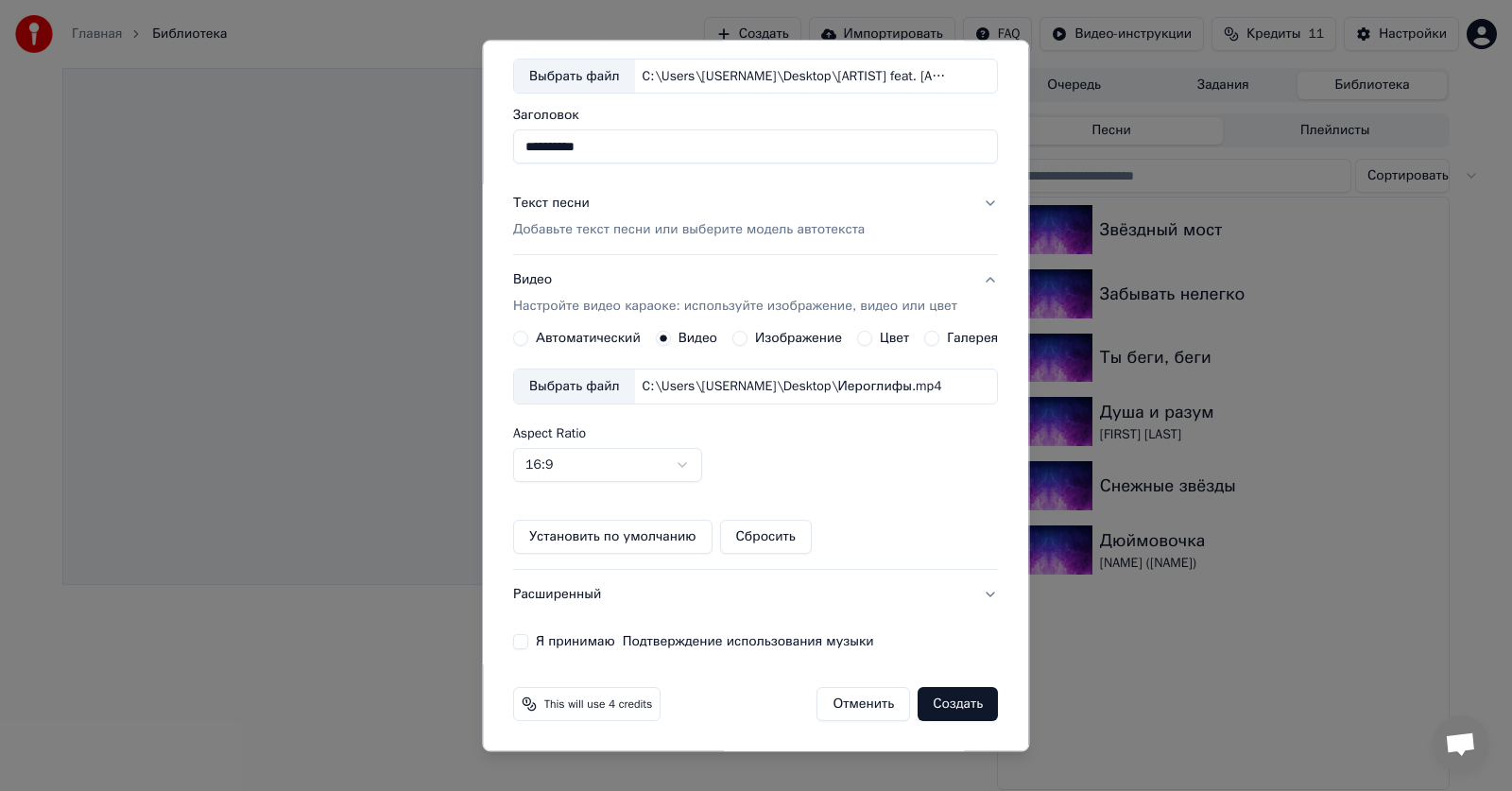 scroll, scrollTop: 98, scrollLeft: 0, axis: vertical 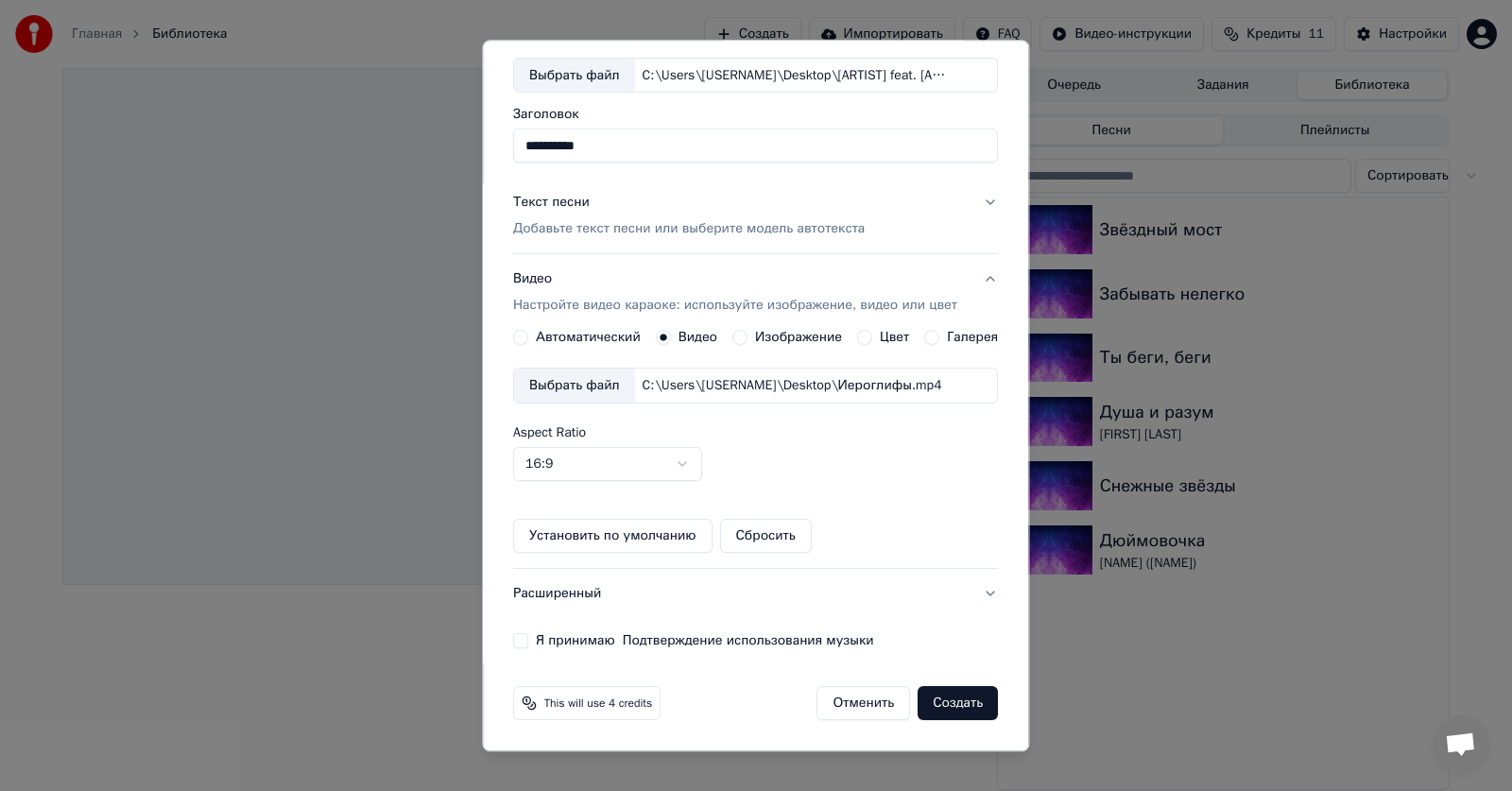 click on "Я принимаю   Подтверждение использования музыки" at bounding box center (521, 642) 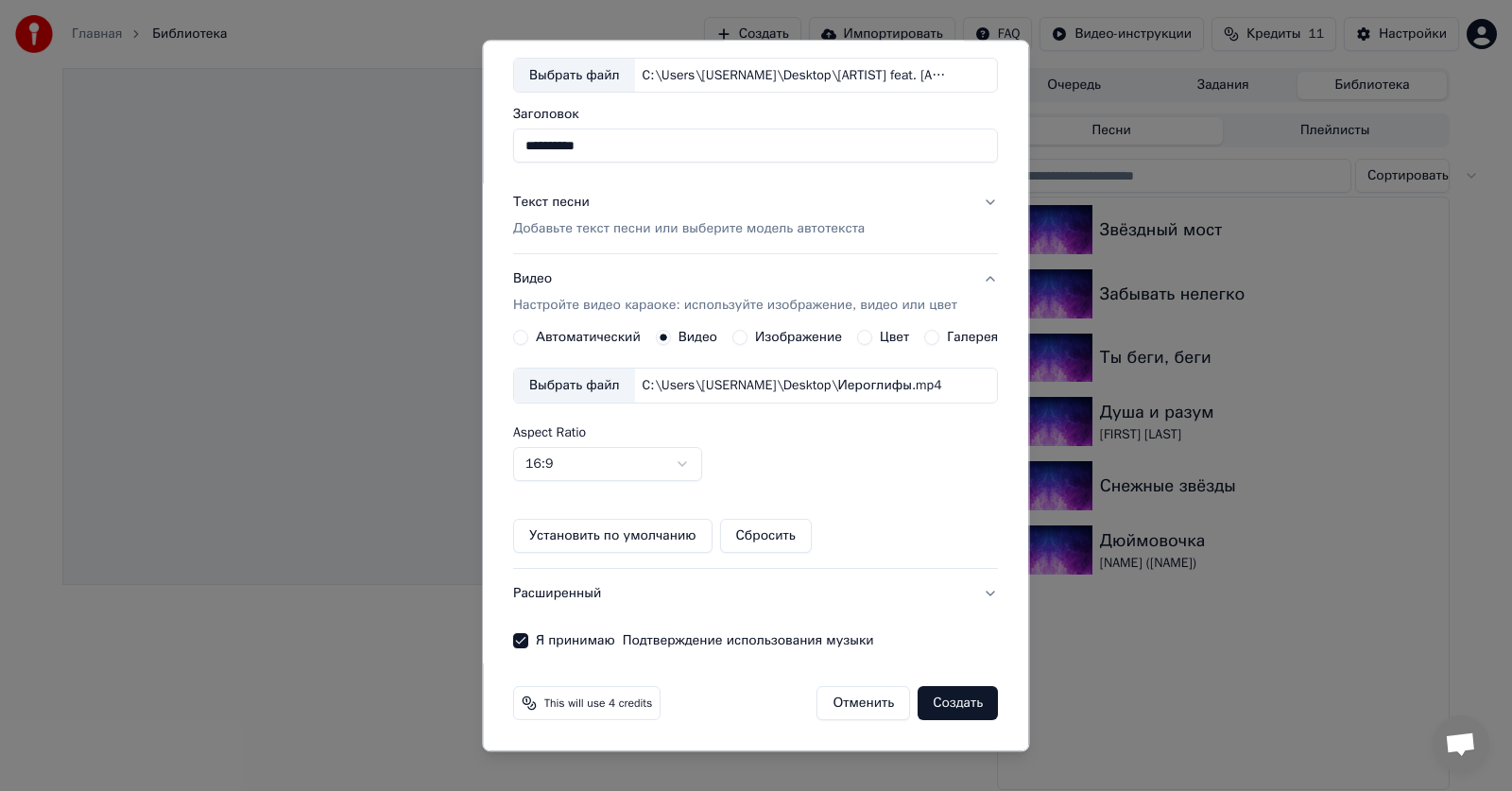 click on "Создать" at bounding box center [958, 704] 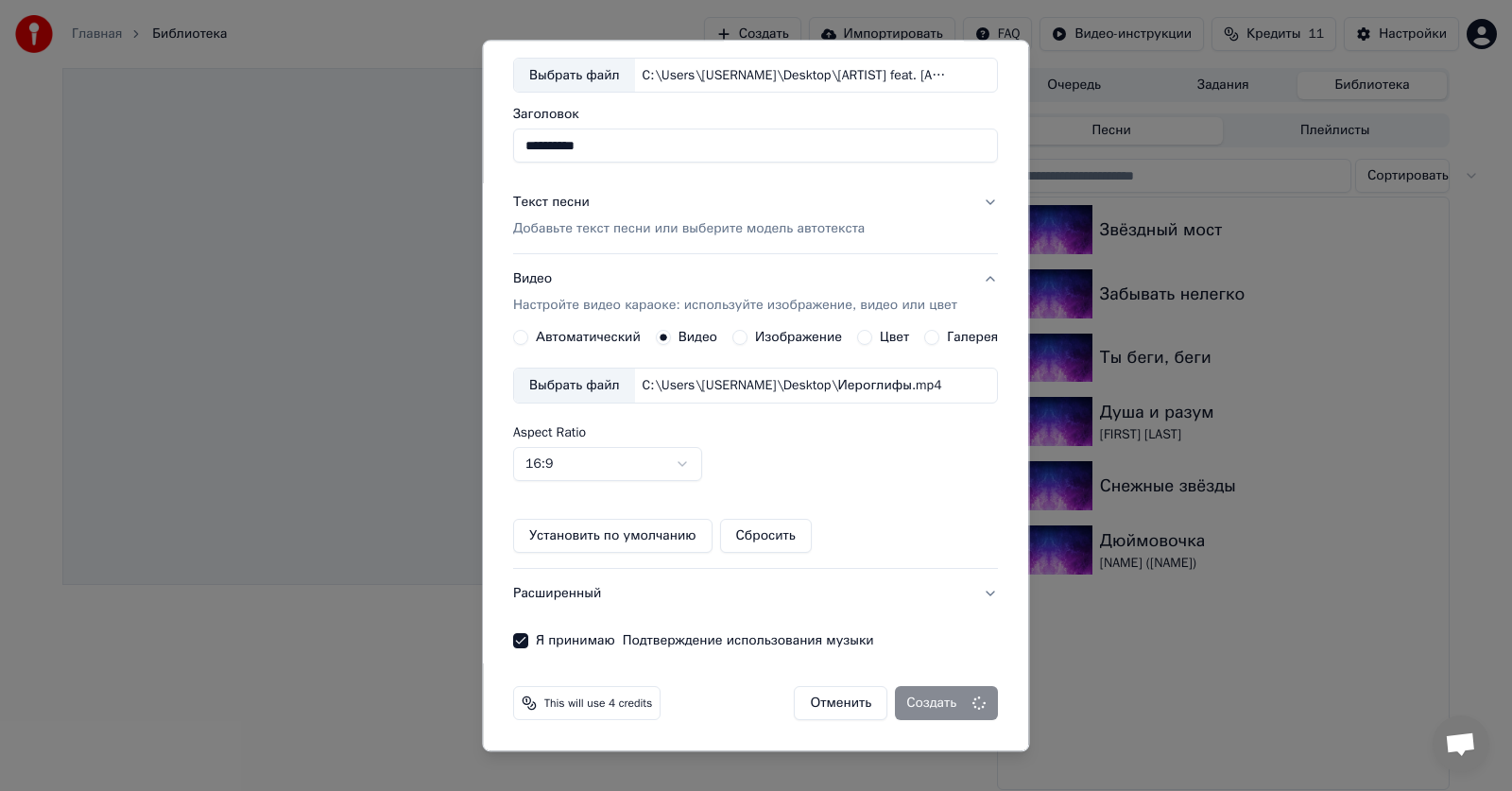 type 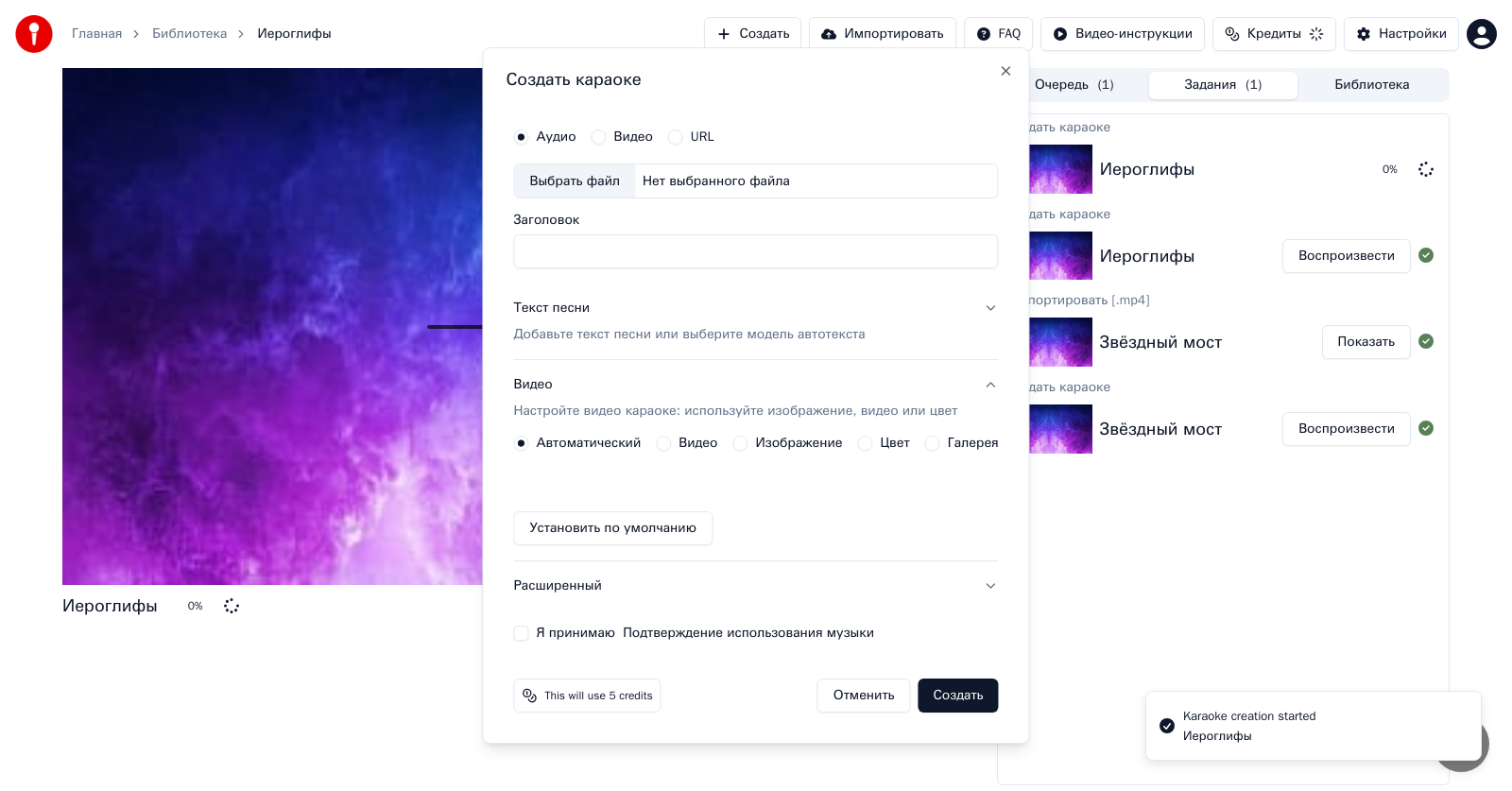 scroll, scrollTop: 0, scrollLeft: 0, axis: both 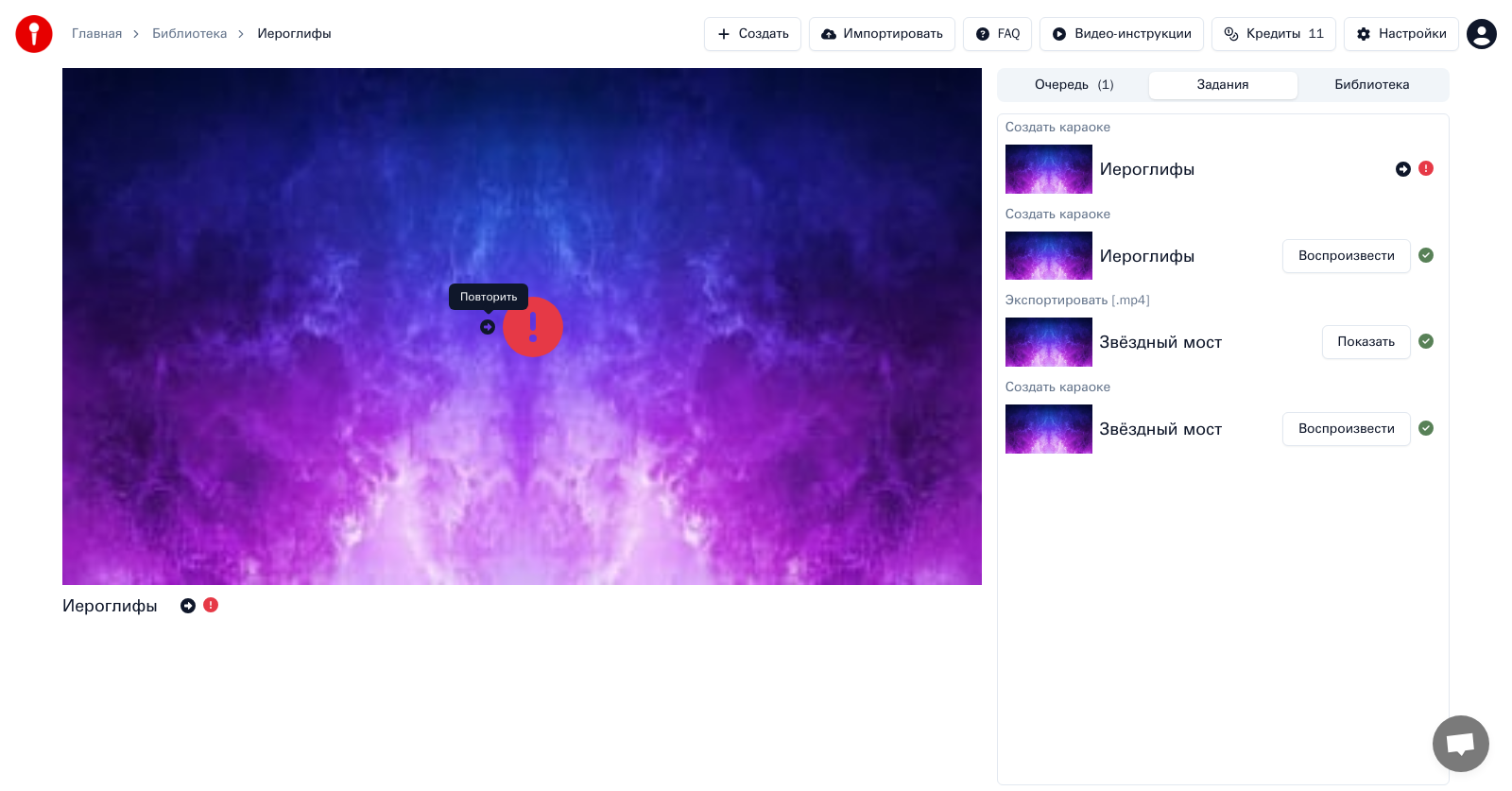 click 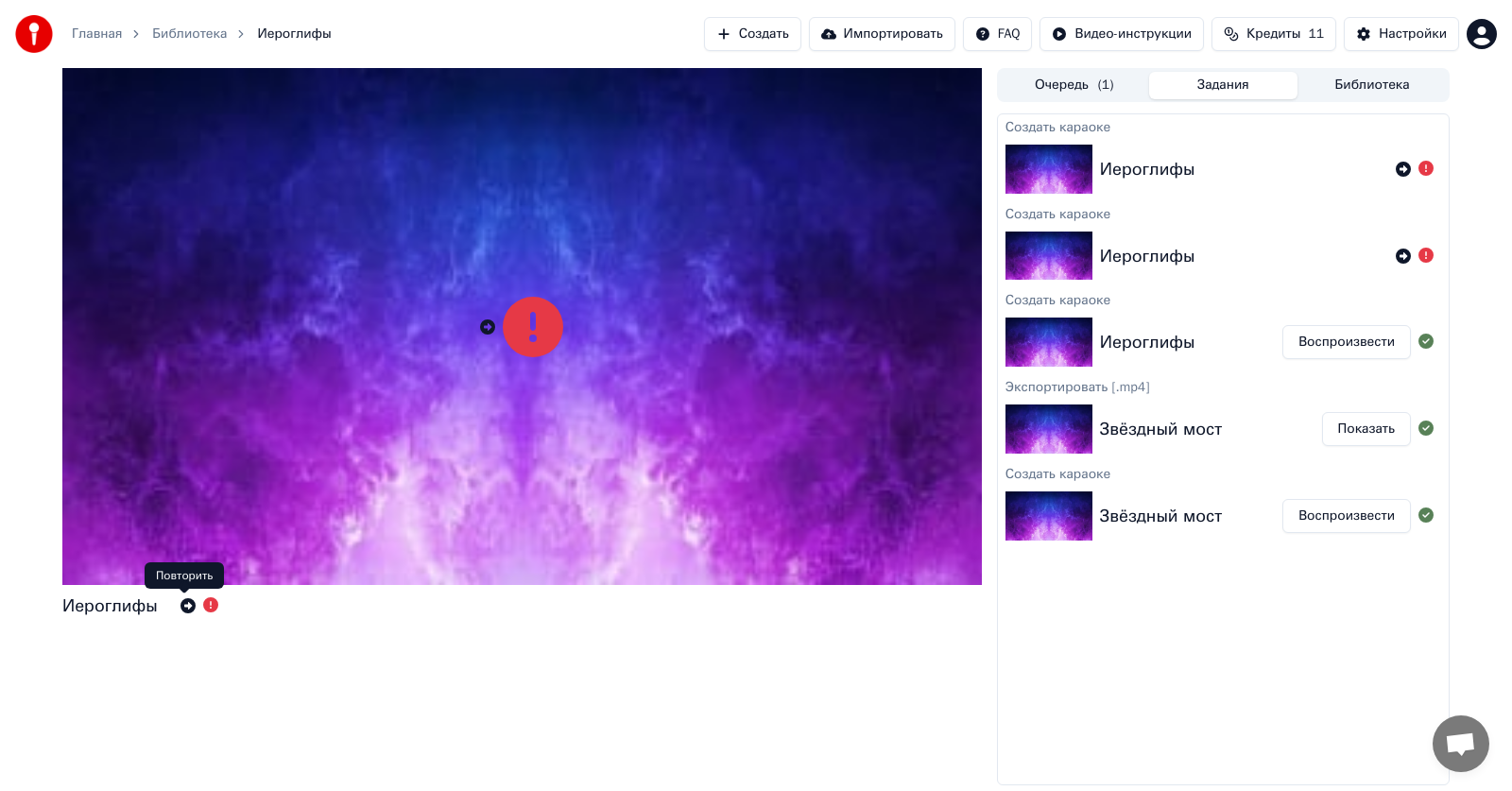 click 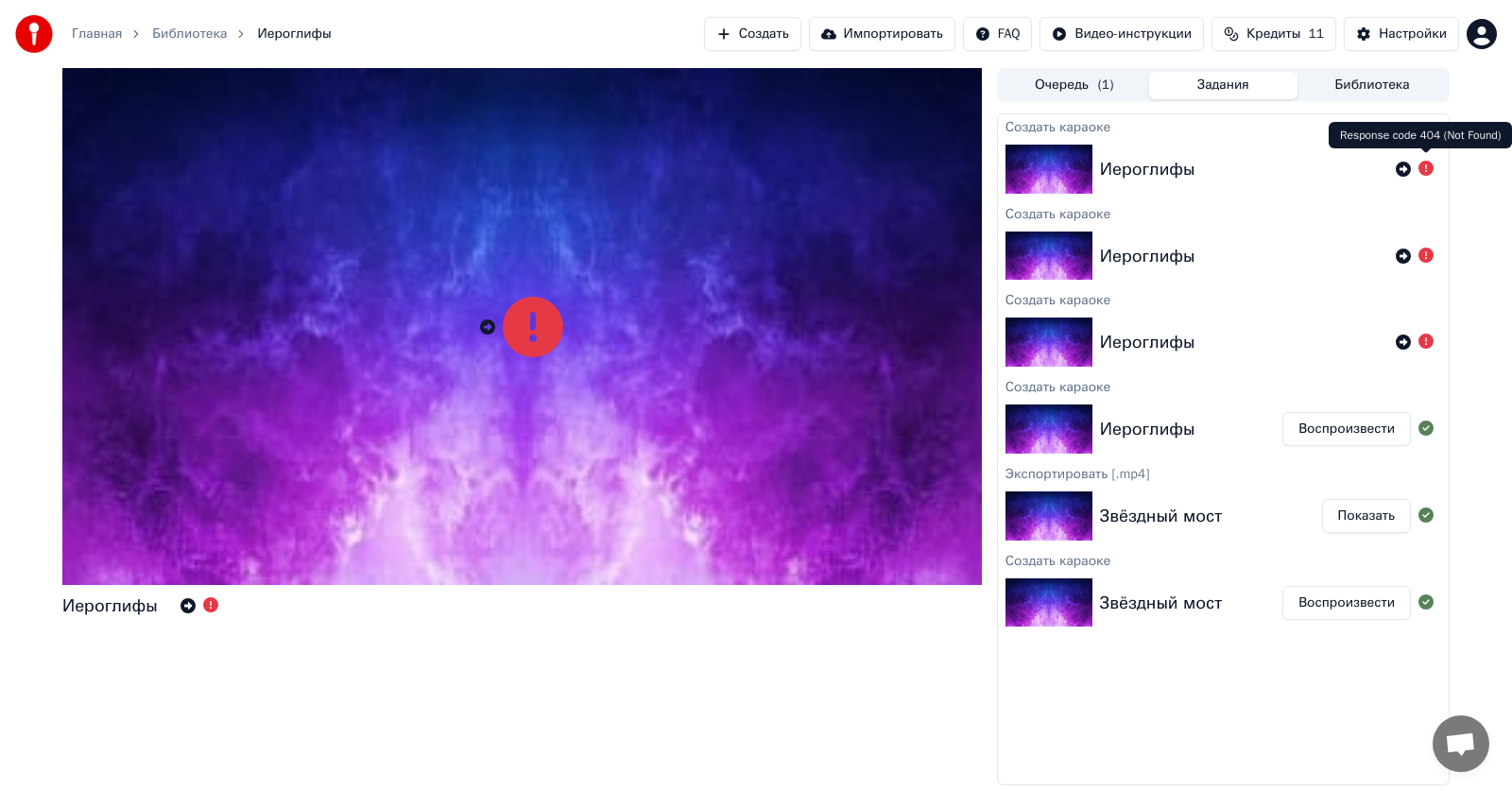 click 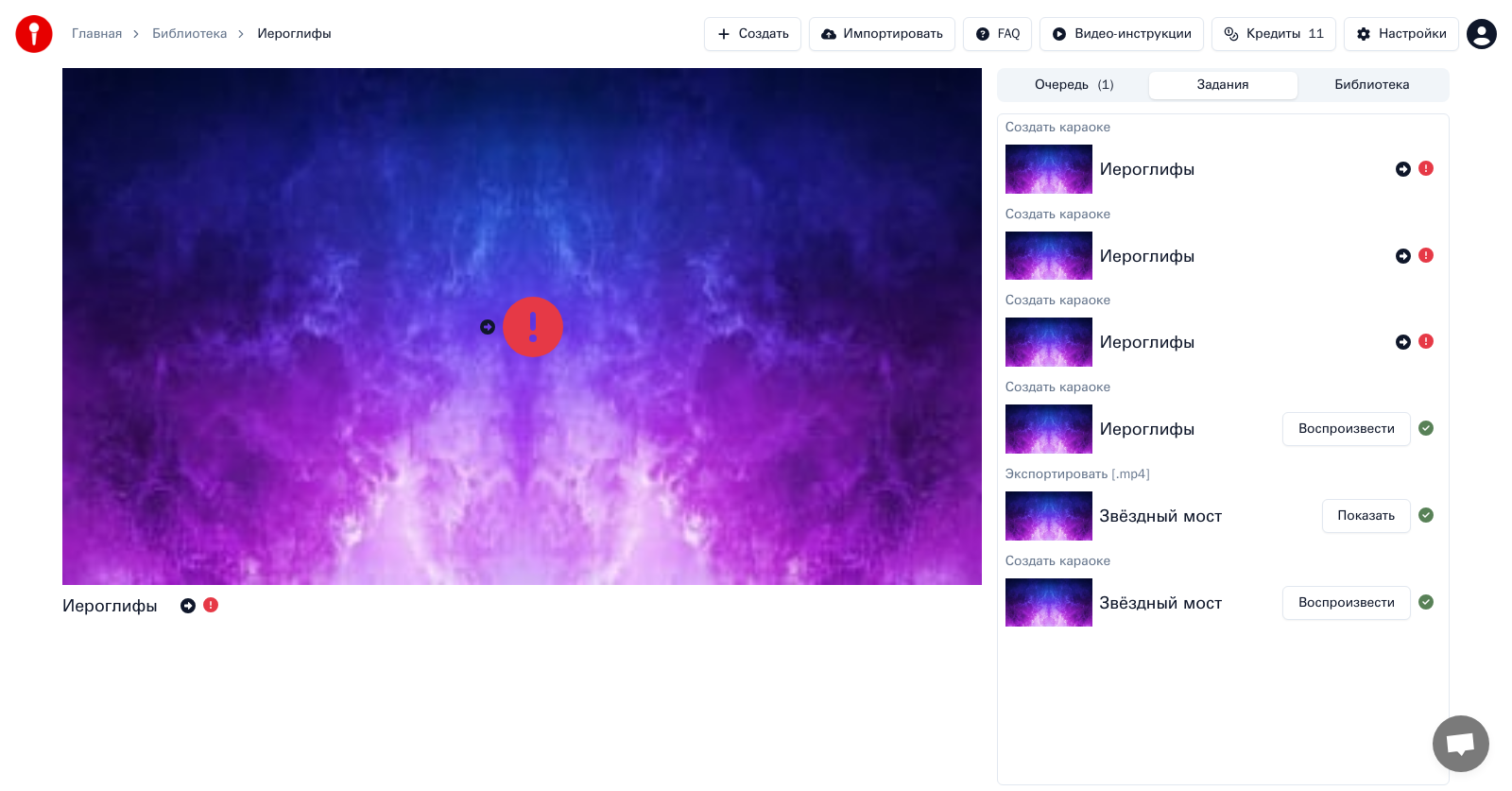 click 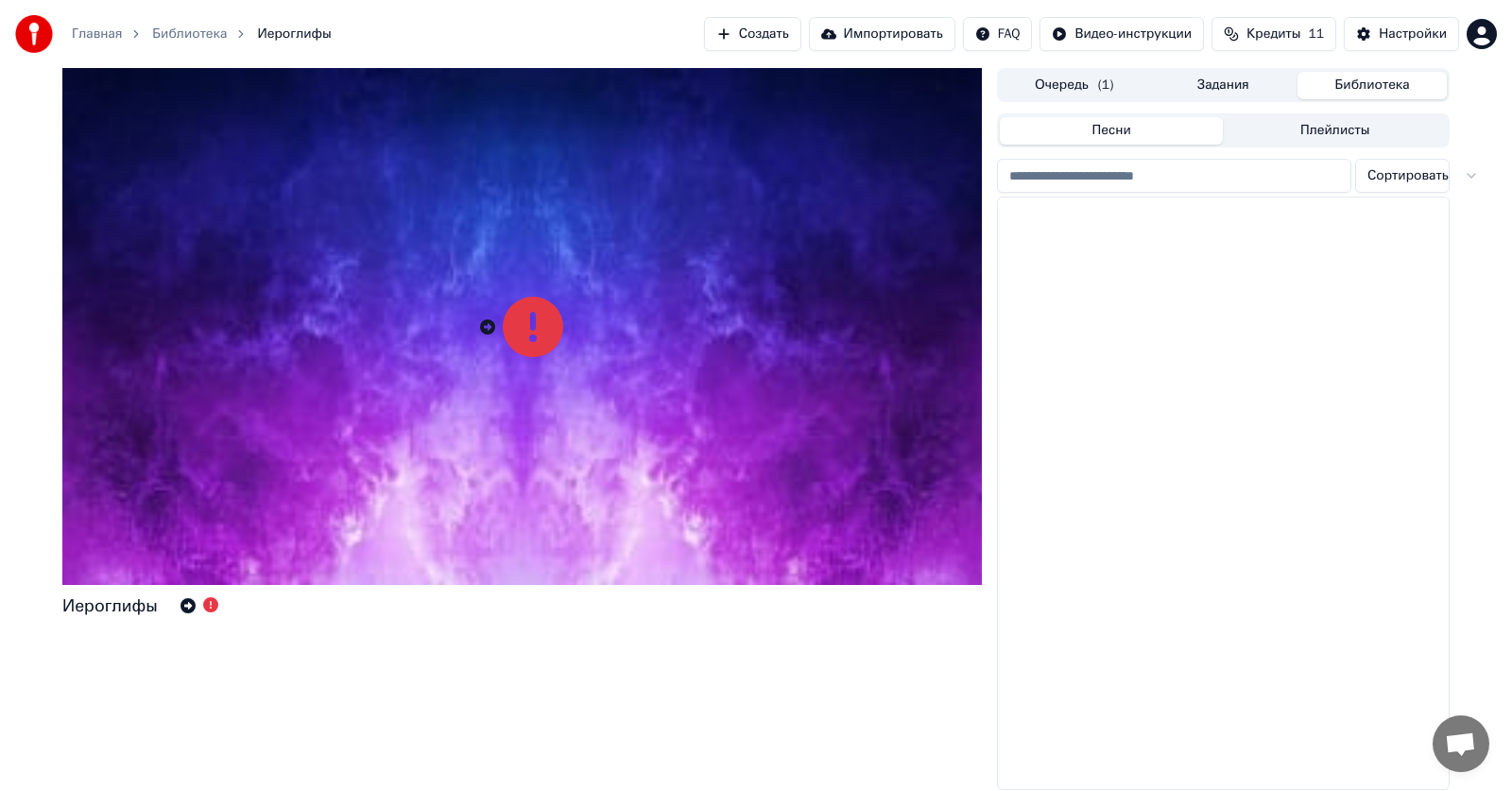 click on "Библиотека" at bounding box center (1372, 85) 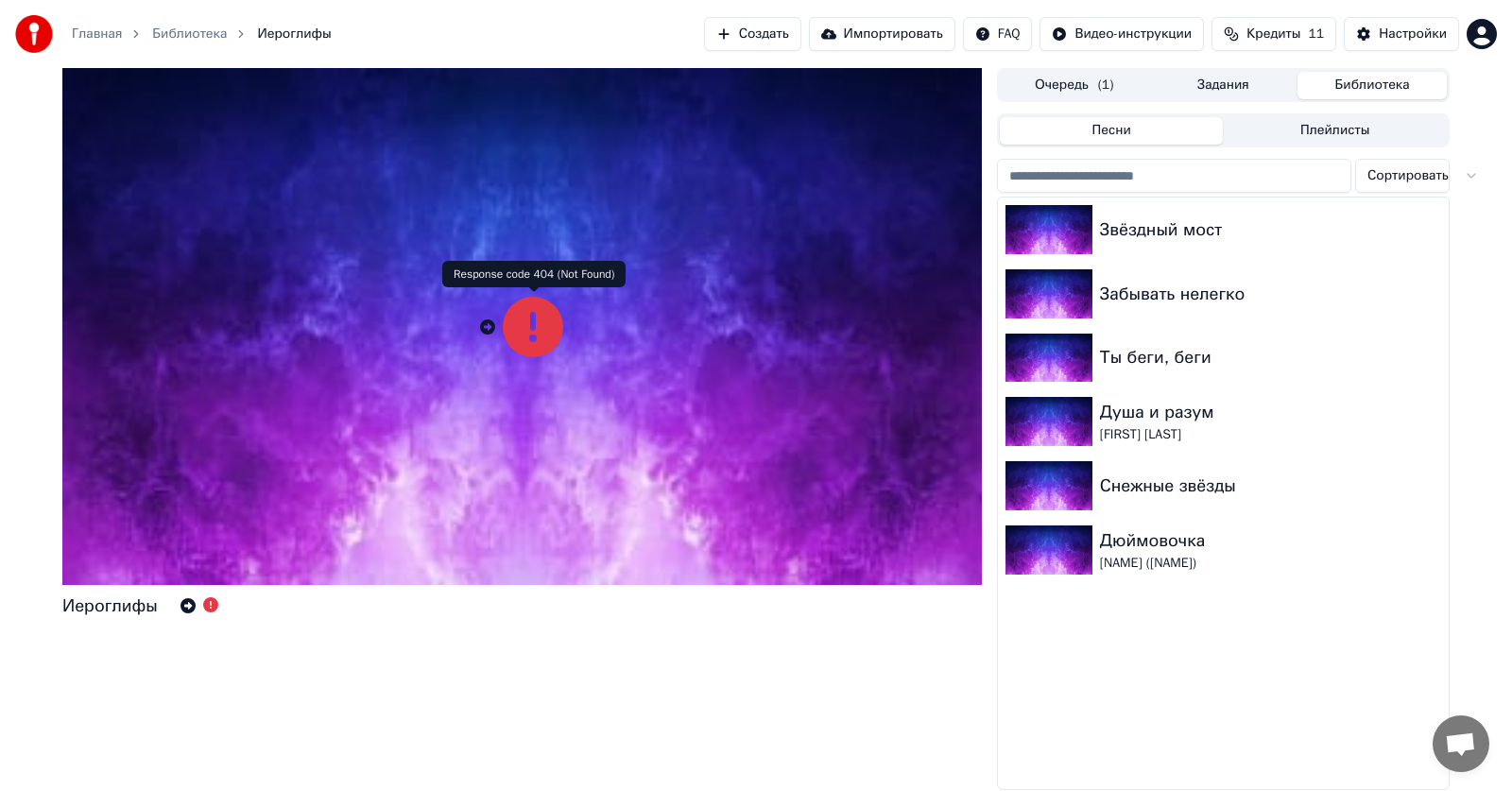 click 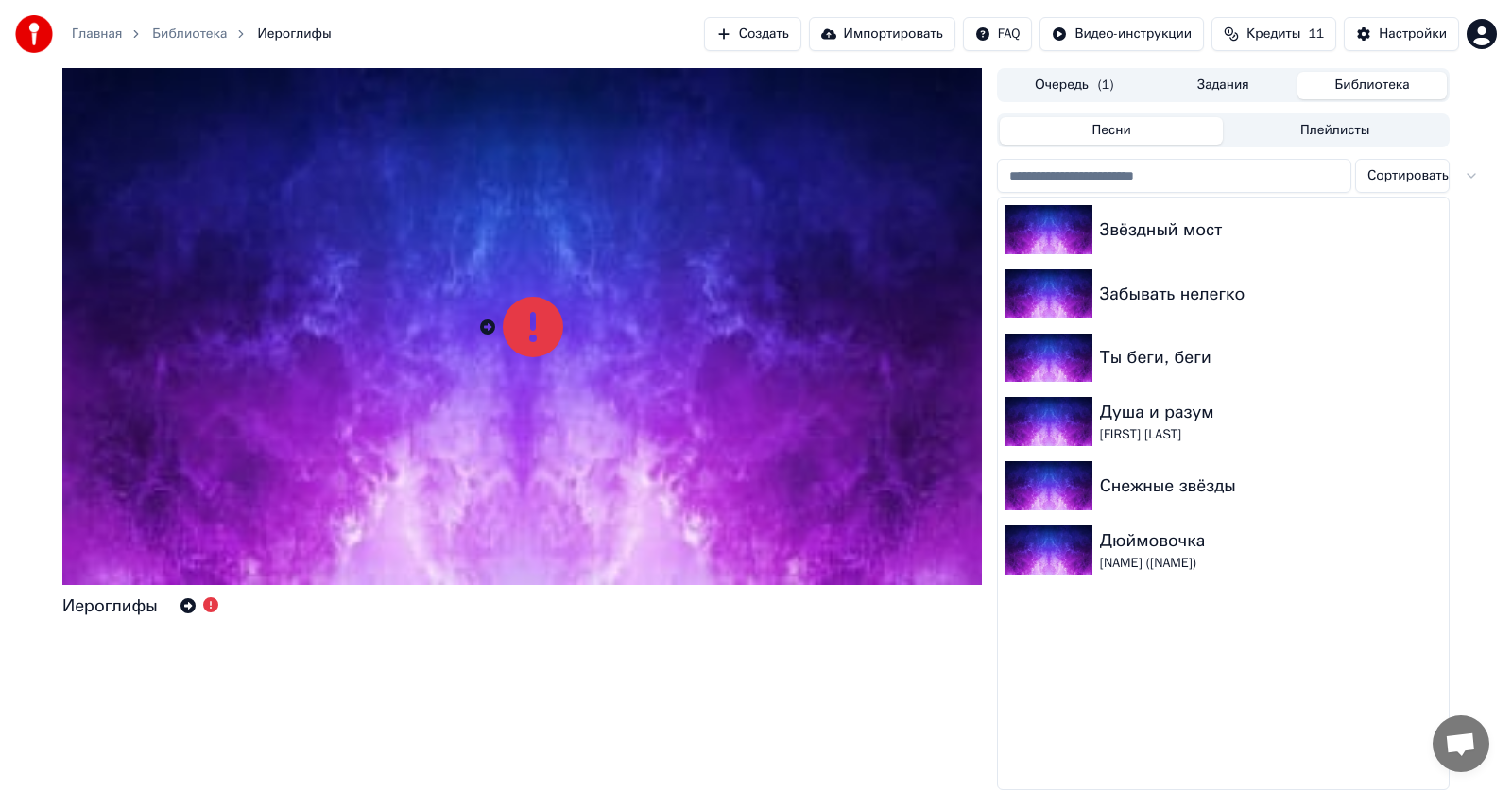 click 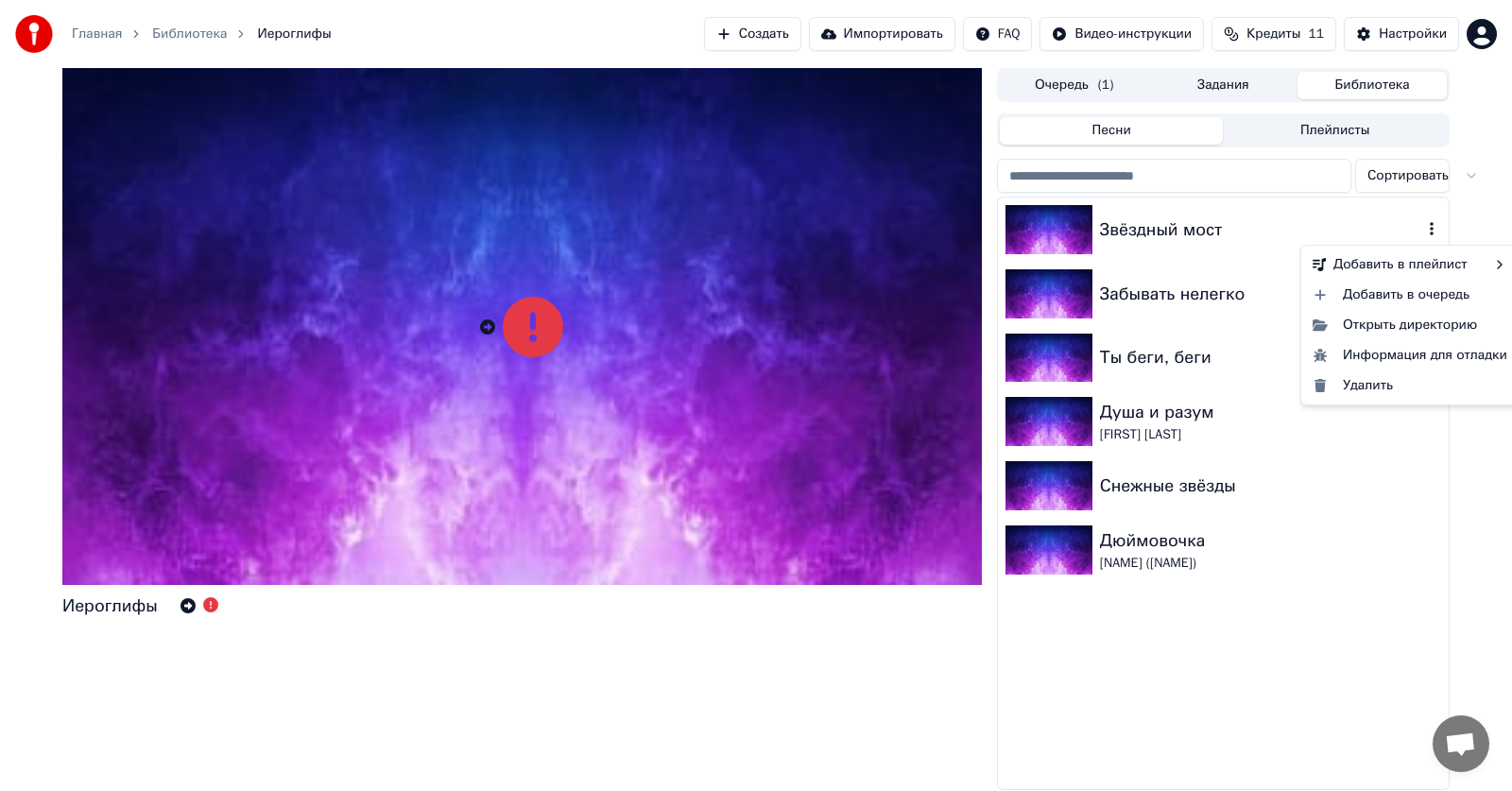 click 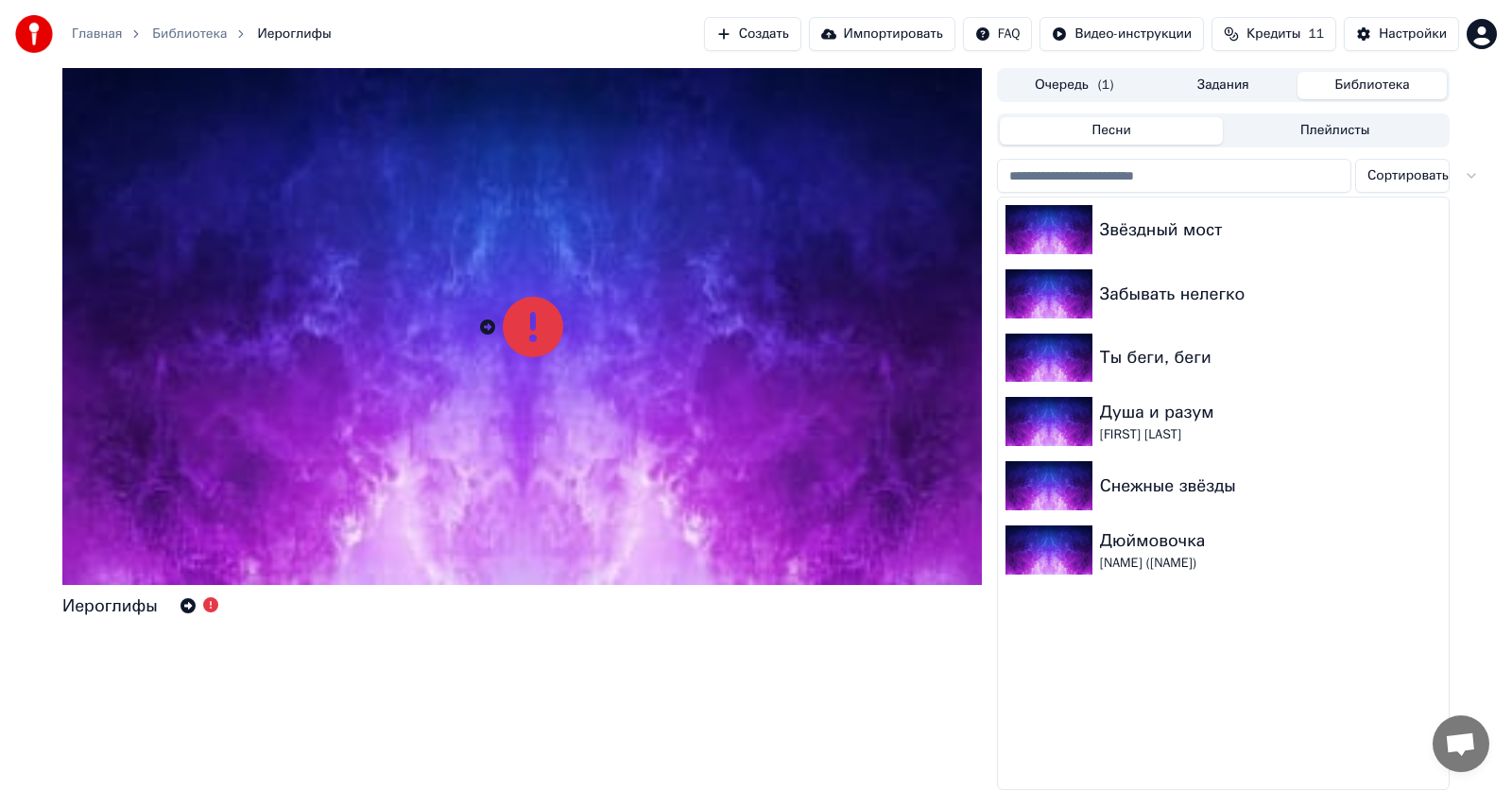 click on "Очередь ( 1 )" at bounding box center (1074, 85) 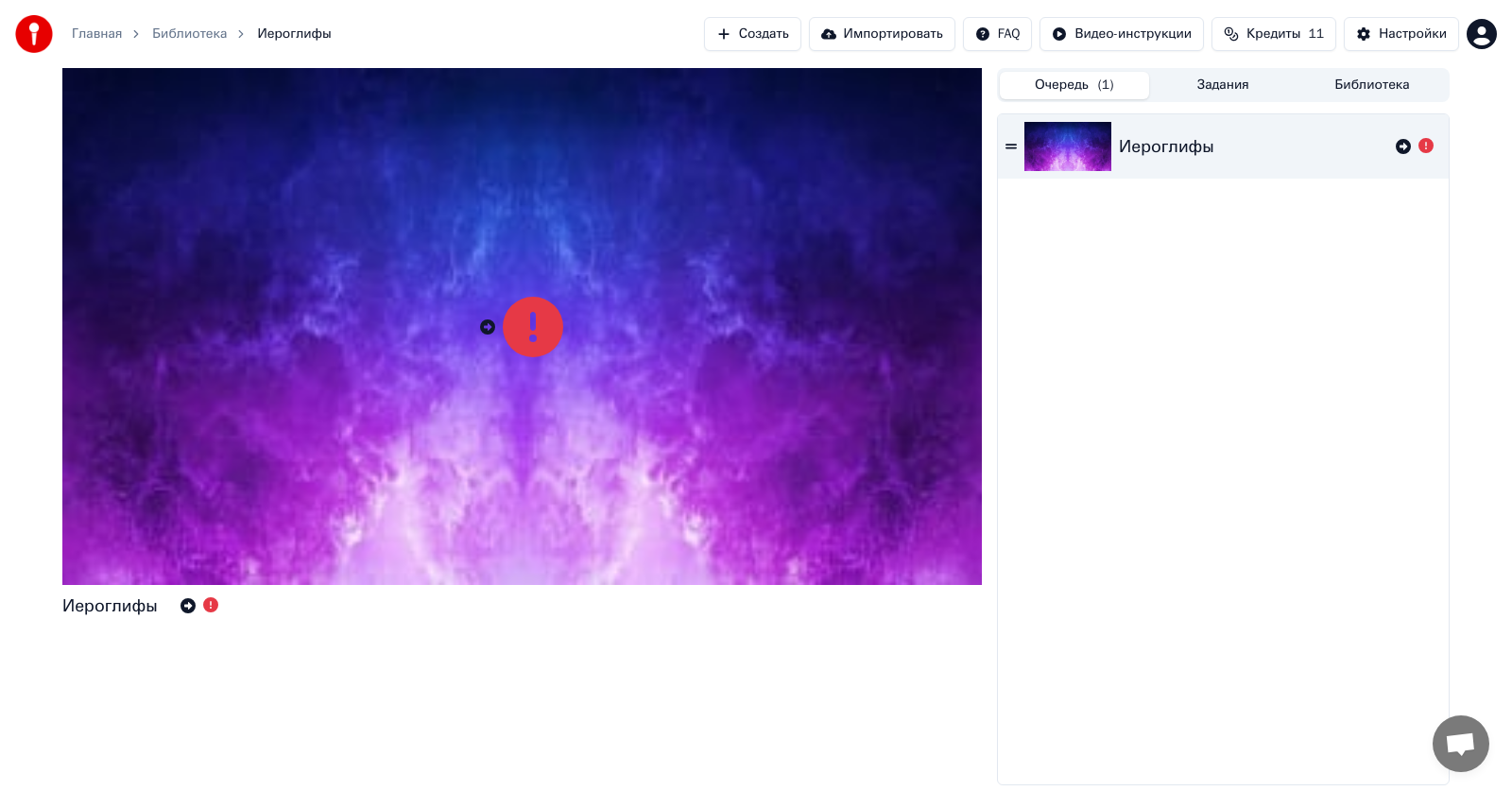 click 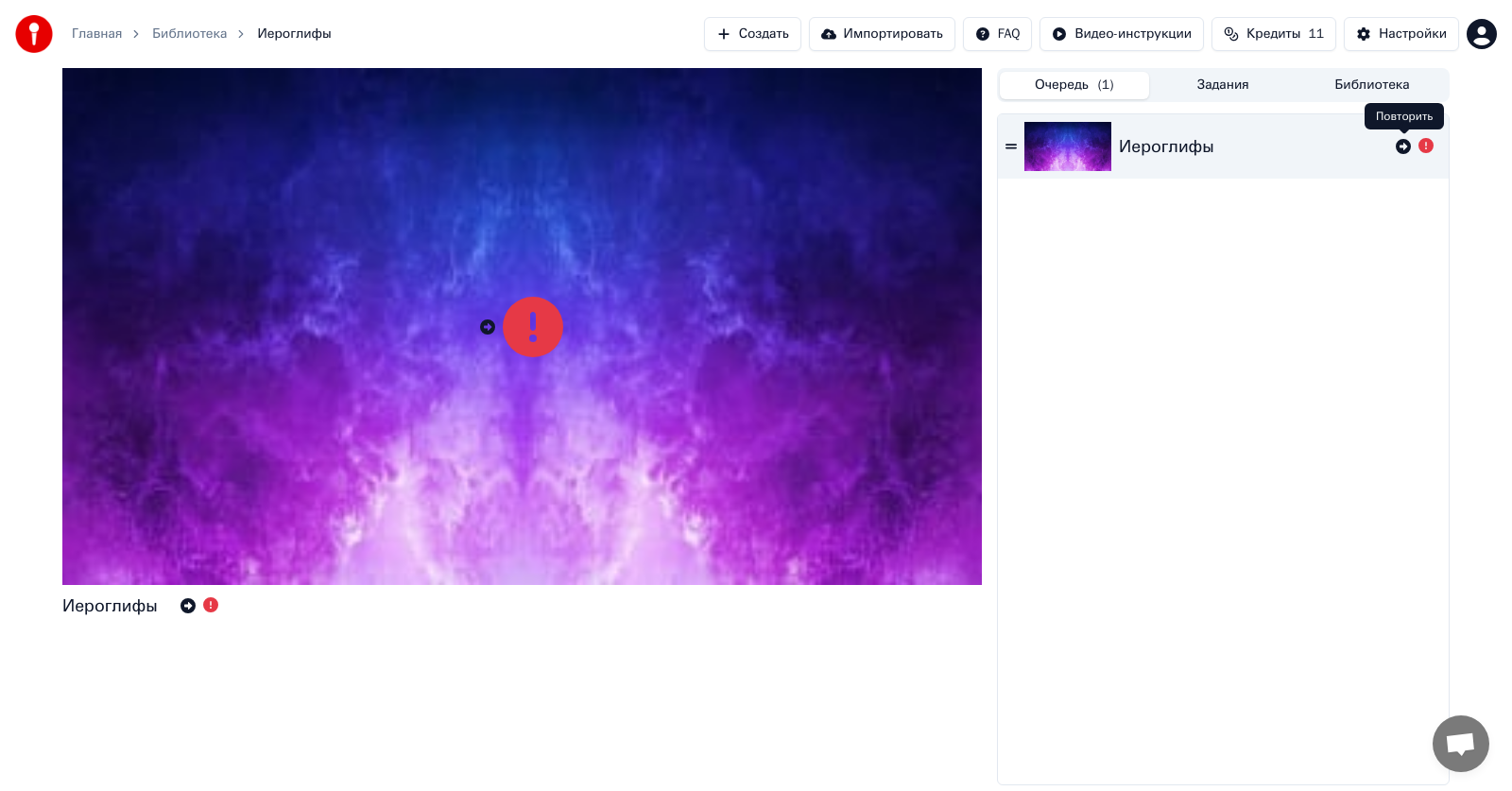 click 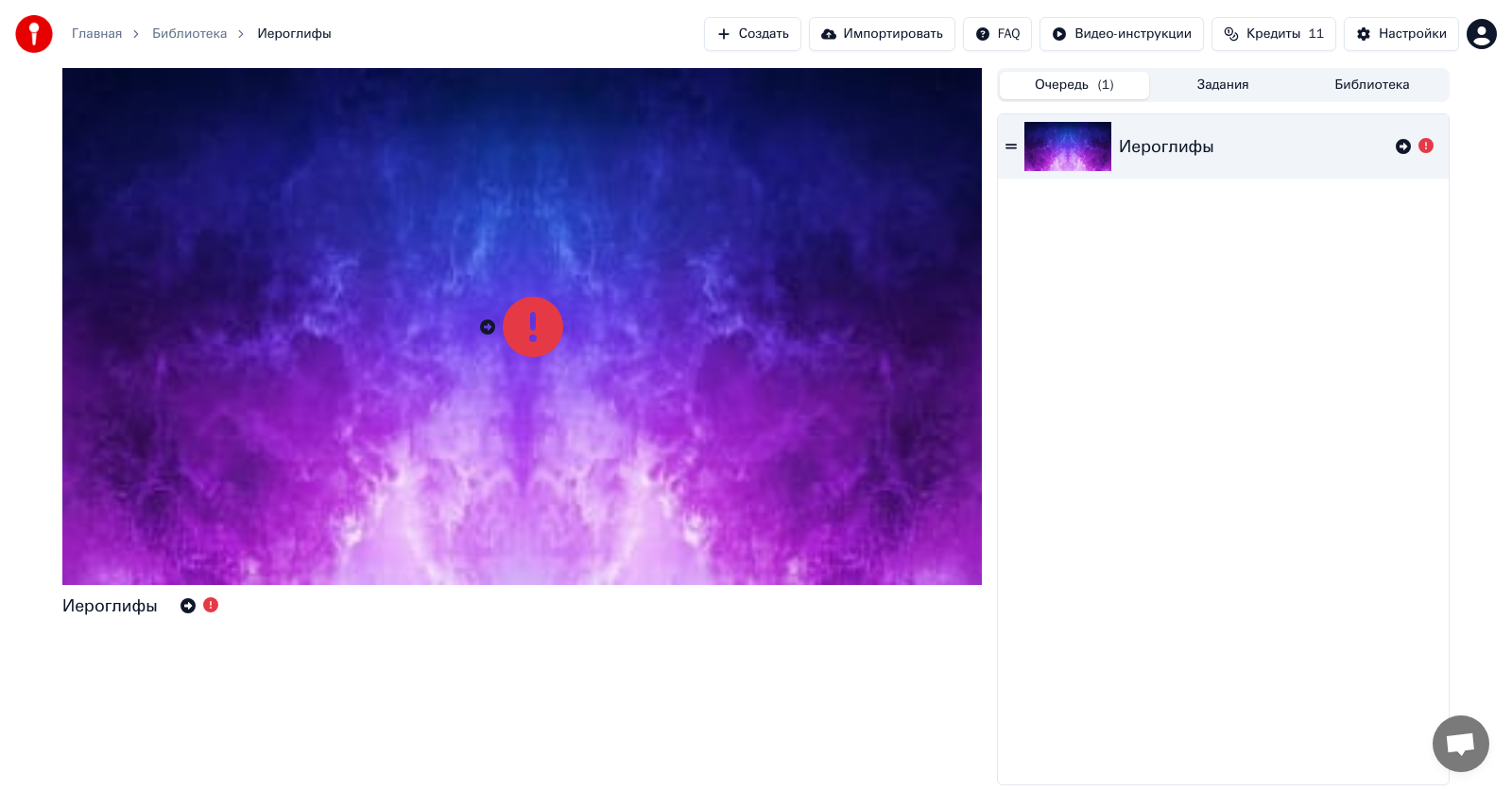 click on "Импортировать" at bounding box center [882, 34] 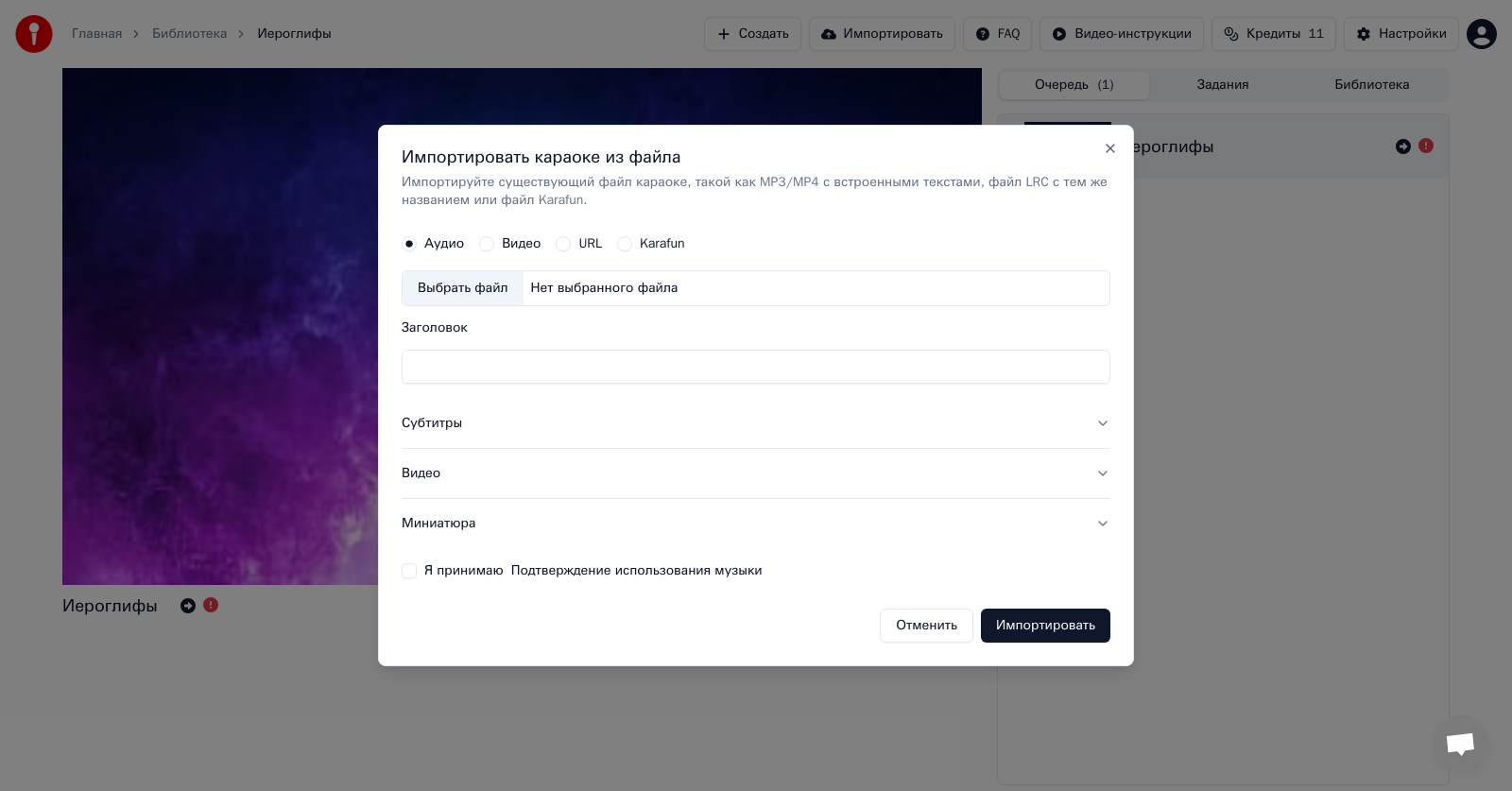 click on "Выбрать файл" at bounding box center [463, 289] 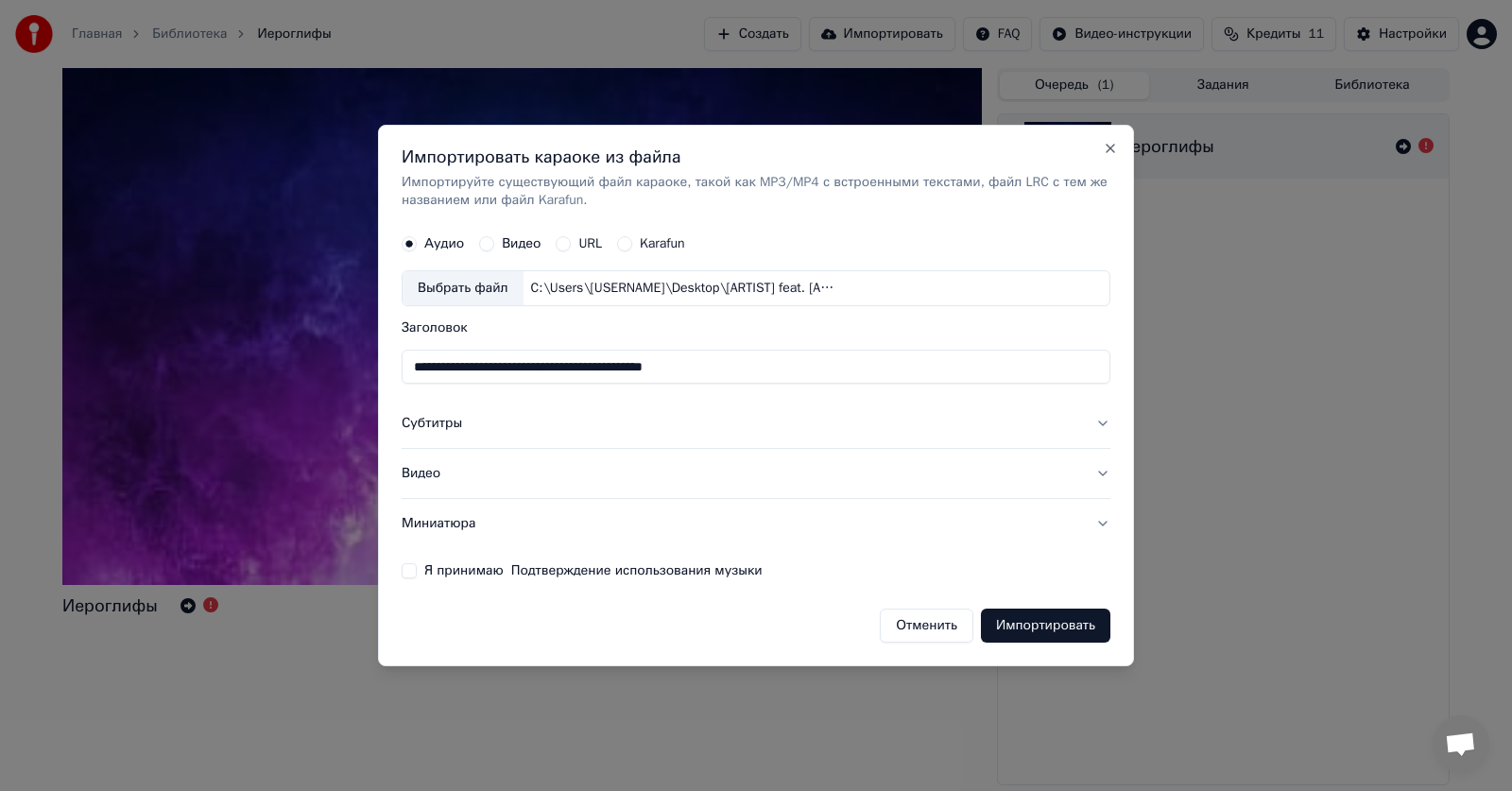 click on "**********" at bounding box center (756, 368) 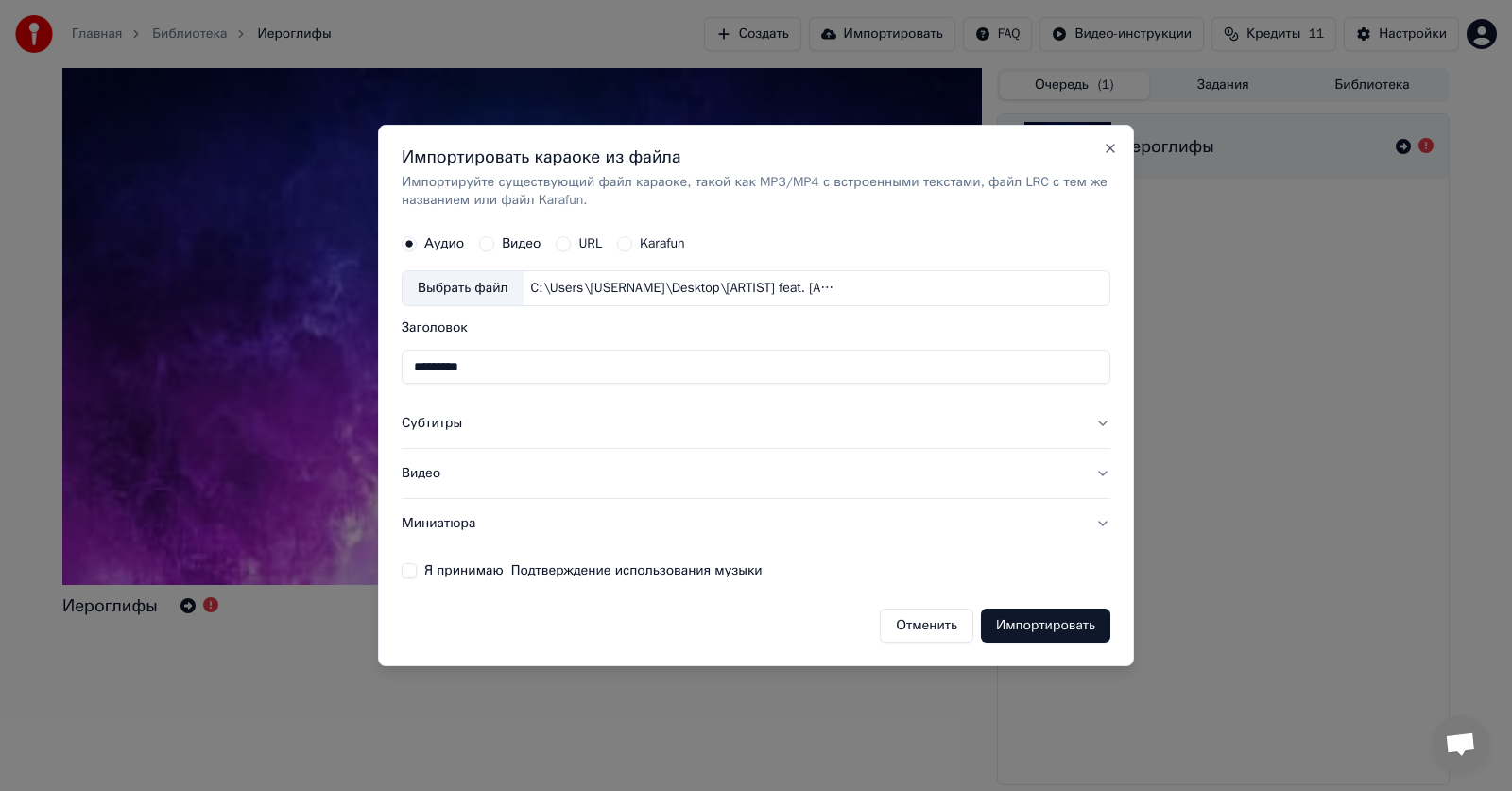 type on "*********" 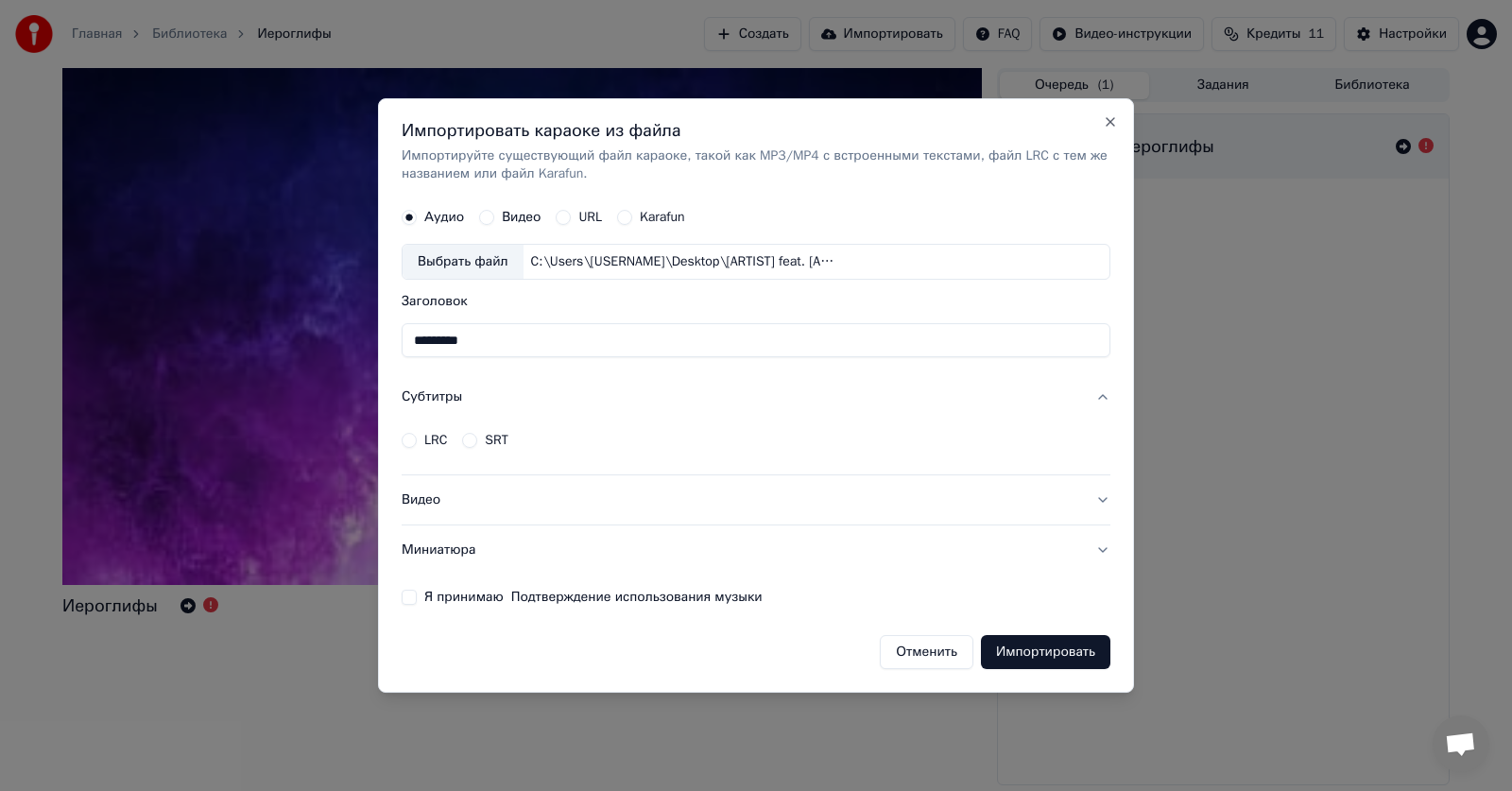 click on "LRC" at bounding box center [436, 440] 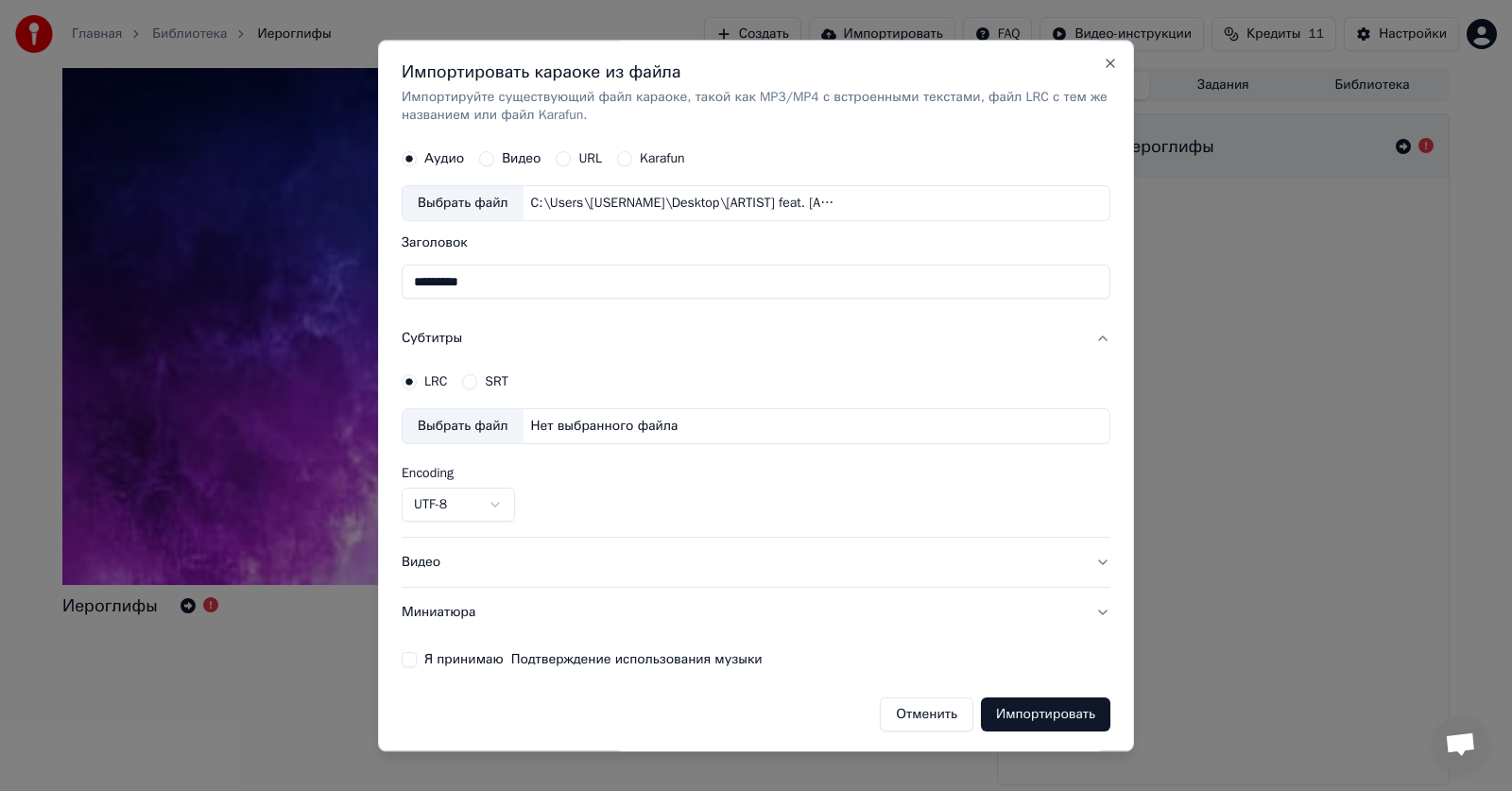 click on "SRT" at bounding box center (496, 383) 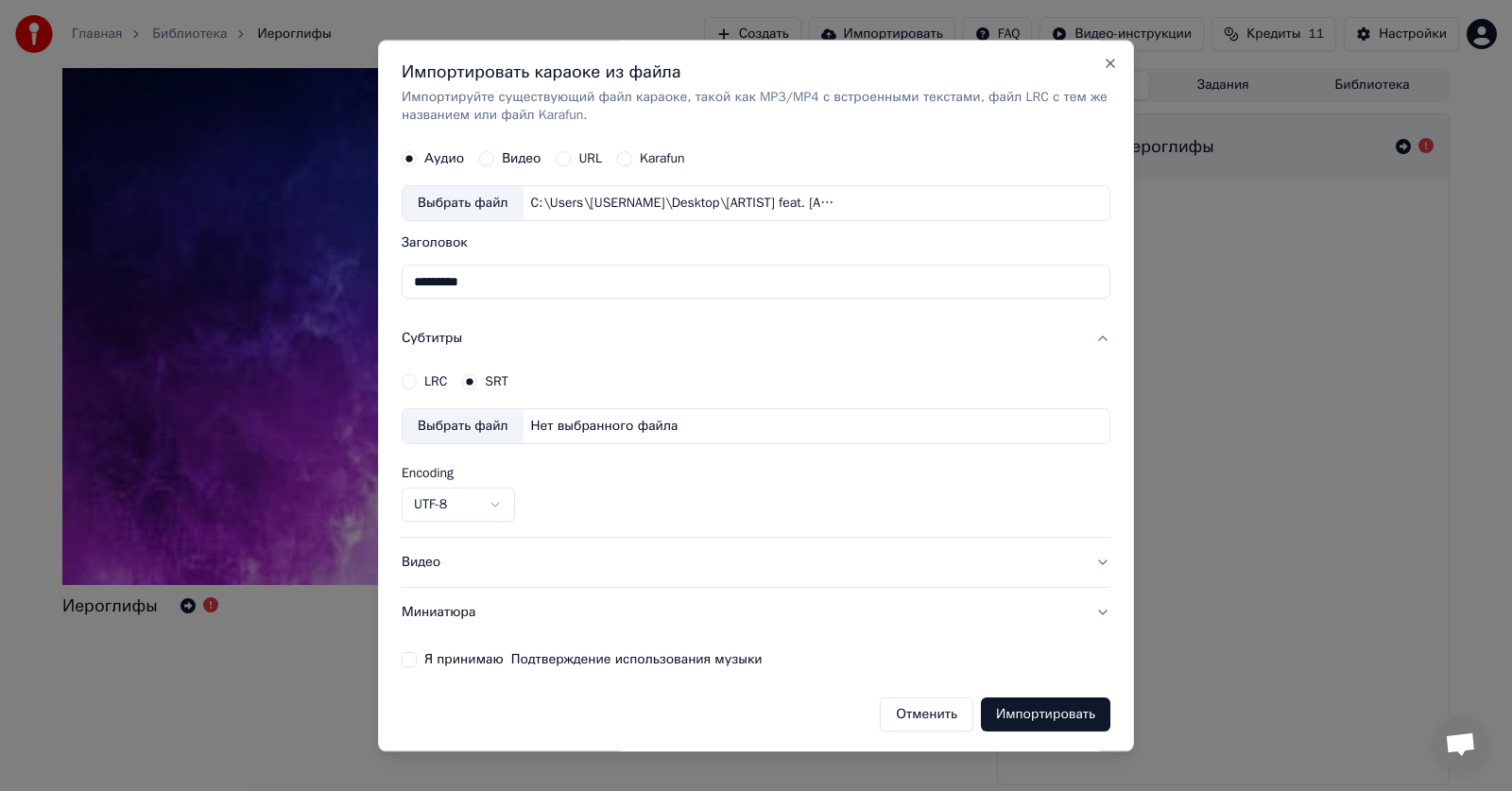 click on "LRC" at bounding box center [436, 383] 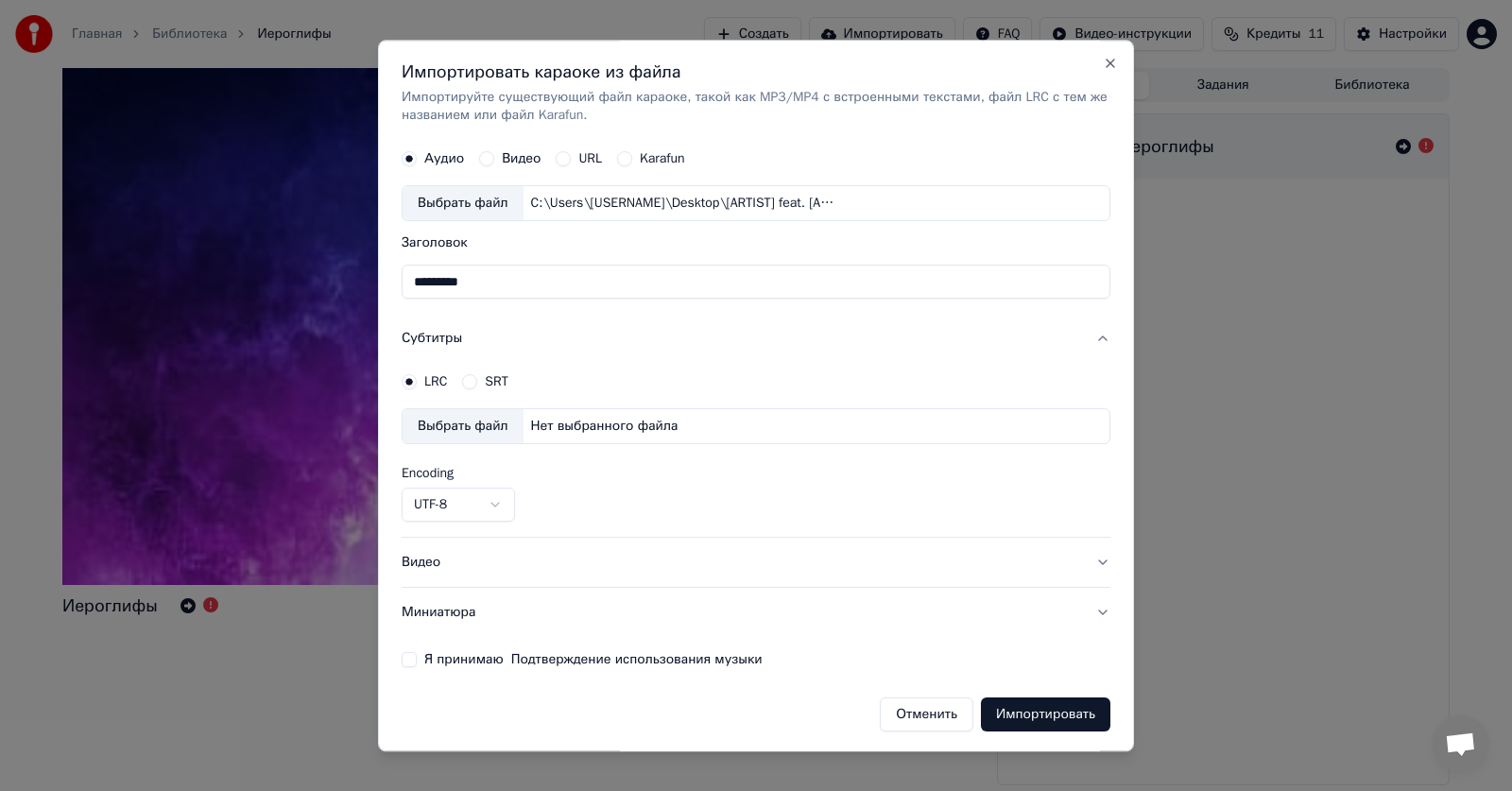 click on "Выбрать файл" at bounding box center (463, 427) 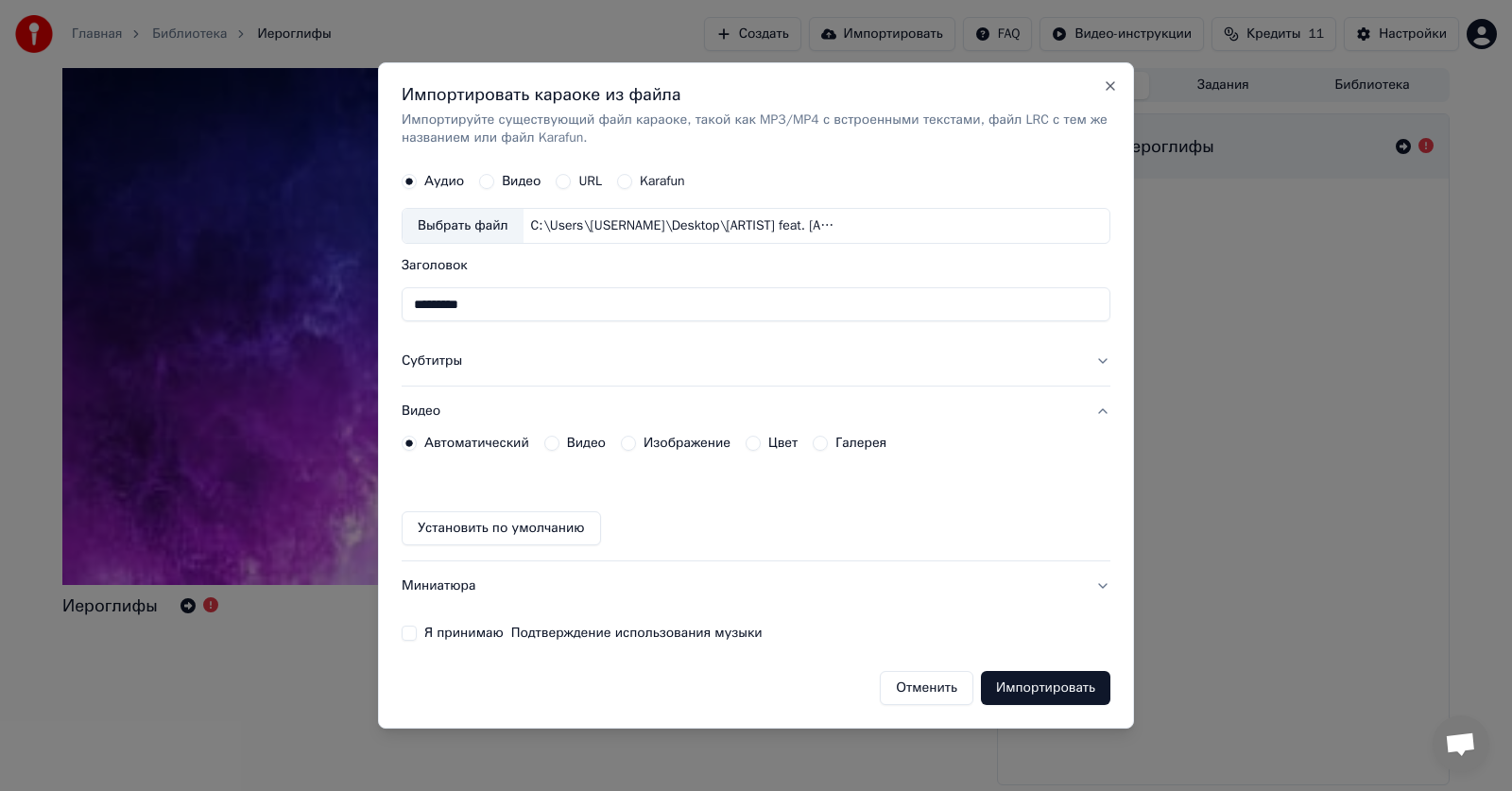 click on "Видео" at bounding box center [586, 443] 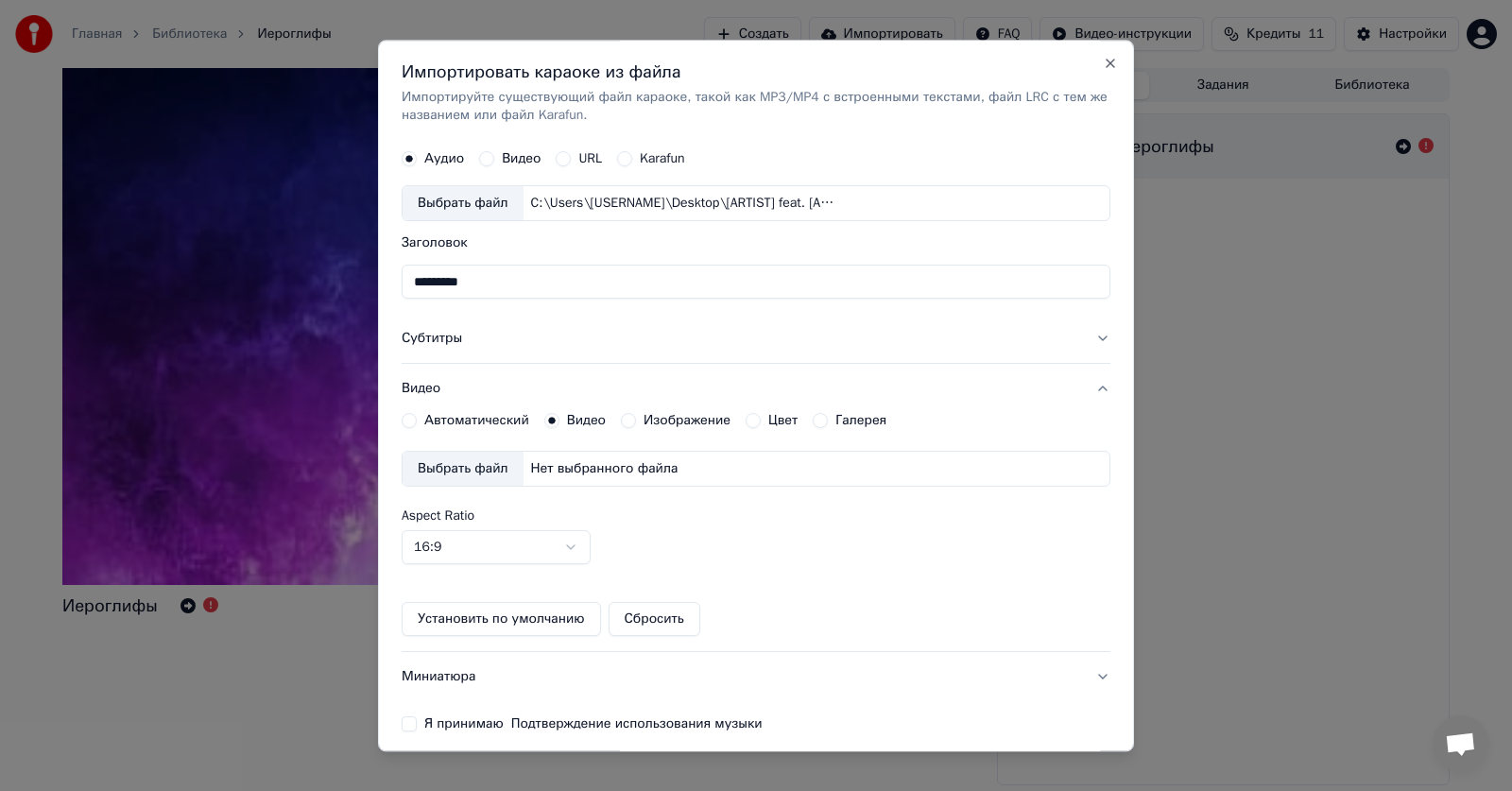 click on "Выбрать файл" at bounding box center [463, 470] 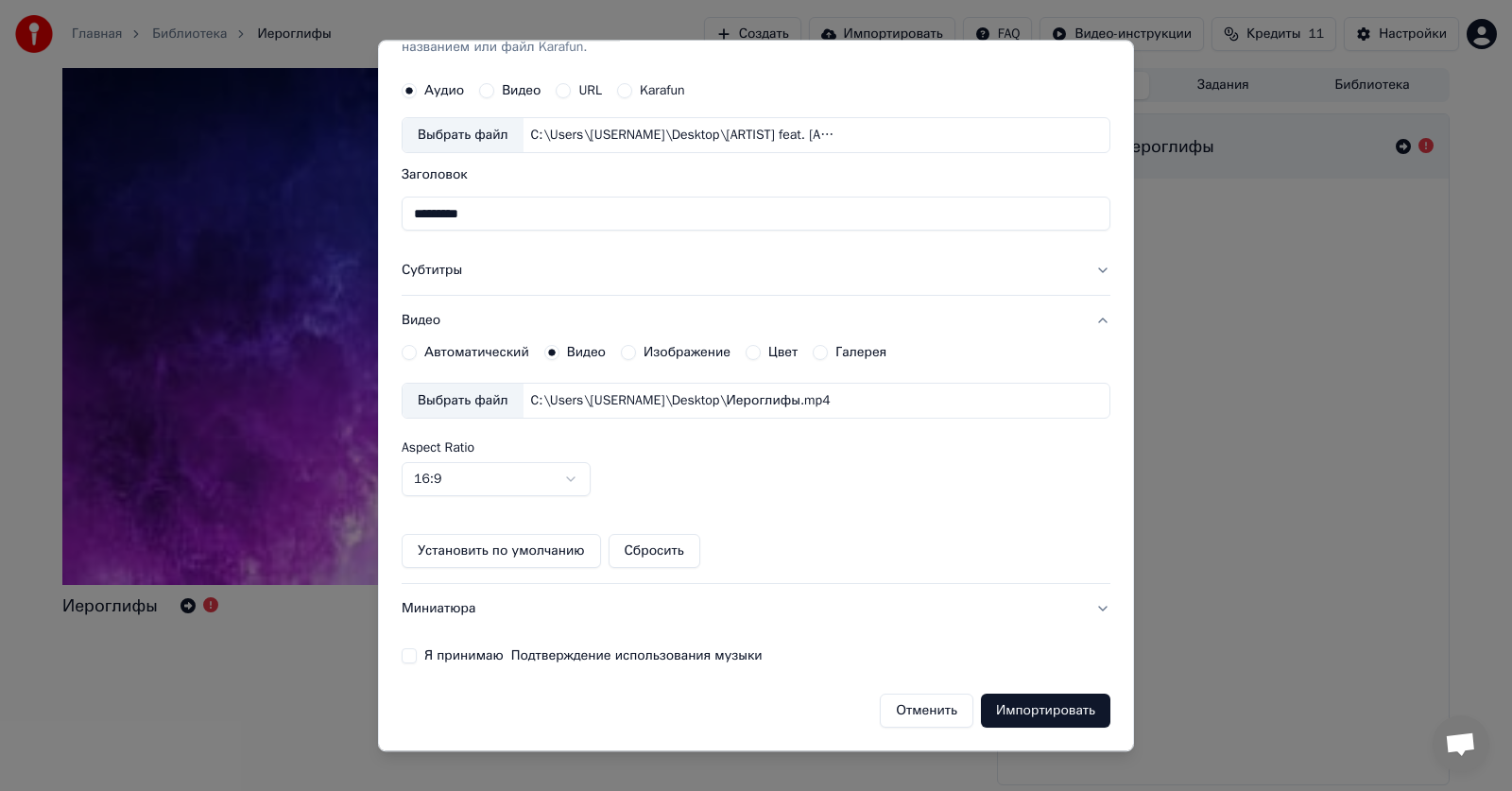 scroll, scrollTop: 0, scrollLeft: 0, axis: both 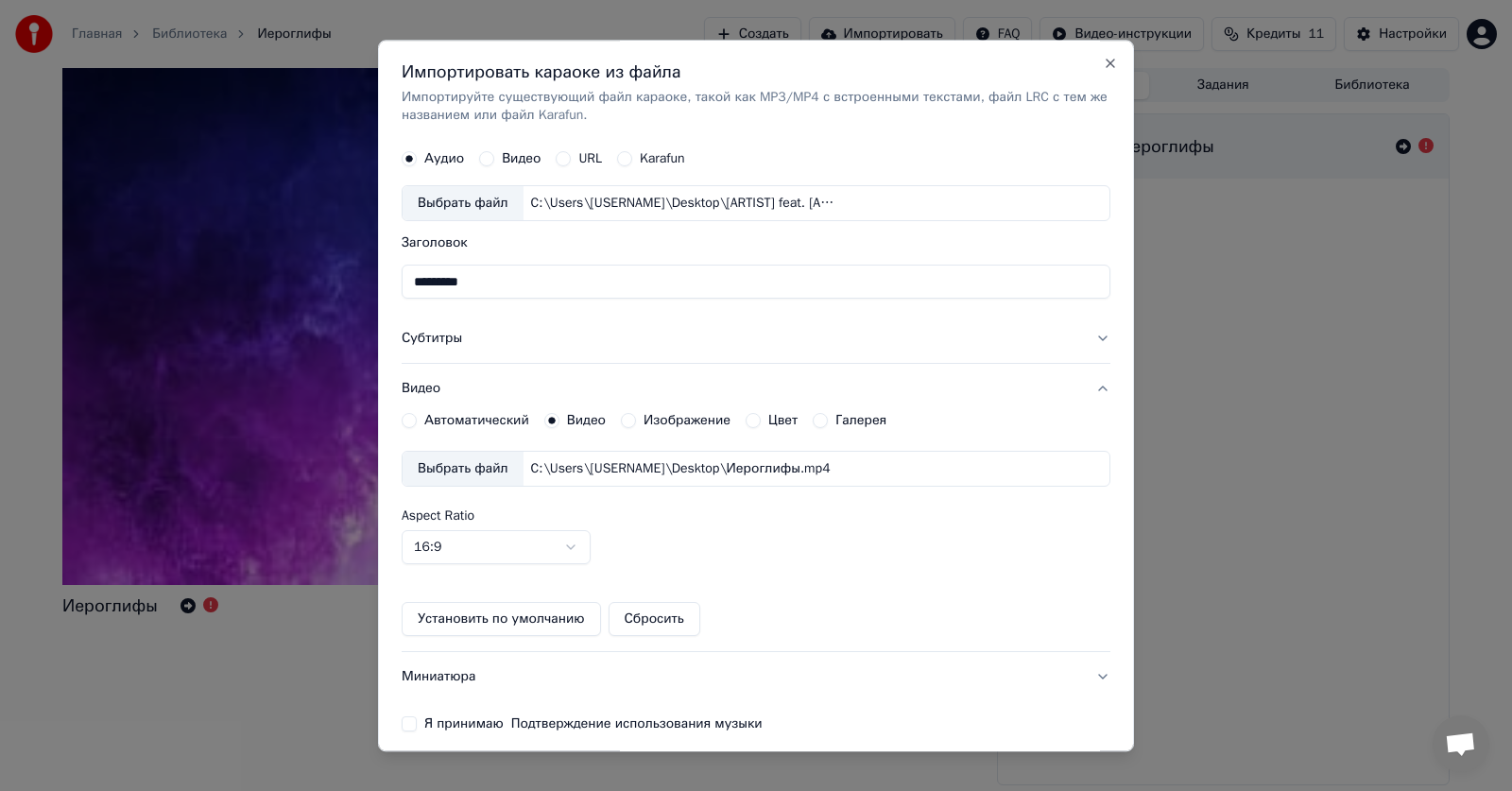 click on "Субтитры" at bounding box center (756, 339) 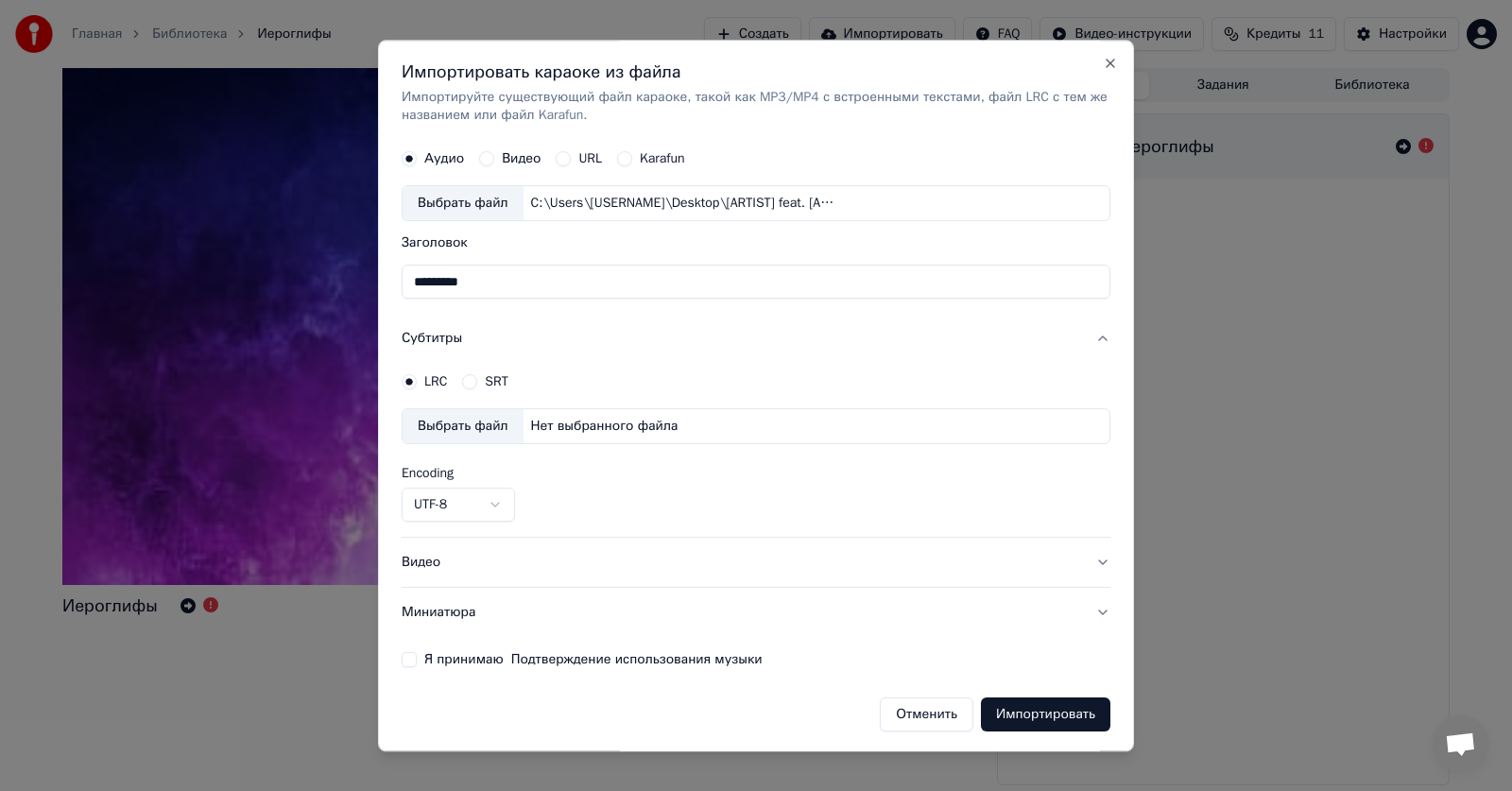 click on "Нет выбранного файла" at bounding box center [605, 427] 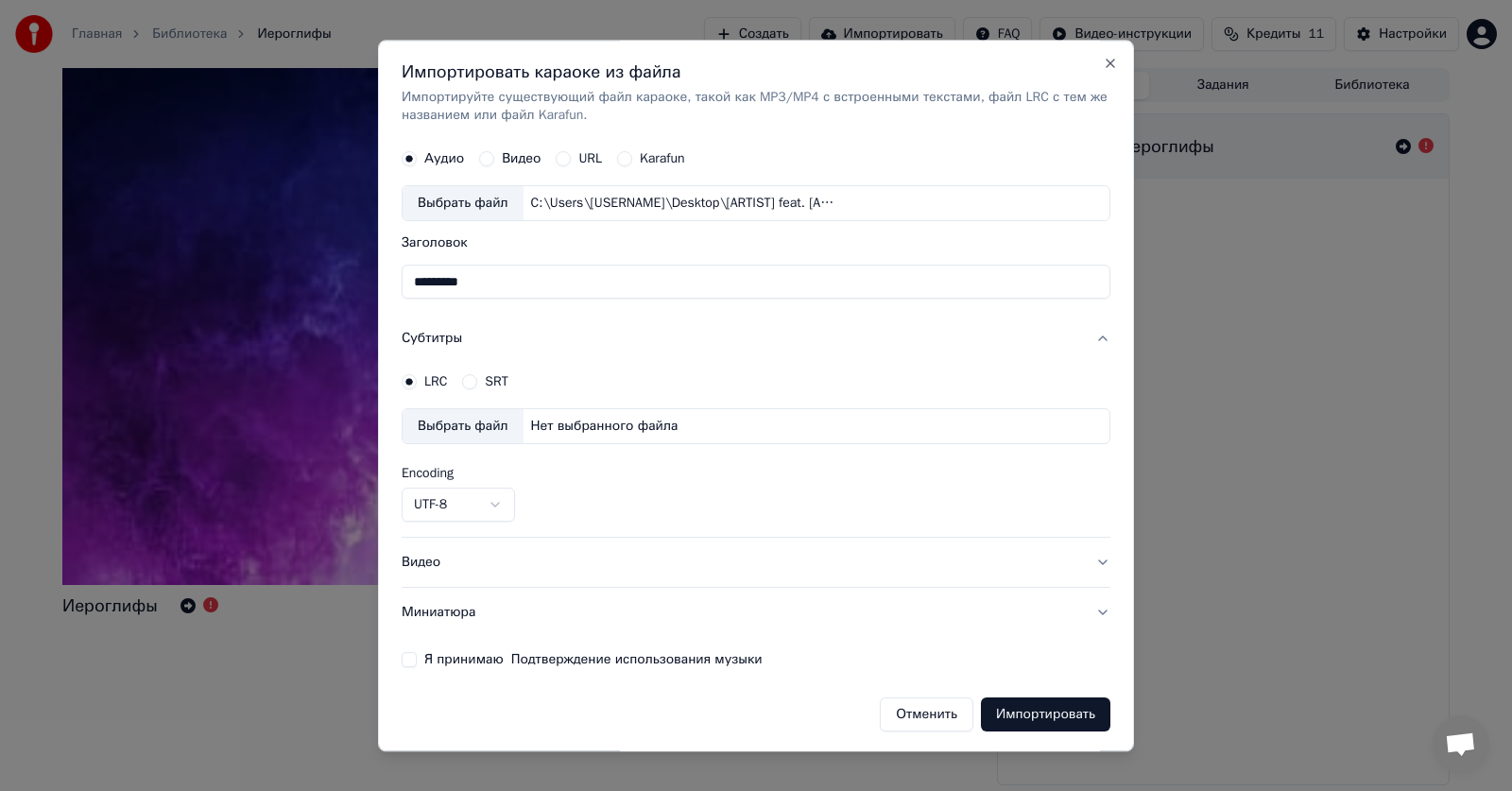 click on "SRT" at bounding box center [496, 383] 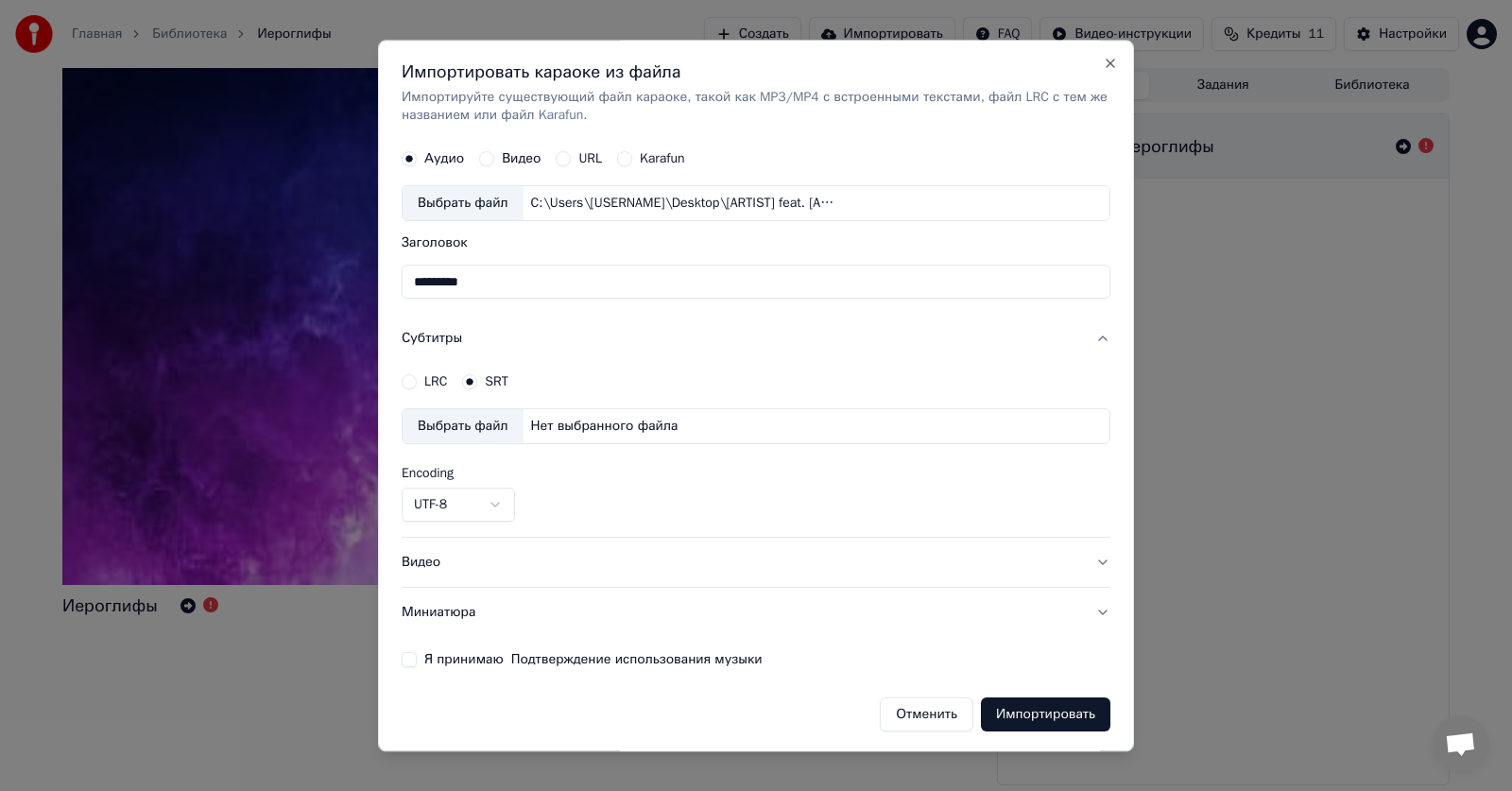 click on "Выбрать файл" at bounding box center (463, 427) 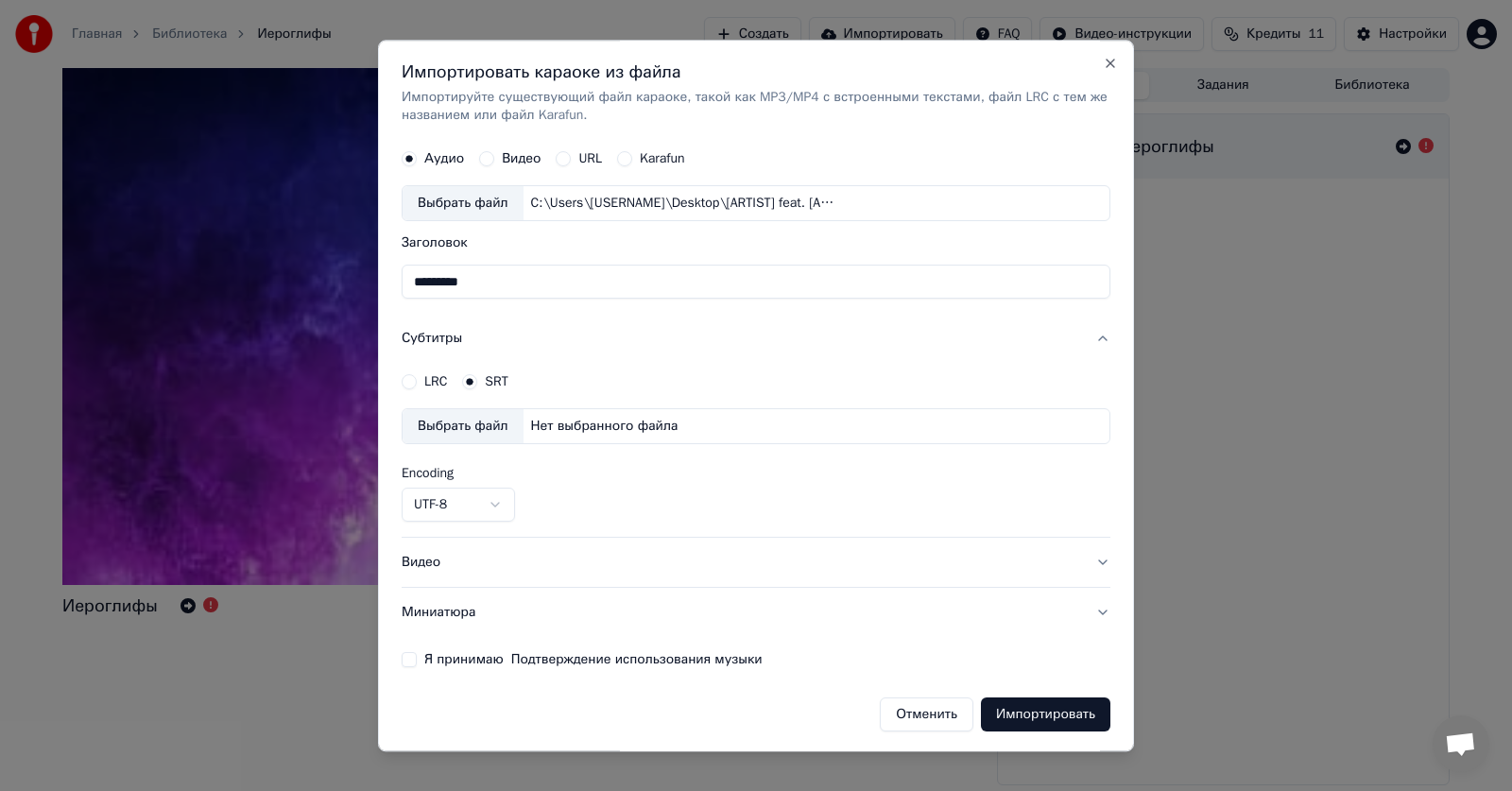 click on "**********" at bounding box center [756, 395] 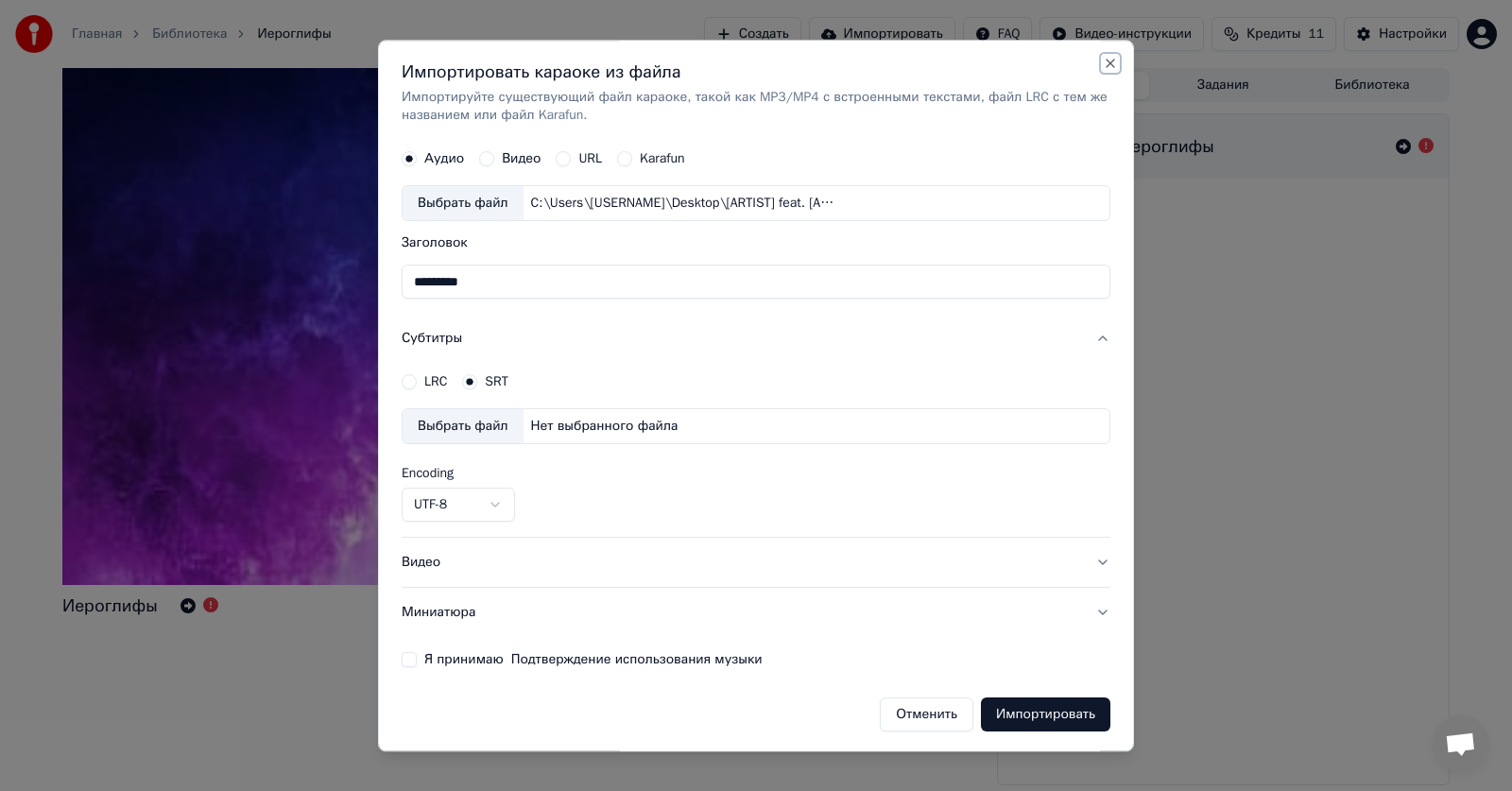 click on "Close" at bounding box center [1110, 63] 